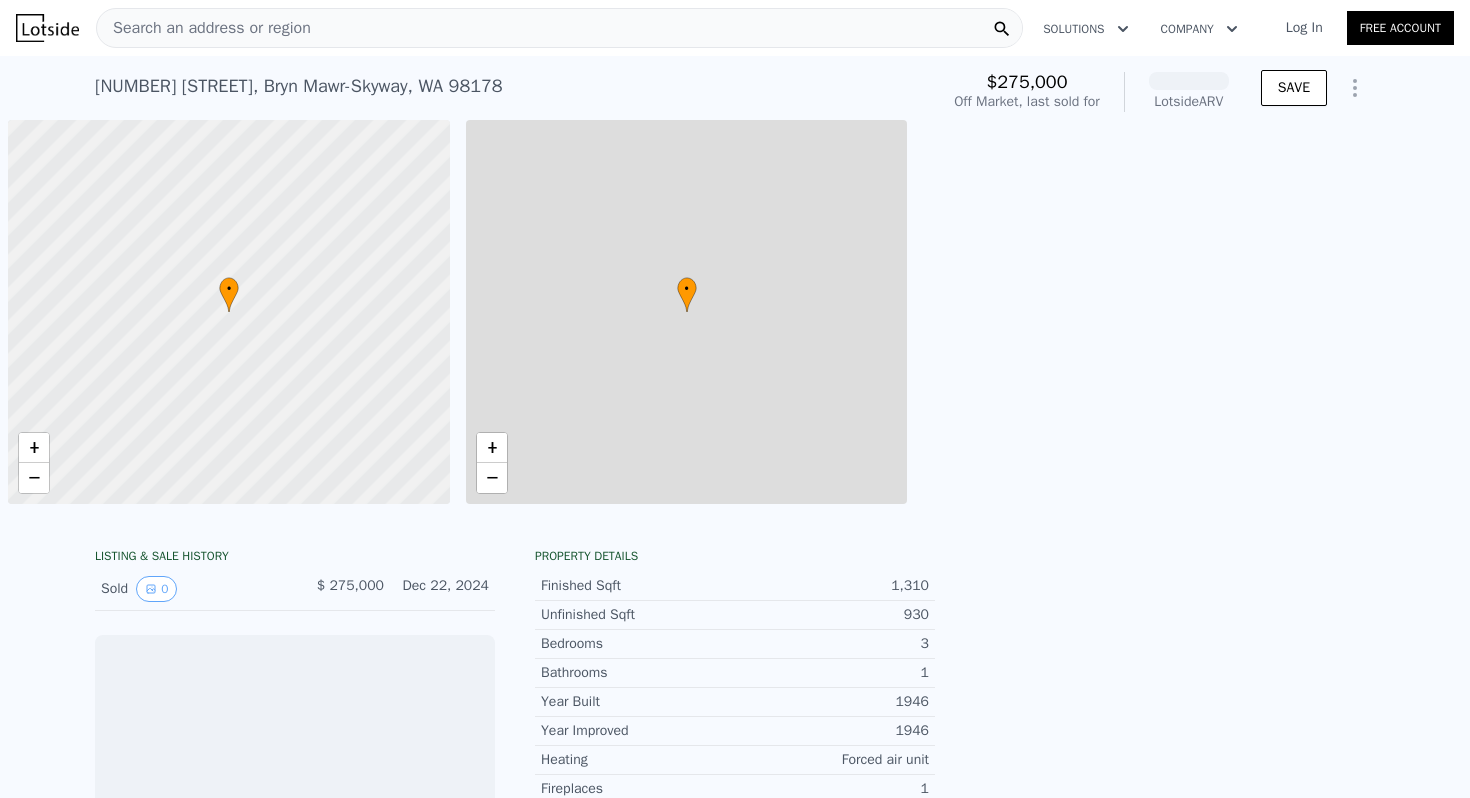 click on "Search an address or region" at bounding box center [559, 28] 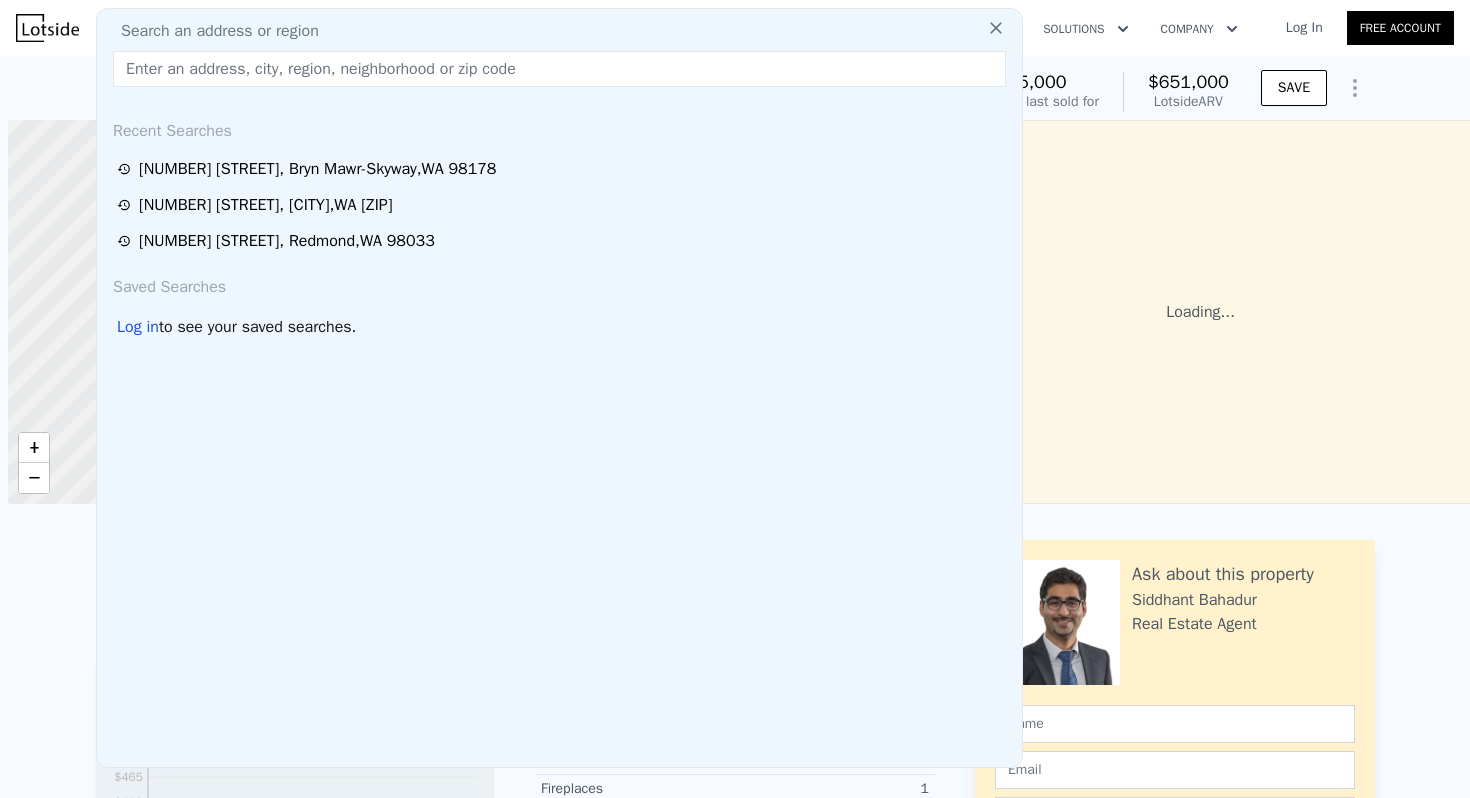 scroll, scrollTop: 0, scrollLeft: 8, axis: horizontal 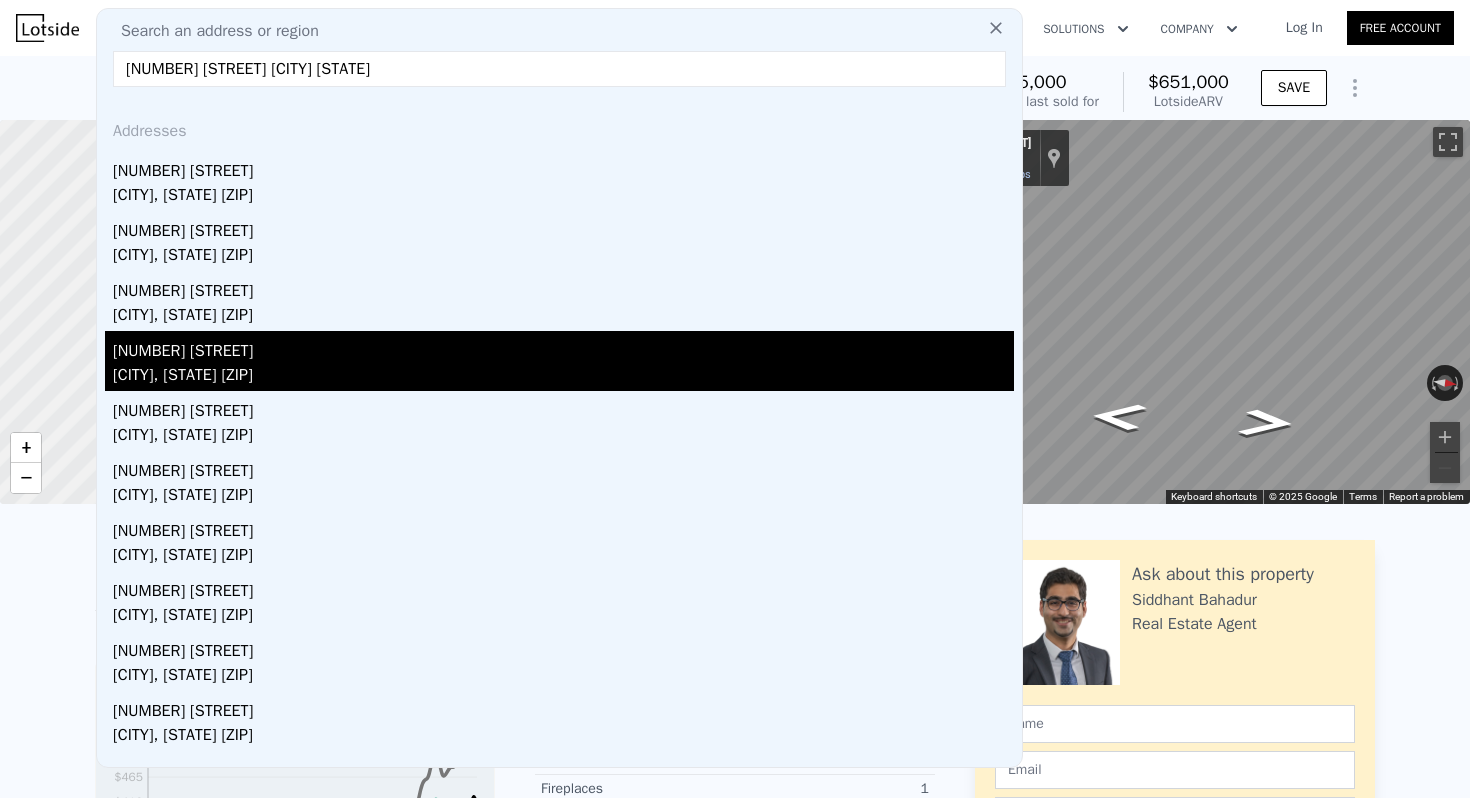 type on "[NUMBER] [STREET] [CITY] [STATE]" 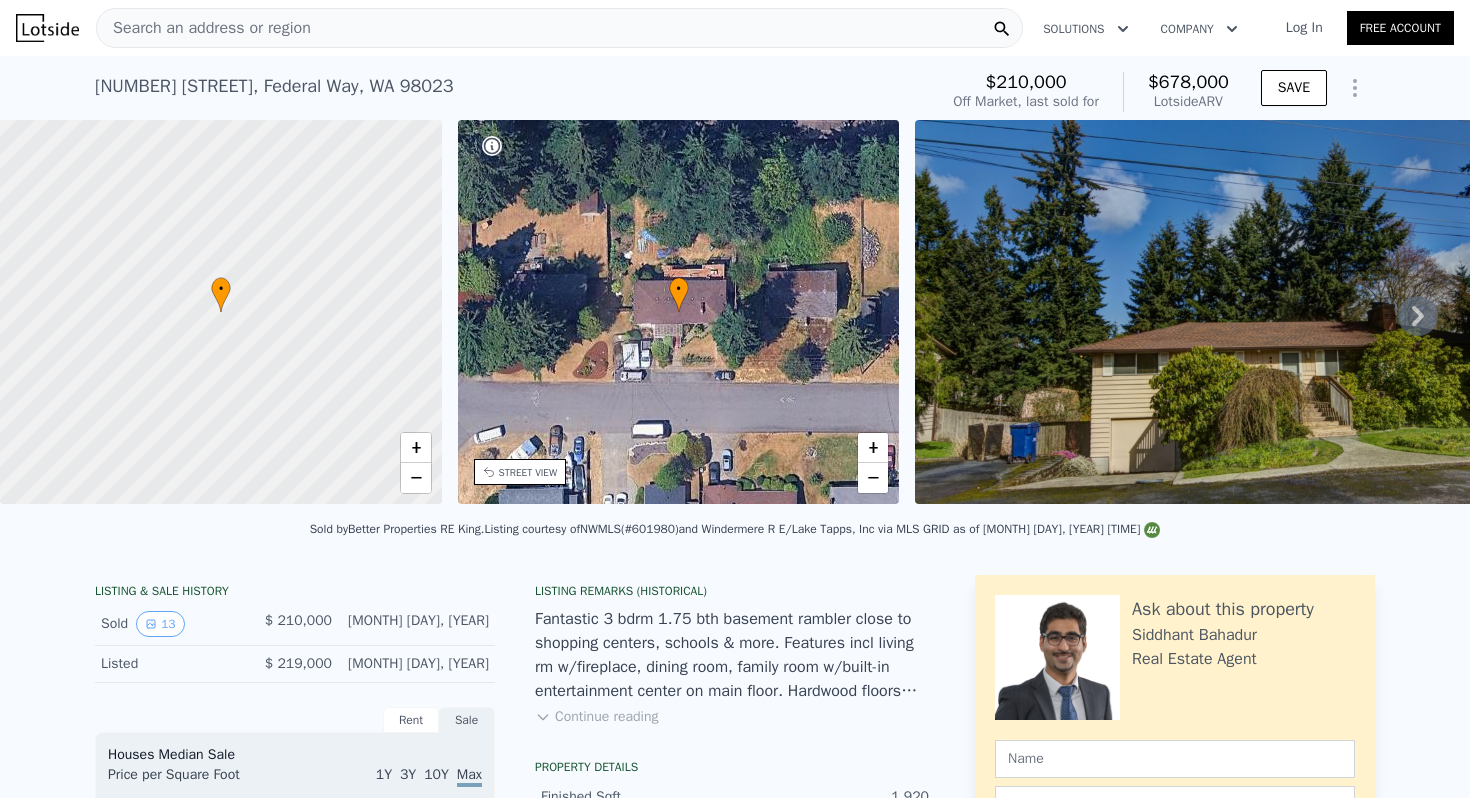 click on "STREET VIEW" at bounding box center (528, 472) 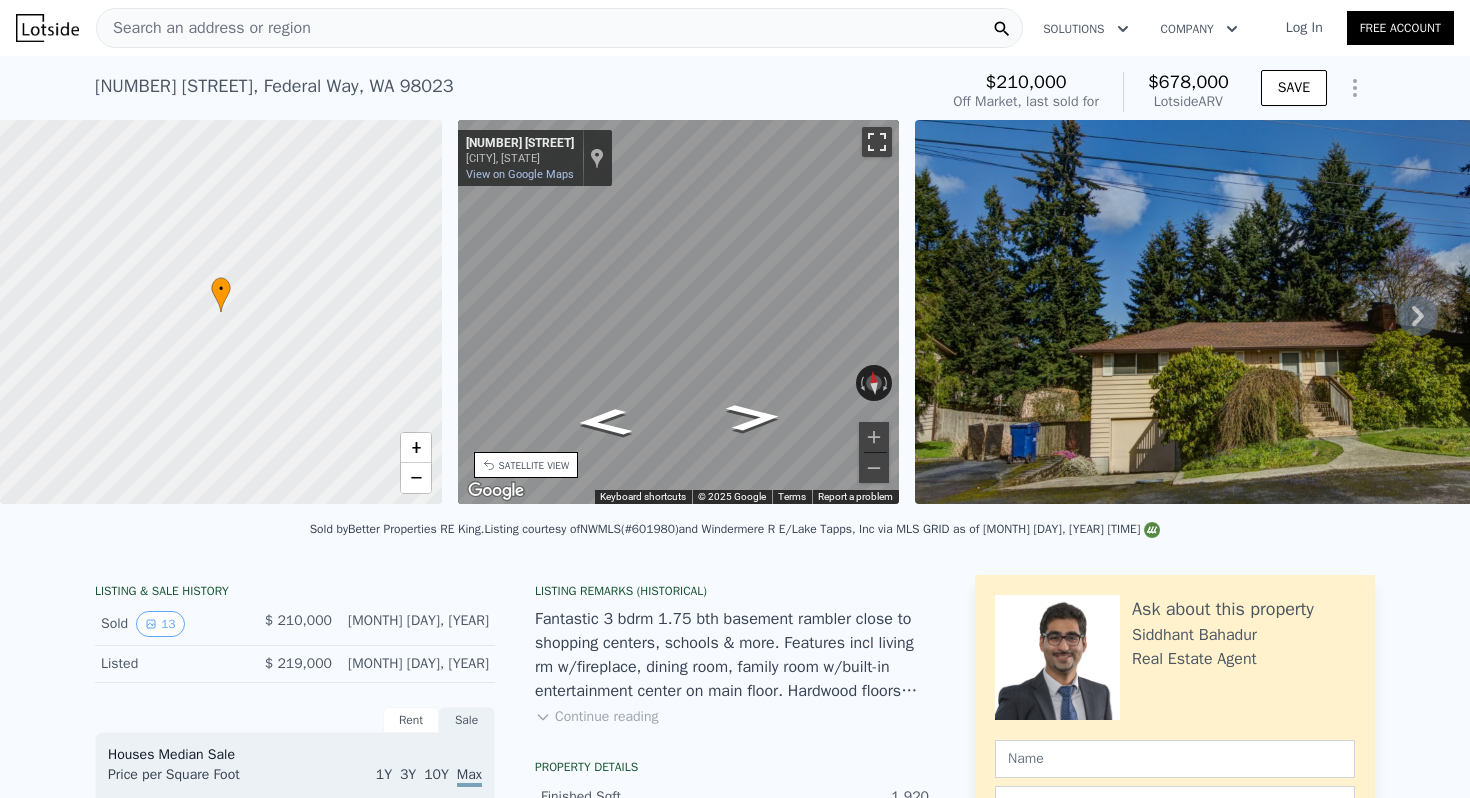 click at bounding box center (877, 142) 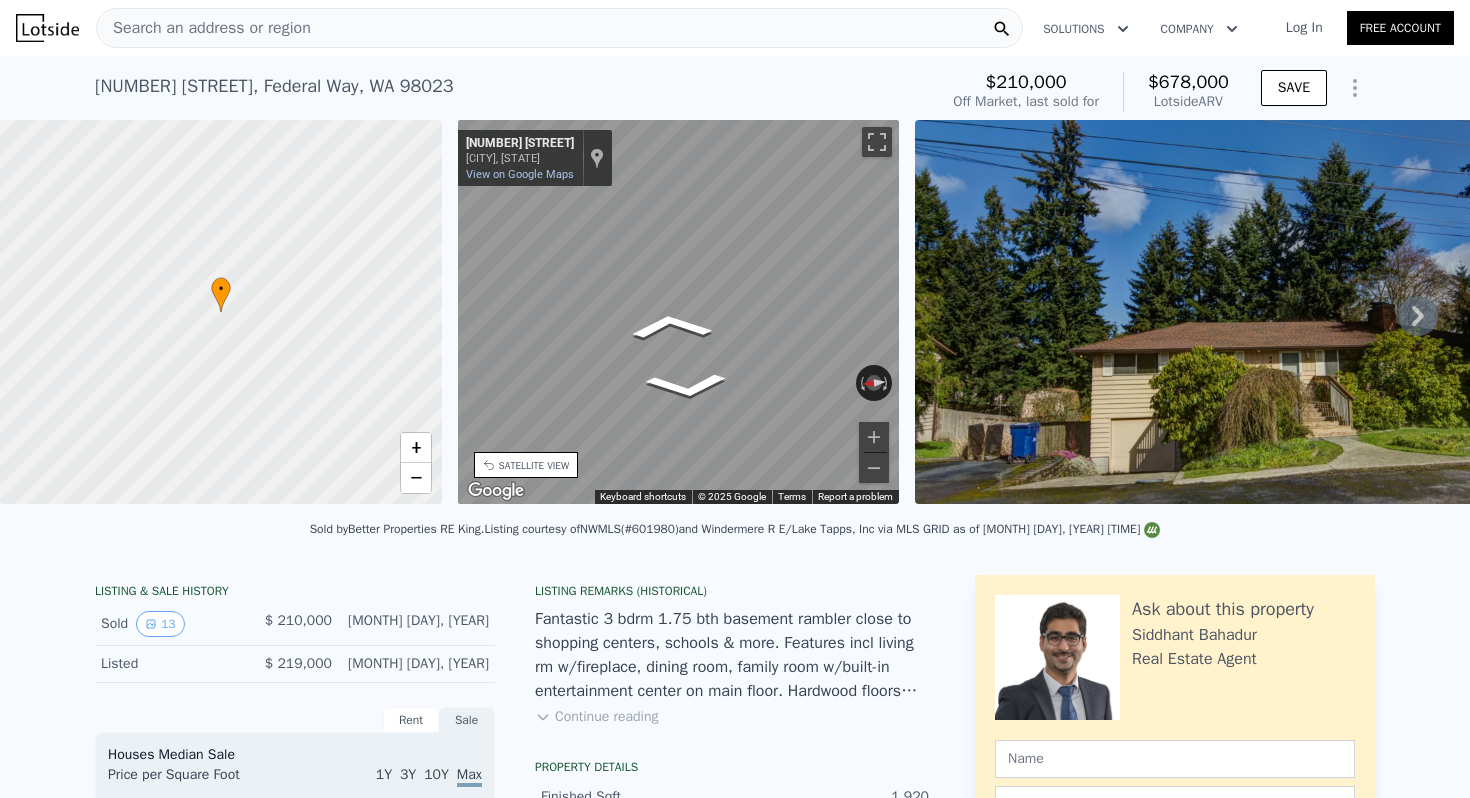click on "Fantastic 3 bdrm 1.75 bth basement rambler close to shopping centers, schools & more. Features incl living rm w/fireplace, dining room, family room w/built-in entertainment center on main floor. Hardwood floors under carpet. Kitchen w/lots of dark oak cabinets, microwave , desk, garden window, range, dishwasher & refrigerator. Den/hobby rm, rec rm with brick frplc w/ insert on lower level w/3/4 bth, laundry & shop w/bench & lots of storage. Large, private backyard. Entertainment size deck." at bounding box center [735, 655] 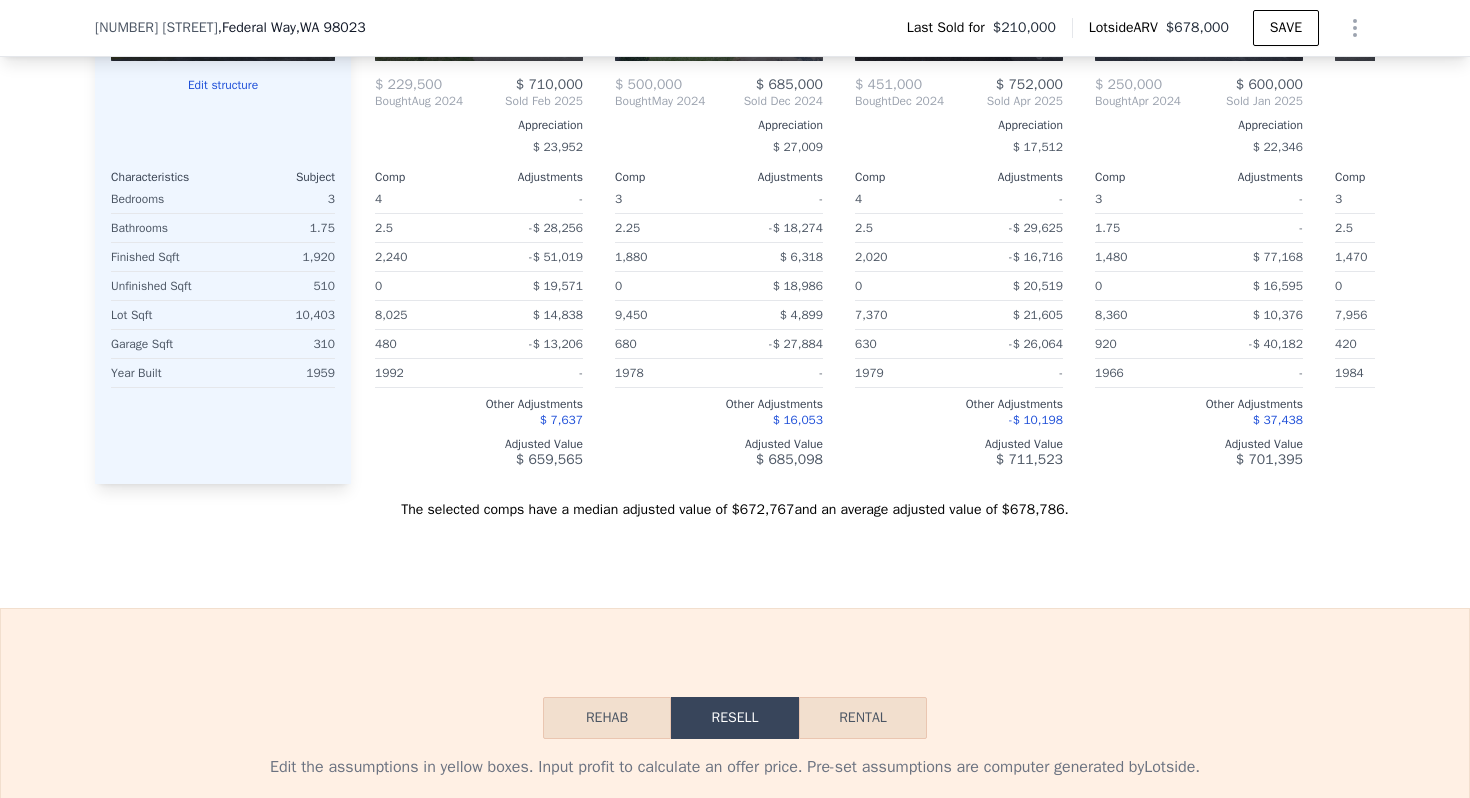 scroll, scrollTop: 2893, scrollLeft: 0, axis: vertical 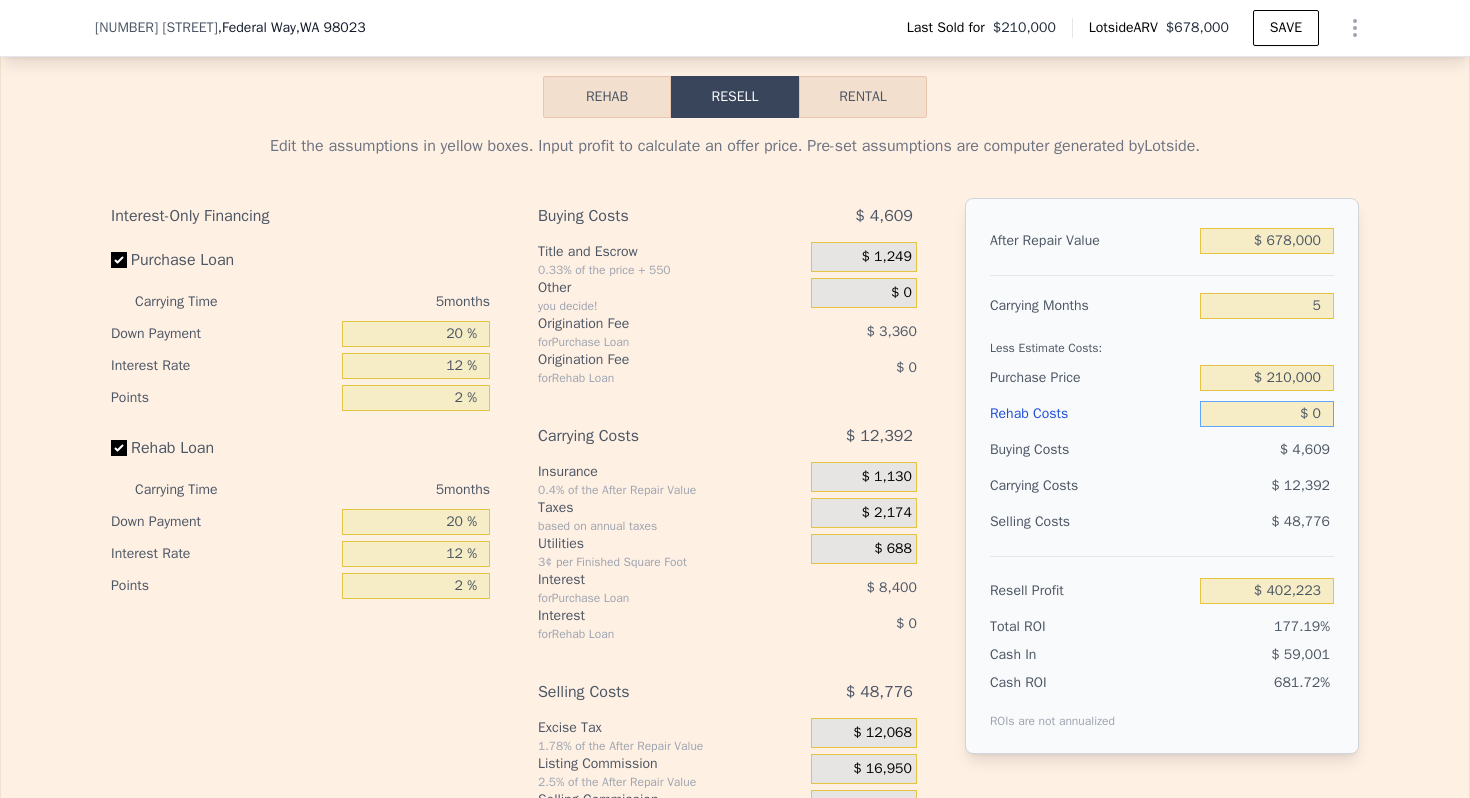 click on "$ 0" at bounding box center [1267, 414] 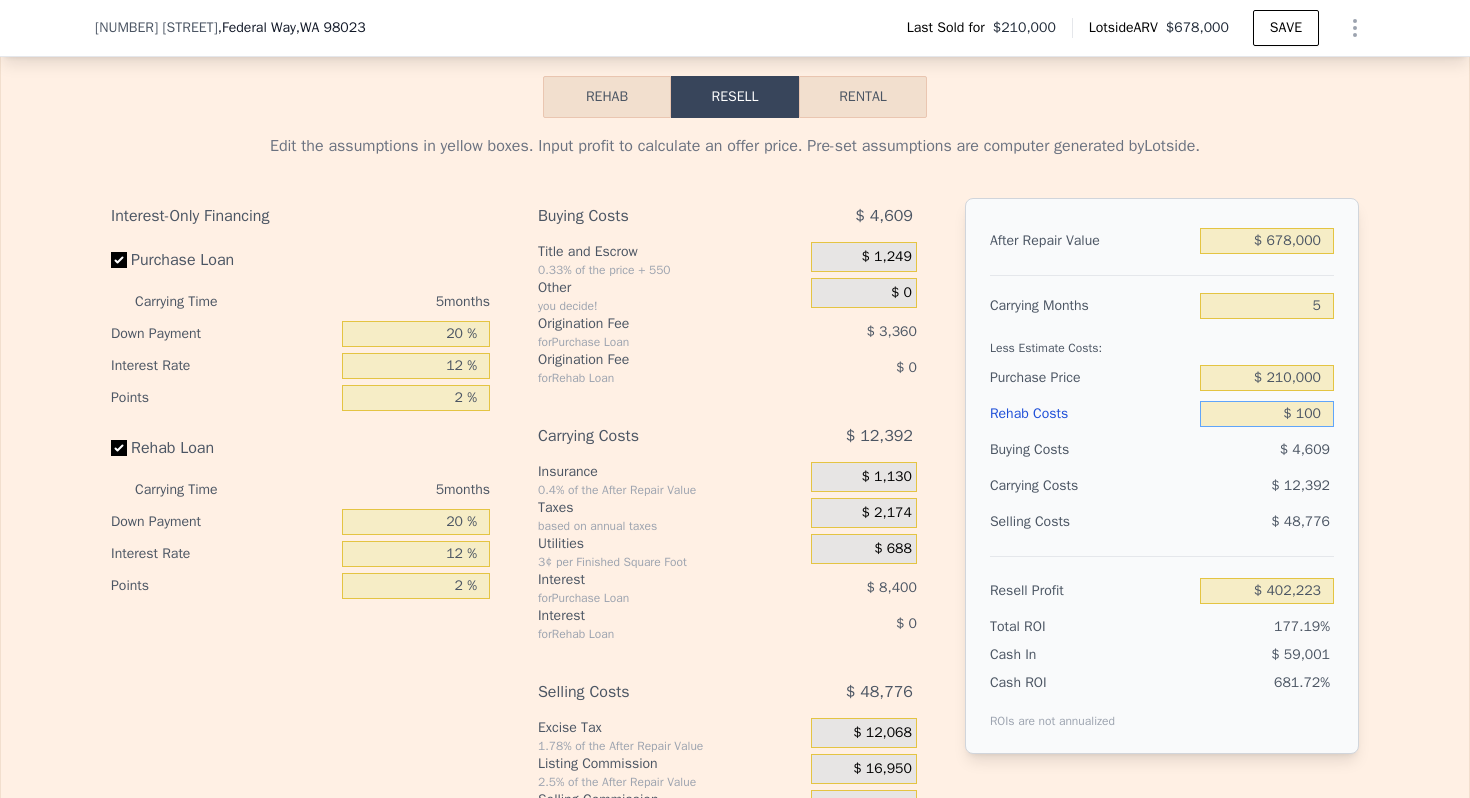 type on "$ 1,000" 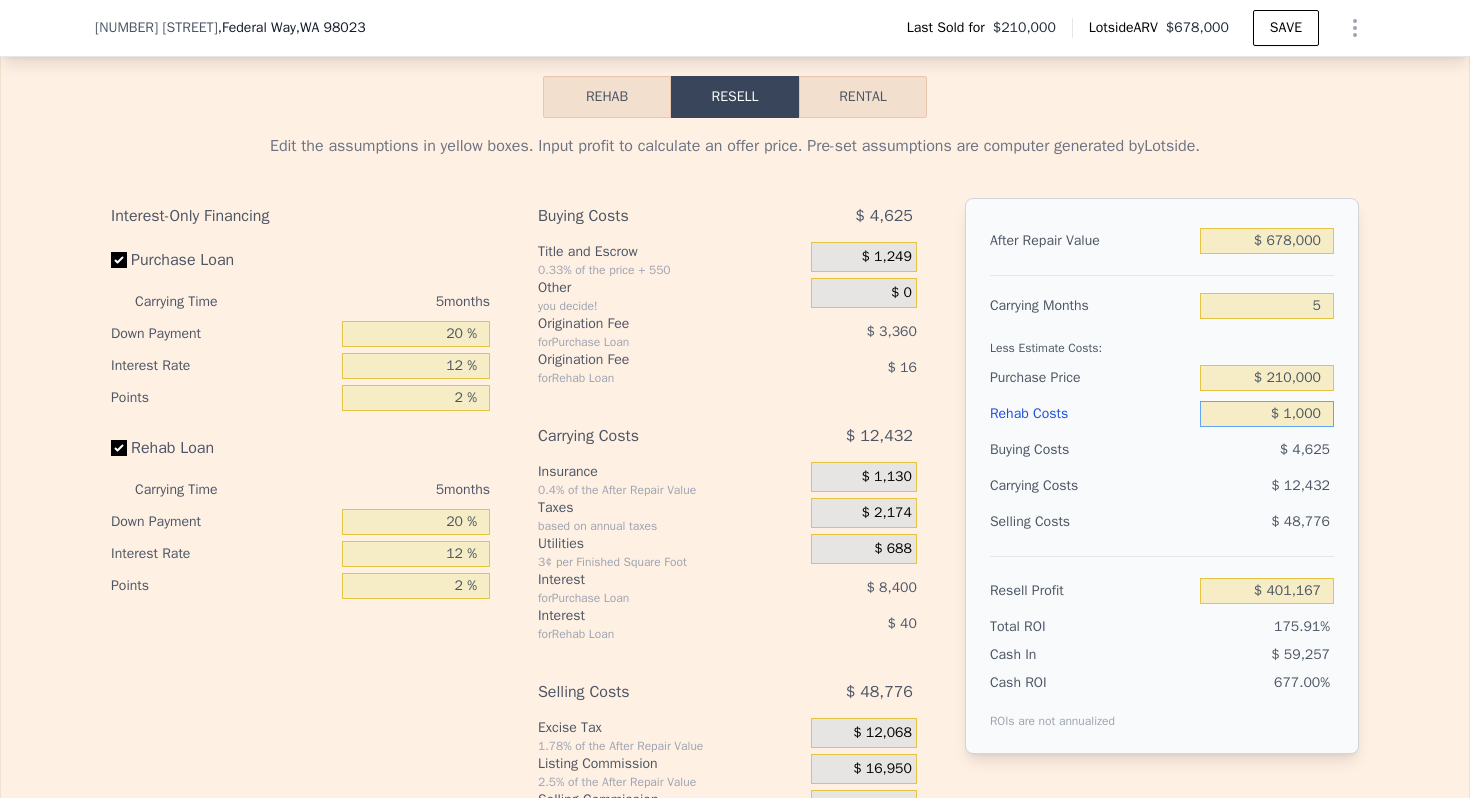 type on "$ 401,167" 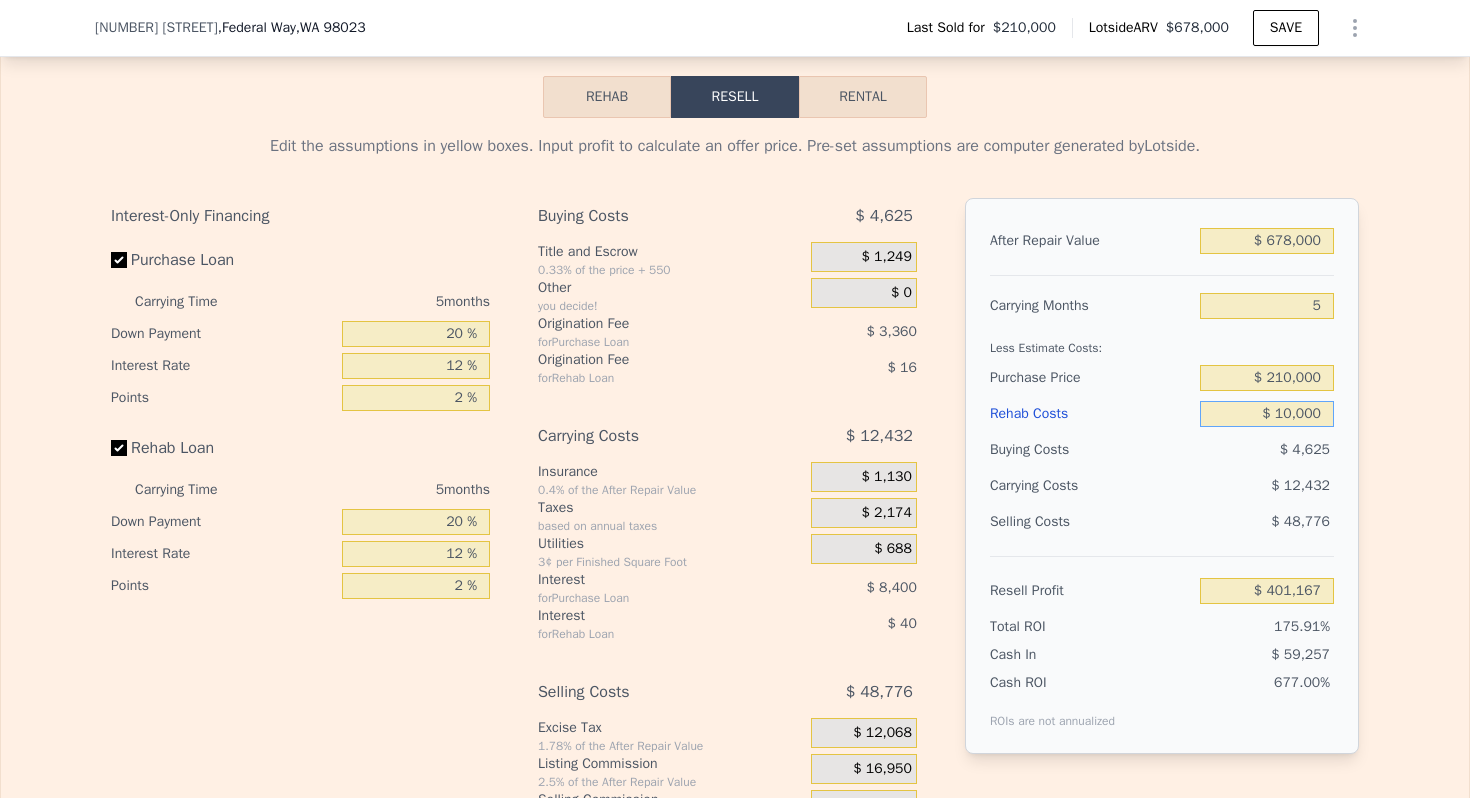 type on "$ 391,663" 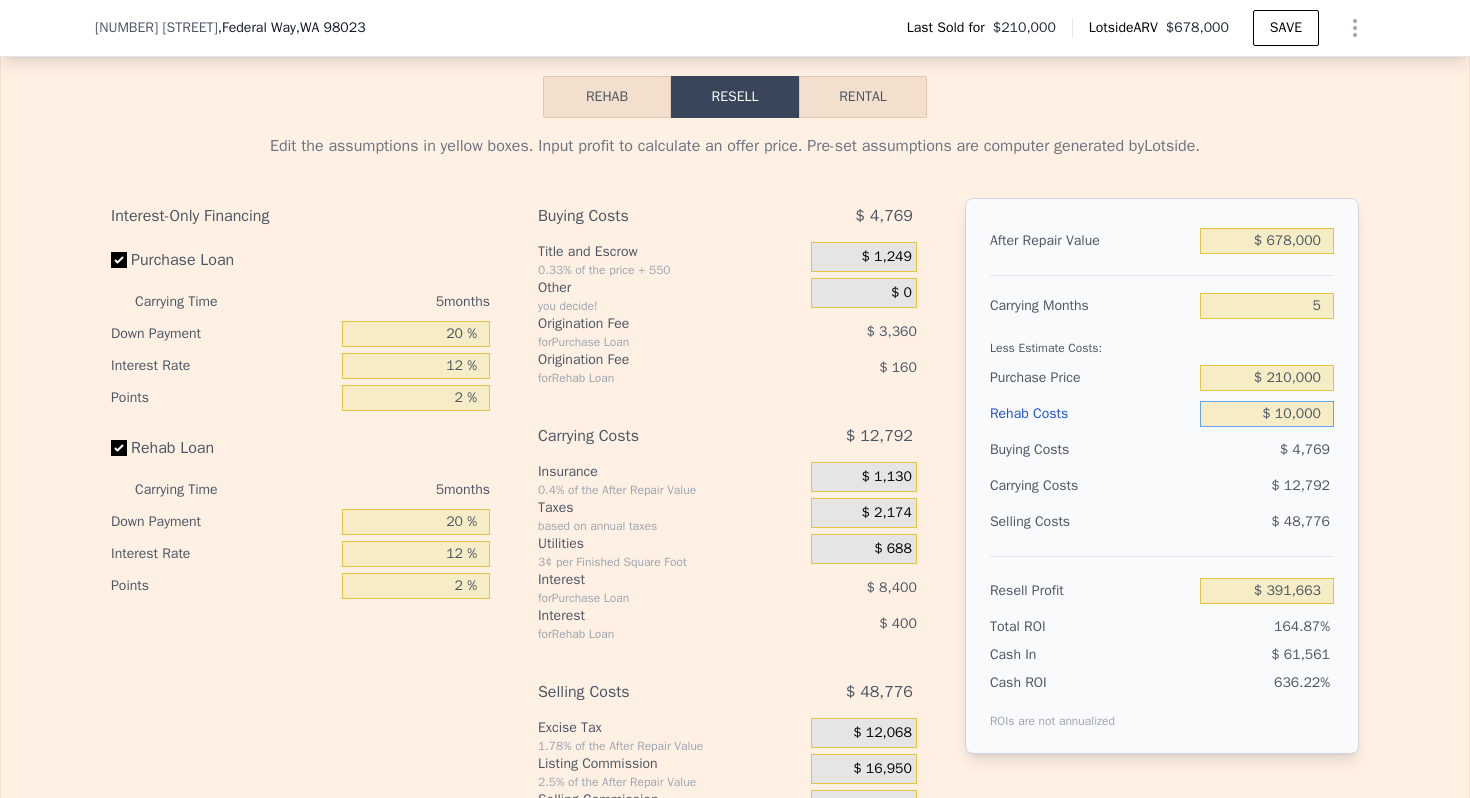 type on "$ 100,000" 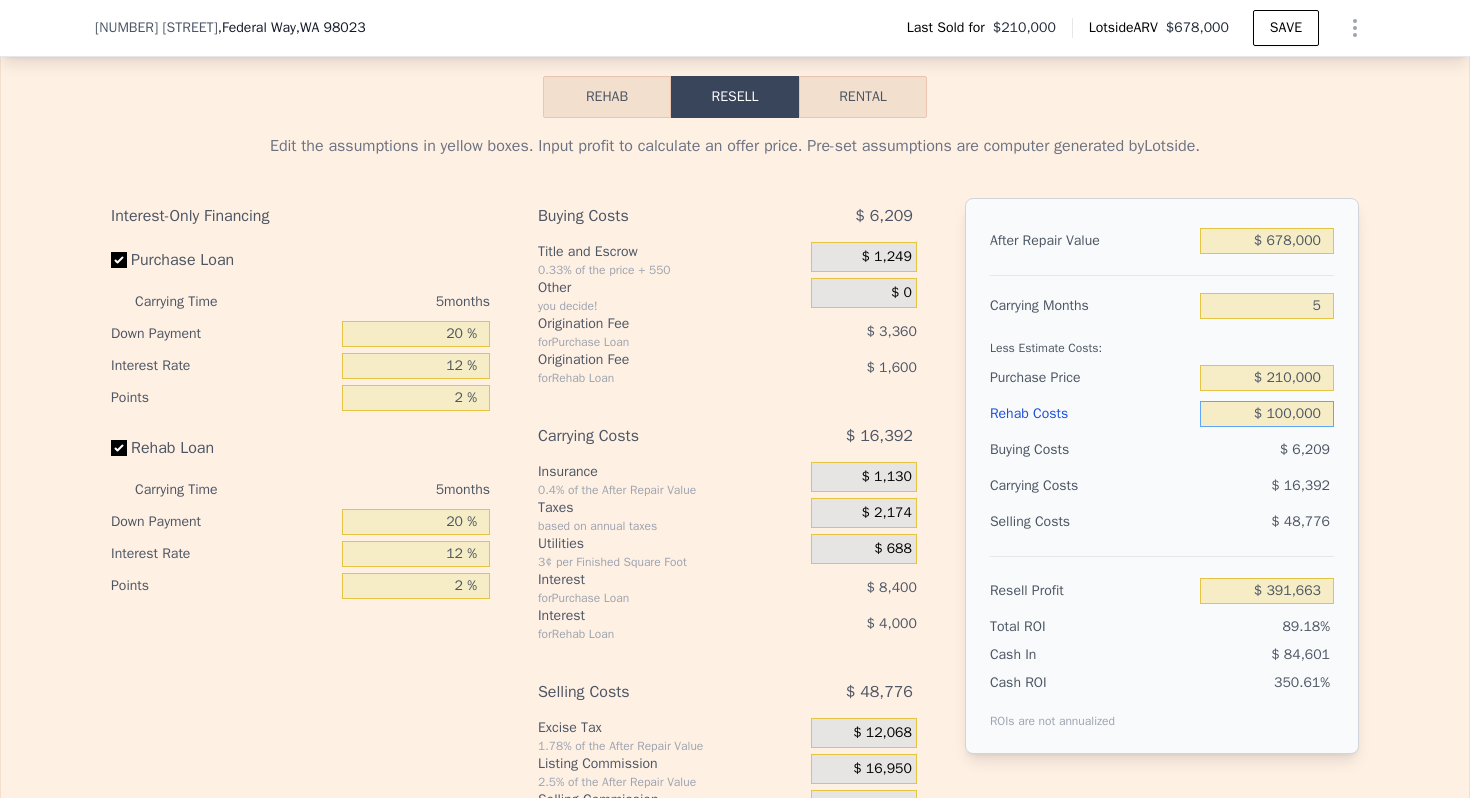 type on "$ 296,623" 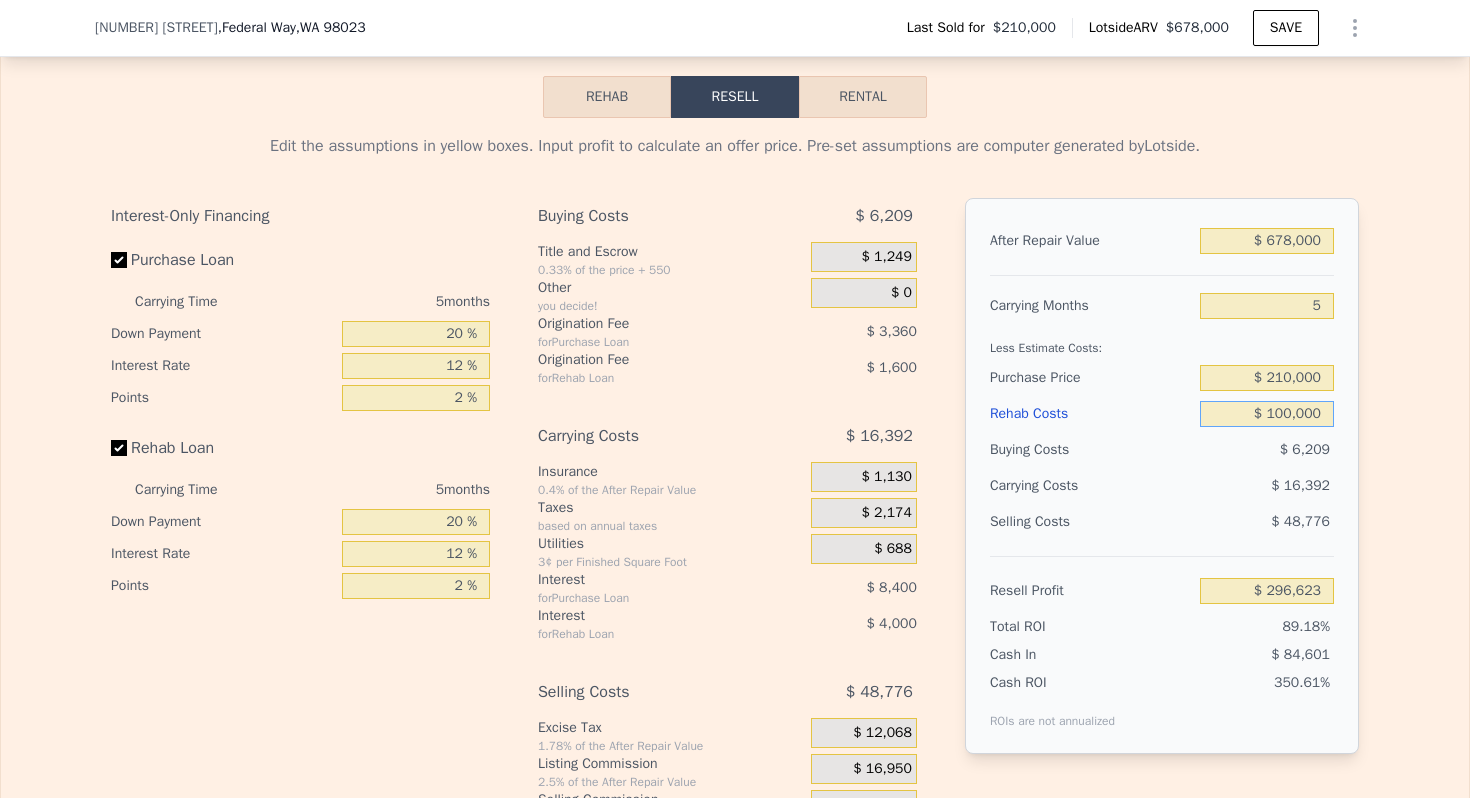 type on "$ 100,000" 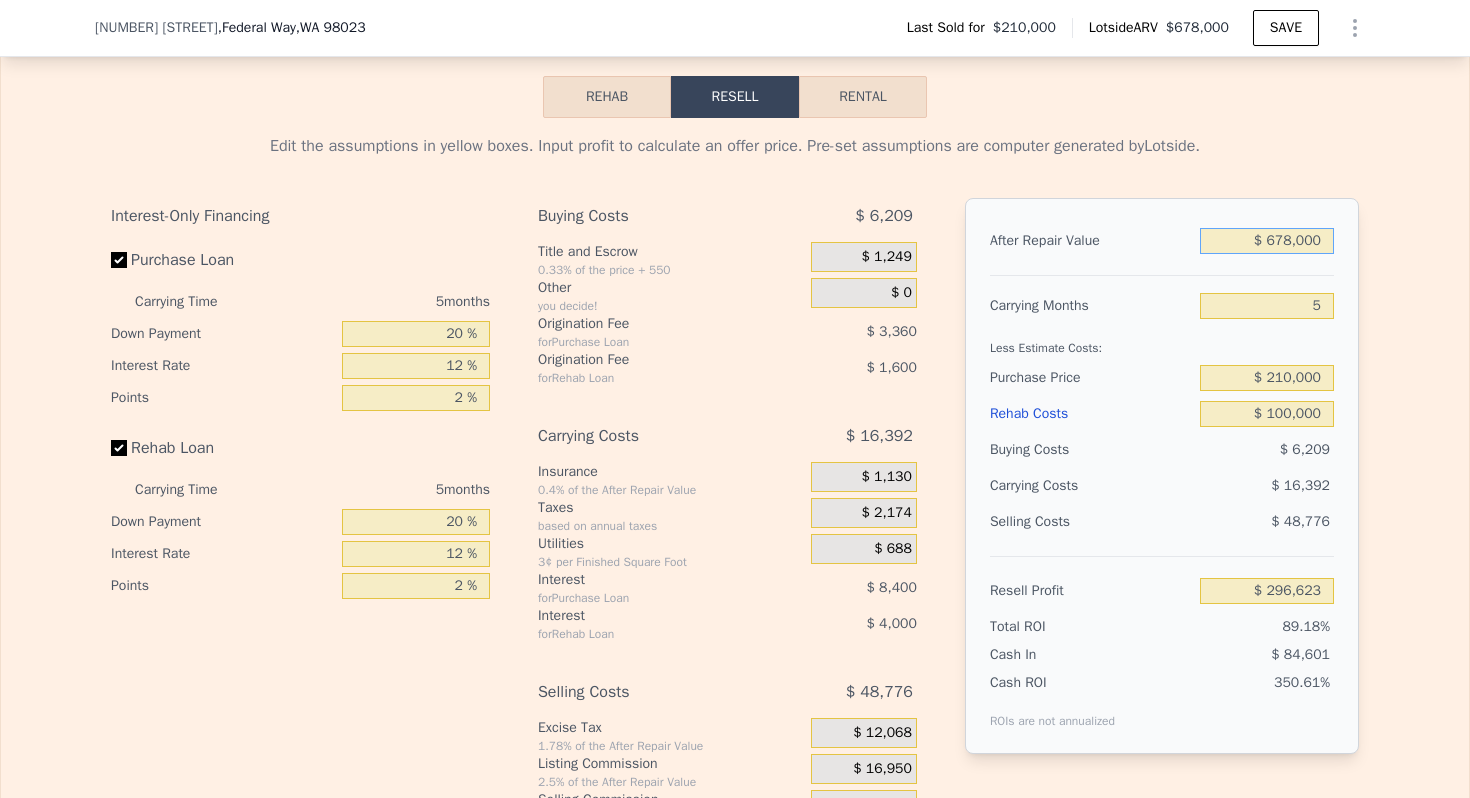 click on "$ 678,000" at bounding box center [1267, 241] 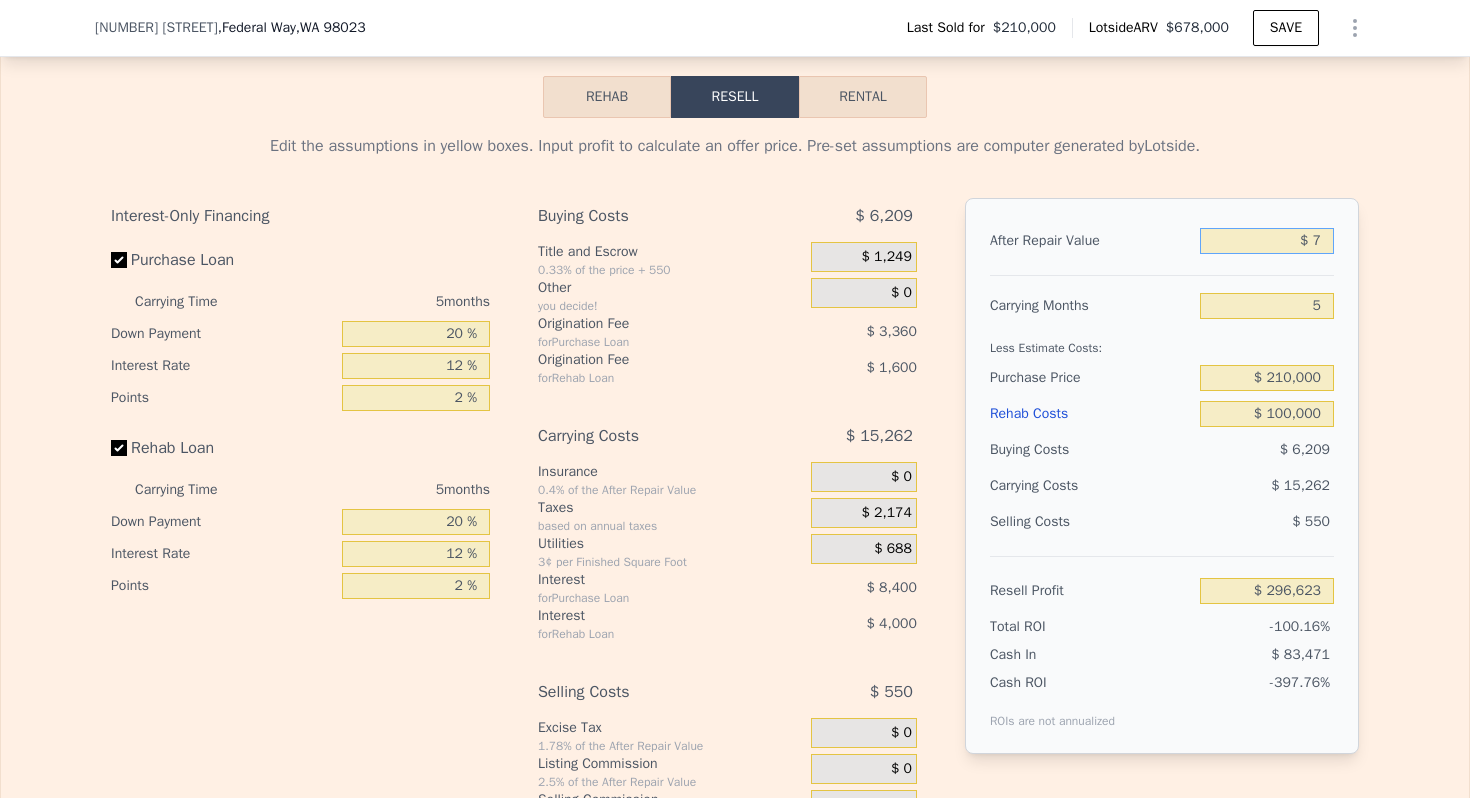 type on "-$ 332,014" 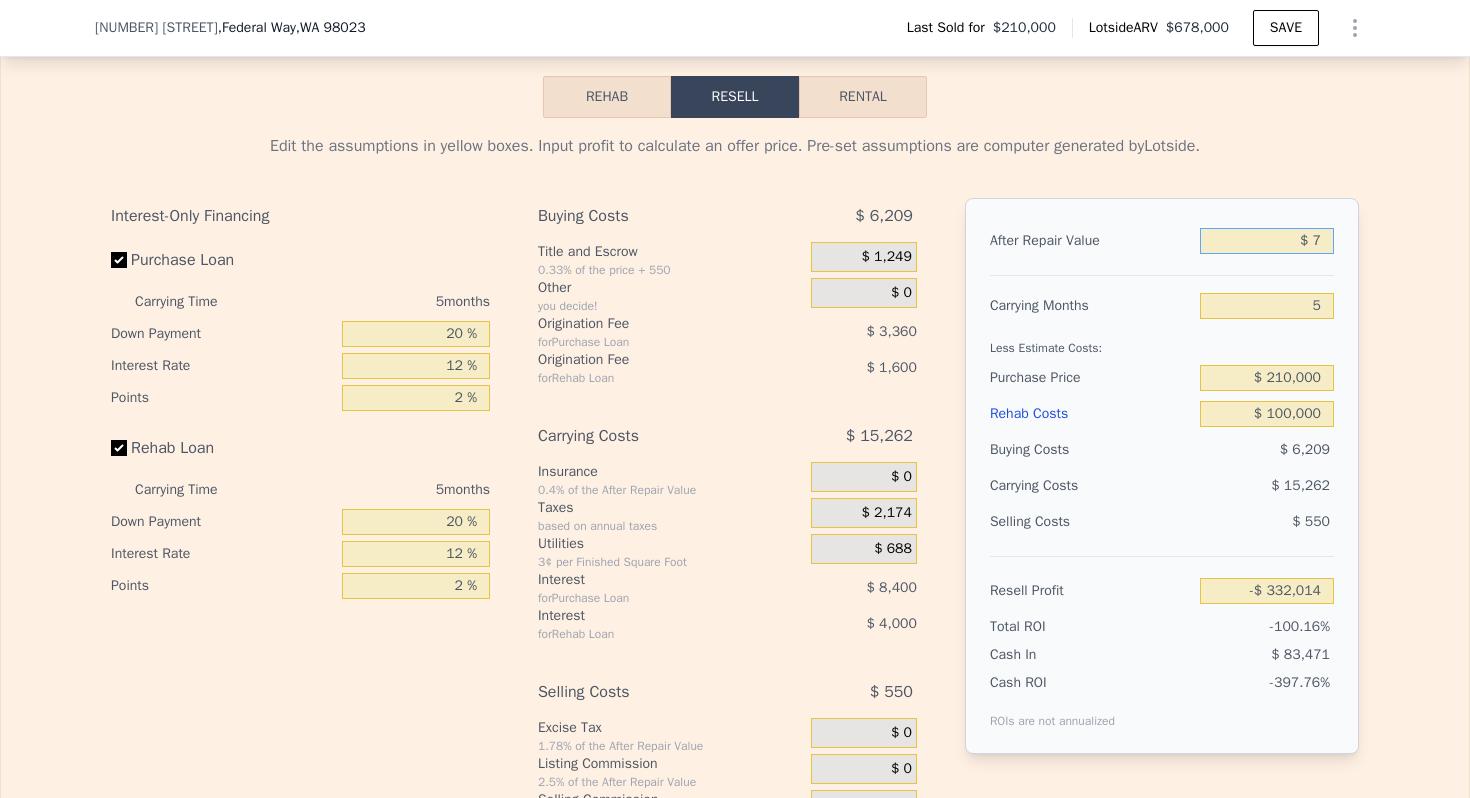 type on "$ 73" 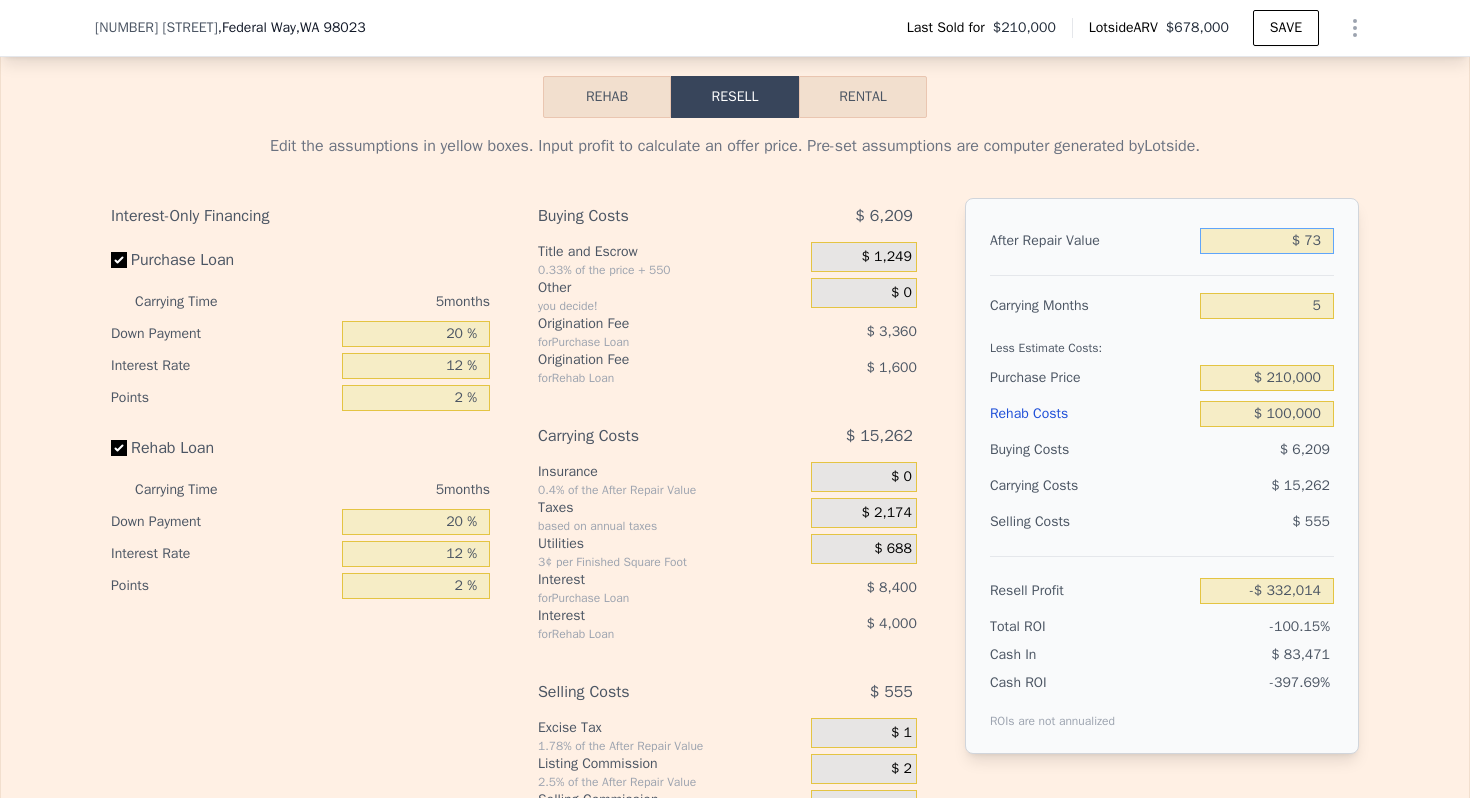 type on "-$ 331,953" 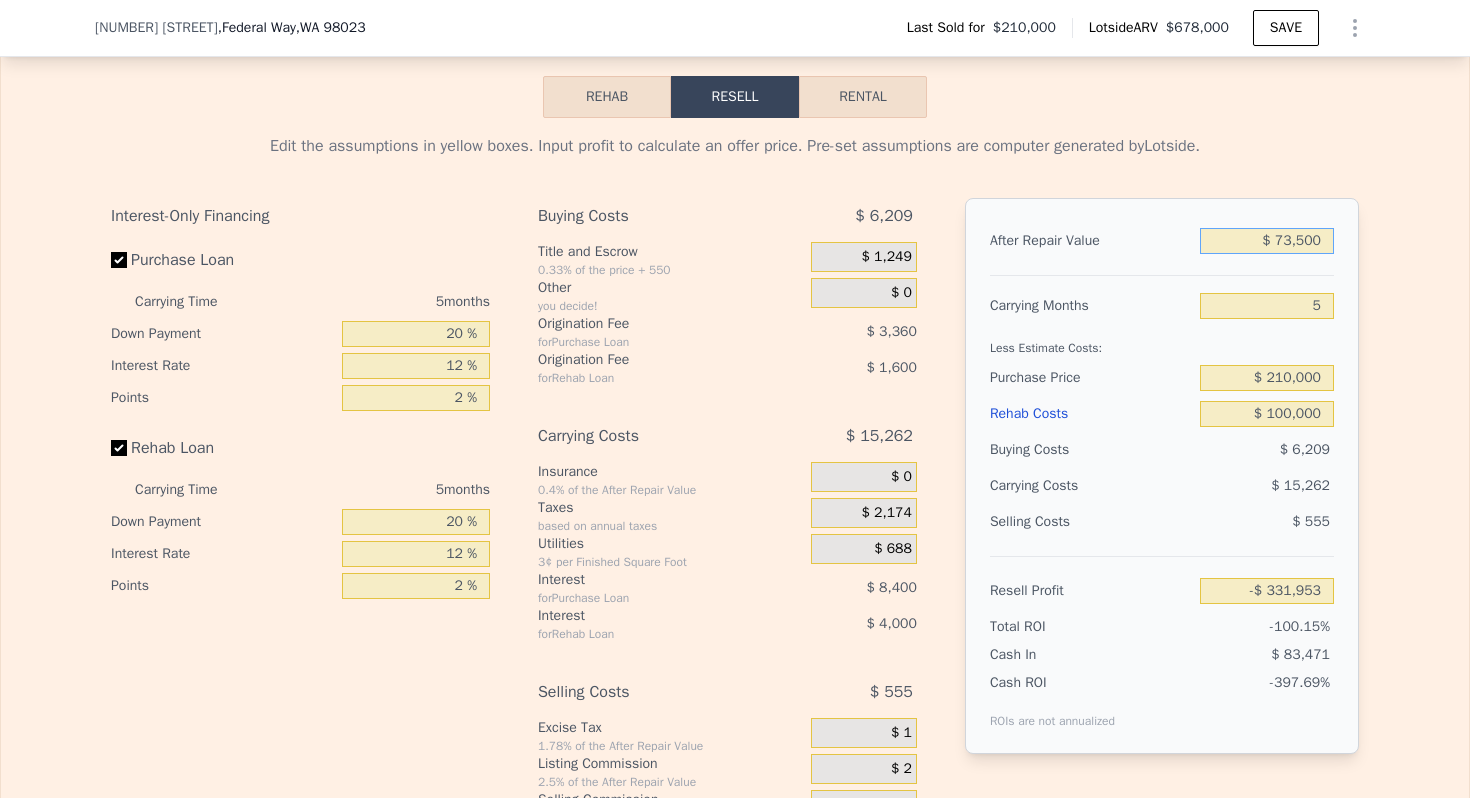type on "$ 735,000" 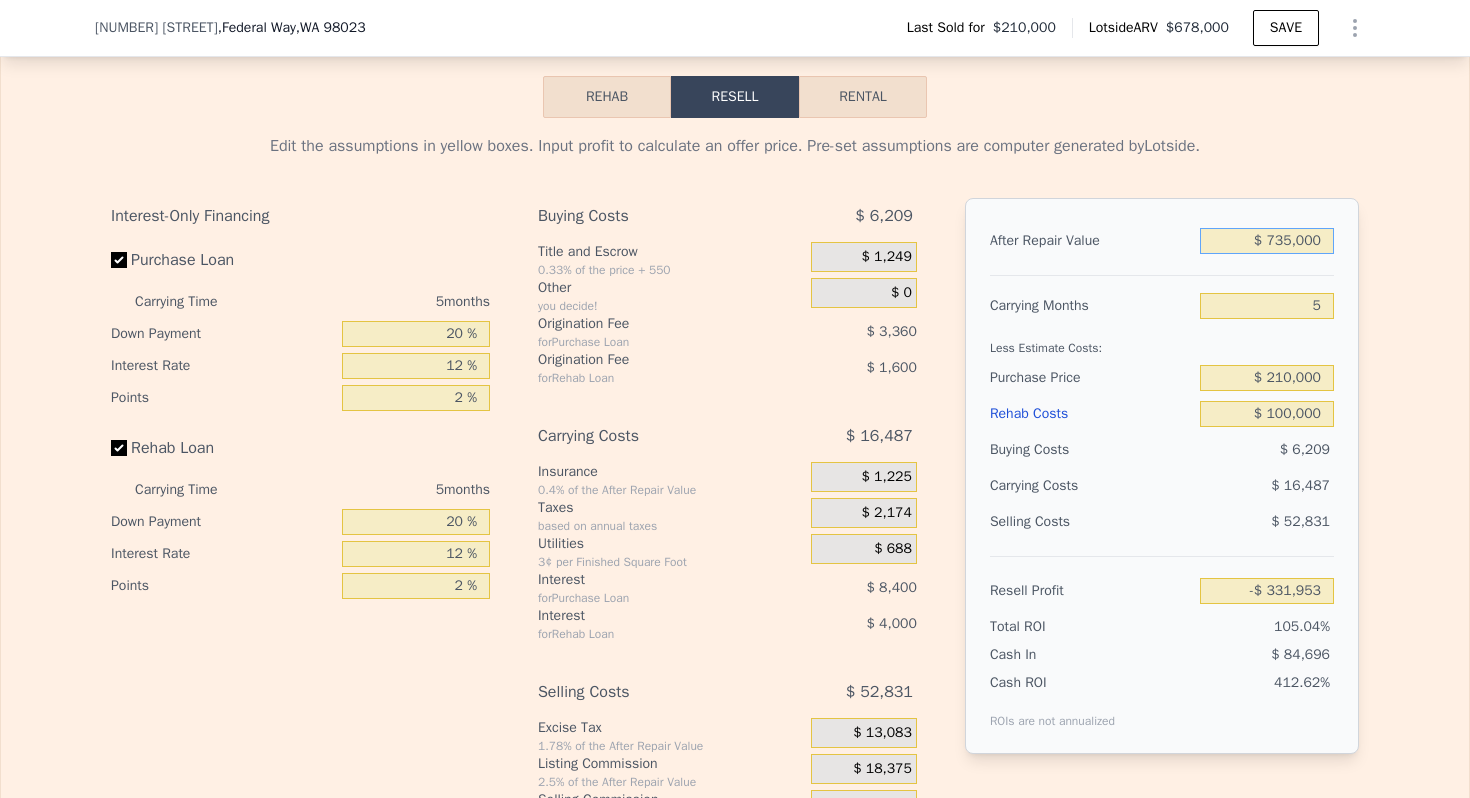 type on "$ 349,473" 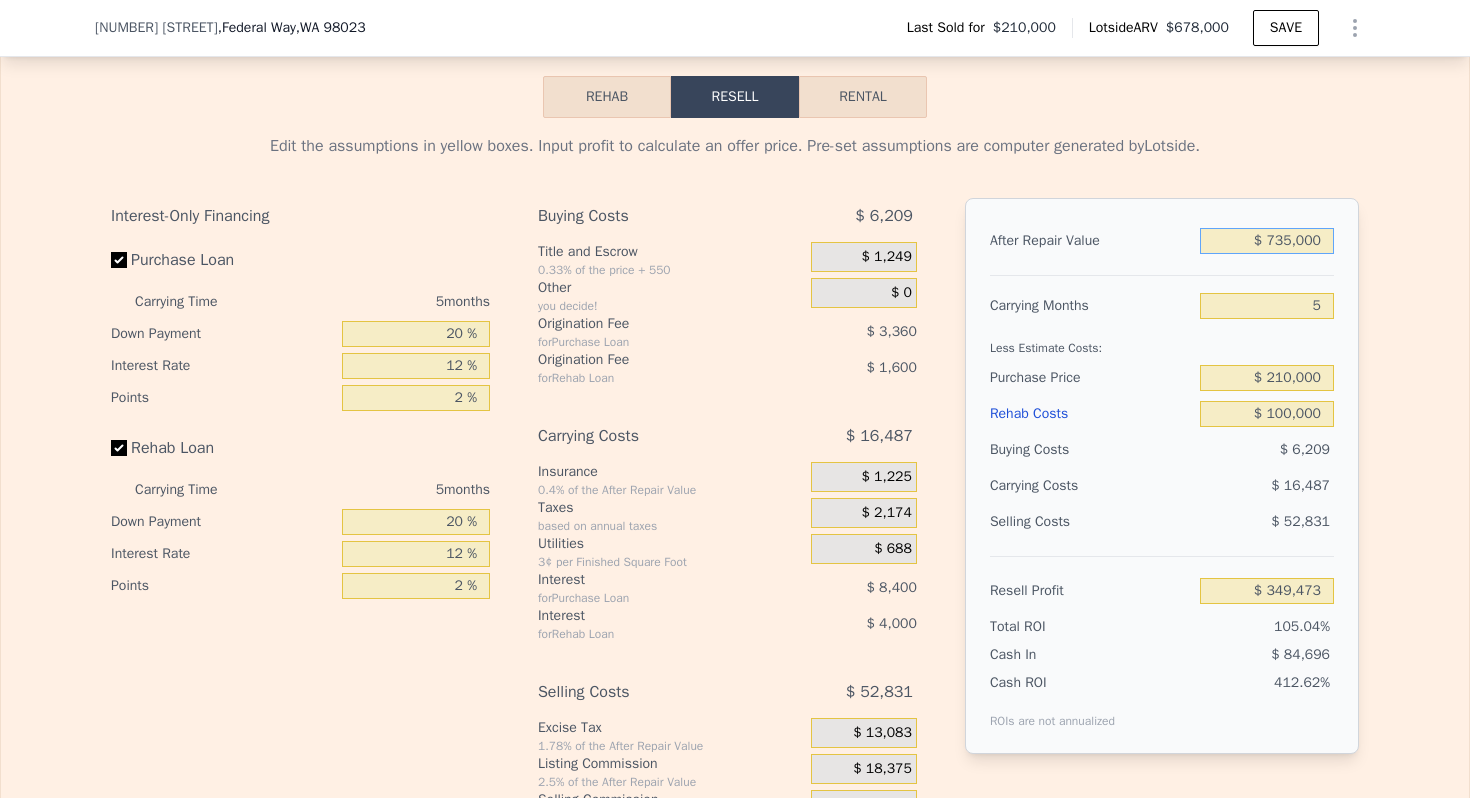 type on "$ 735,000" 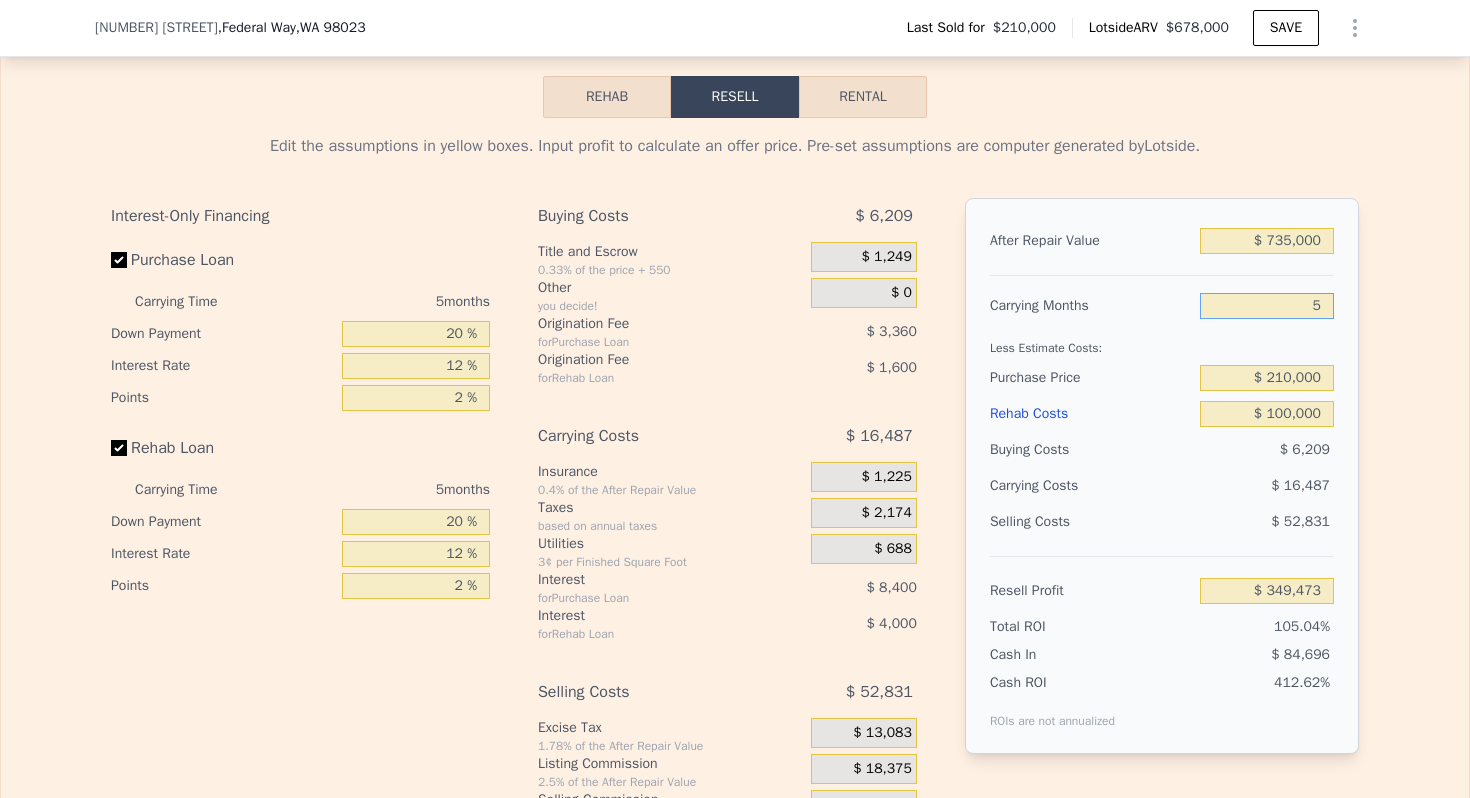click on "5" at bounding box center [1267, 306] 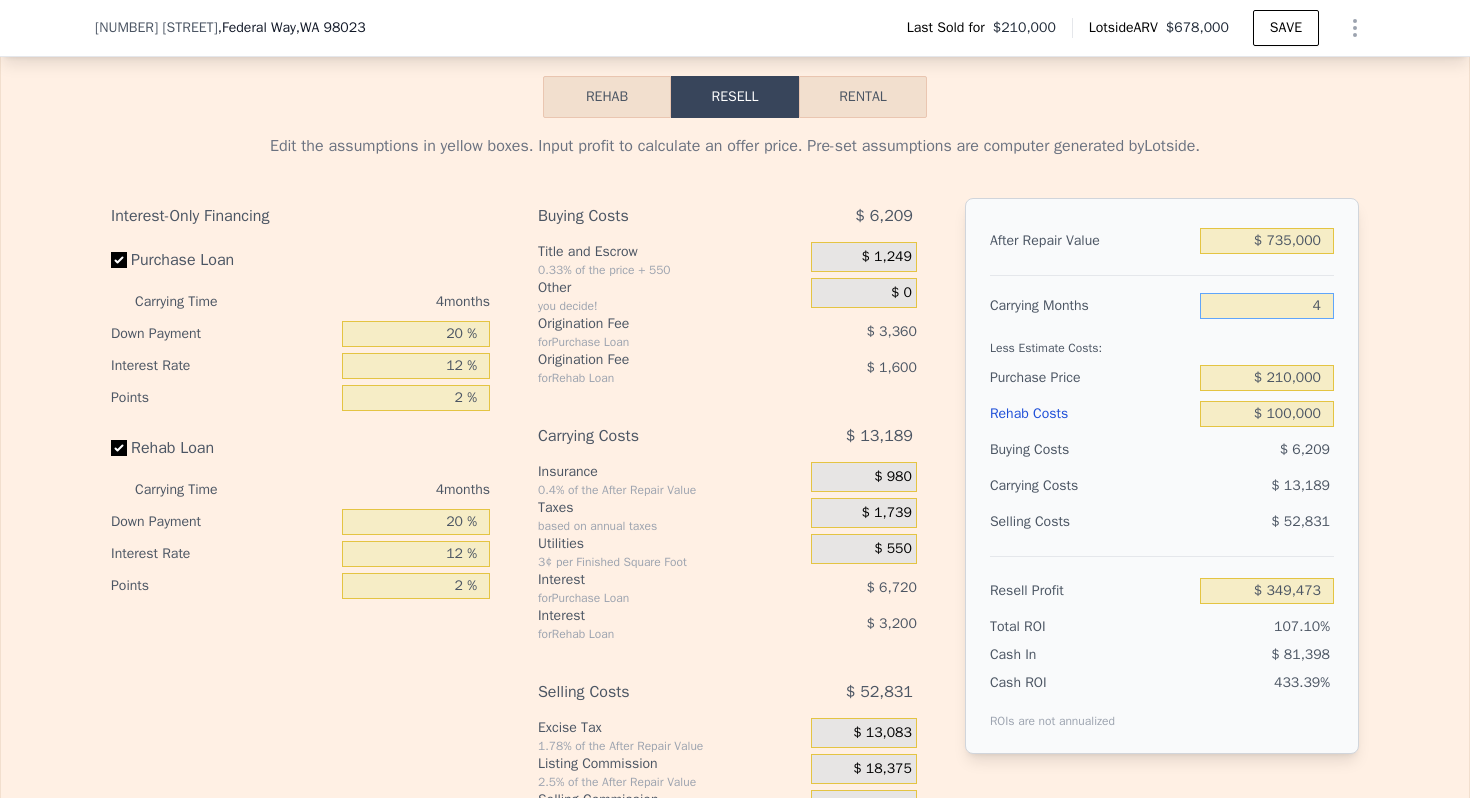 type on "$ 352,771" 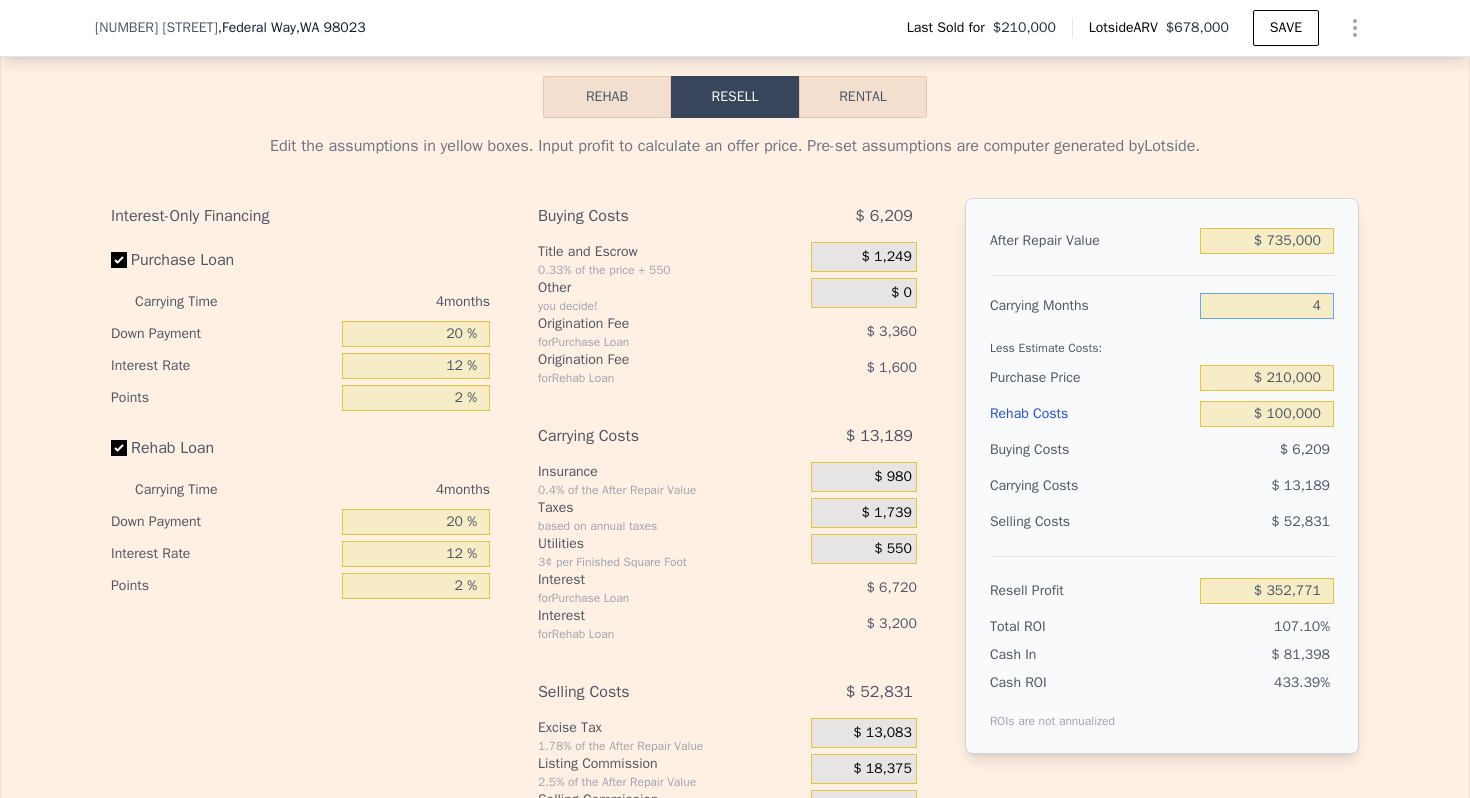 type on "4" 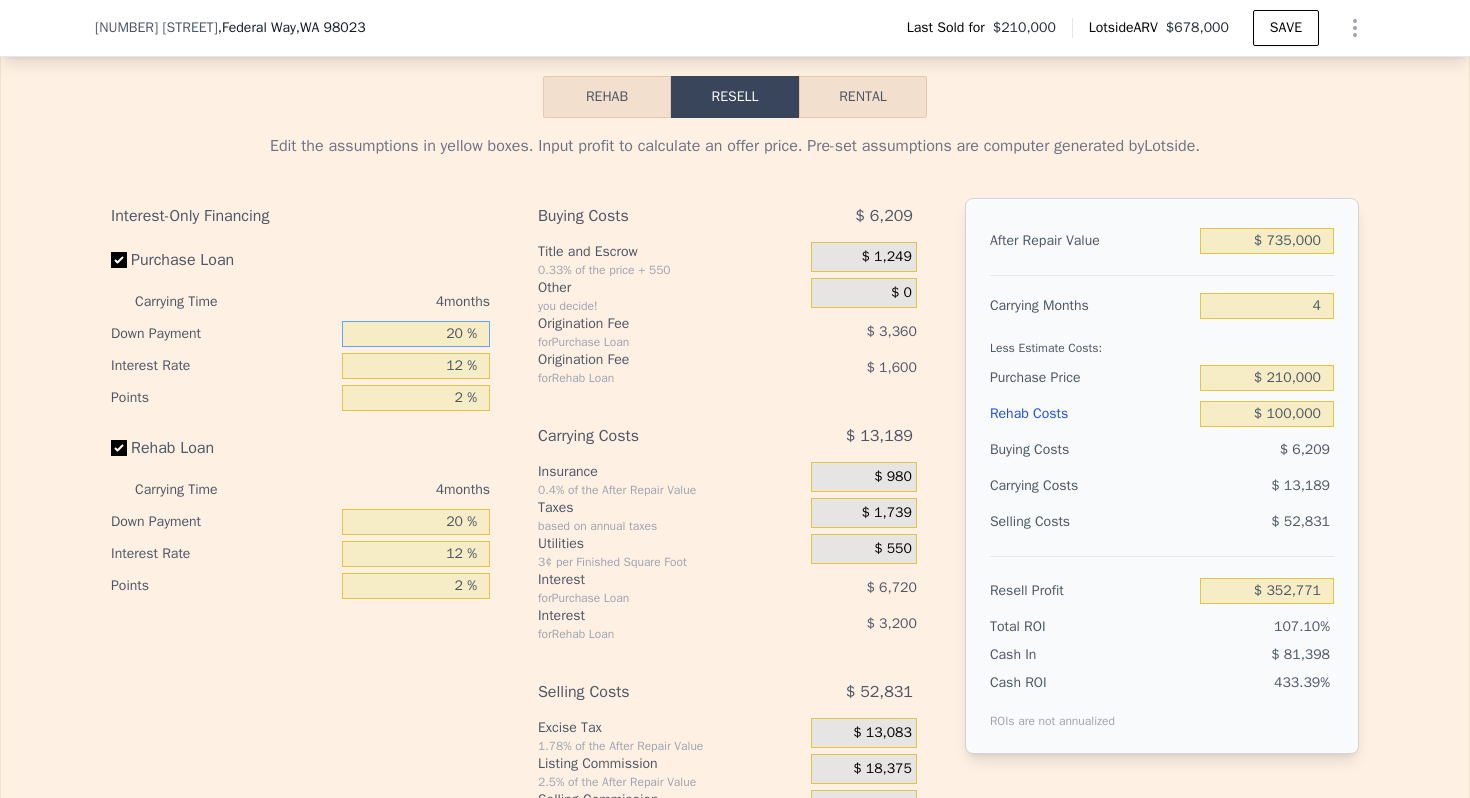 click on "20 %" at bounding box center [416, 334] 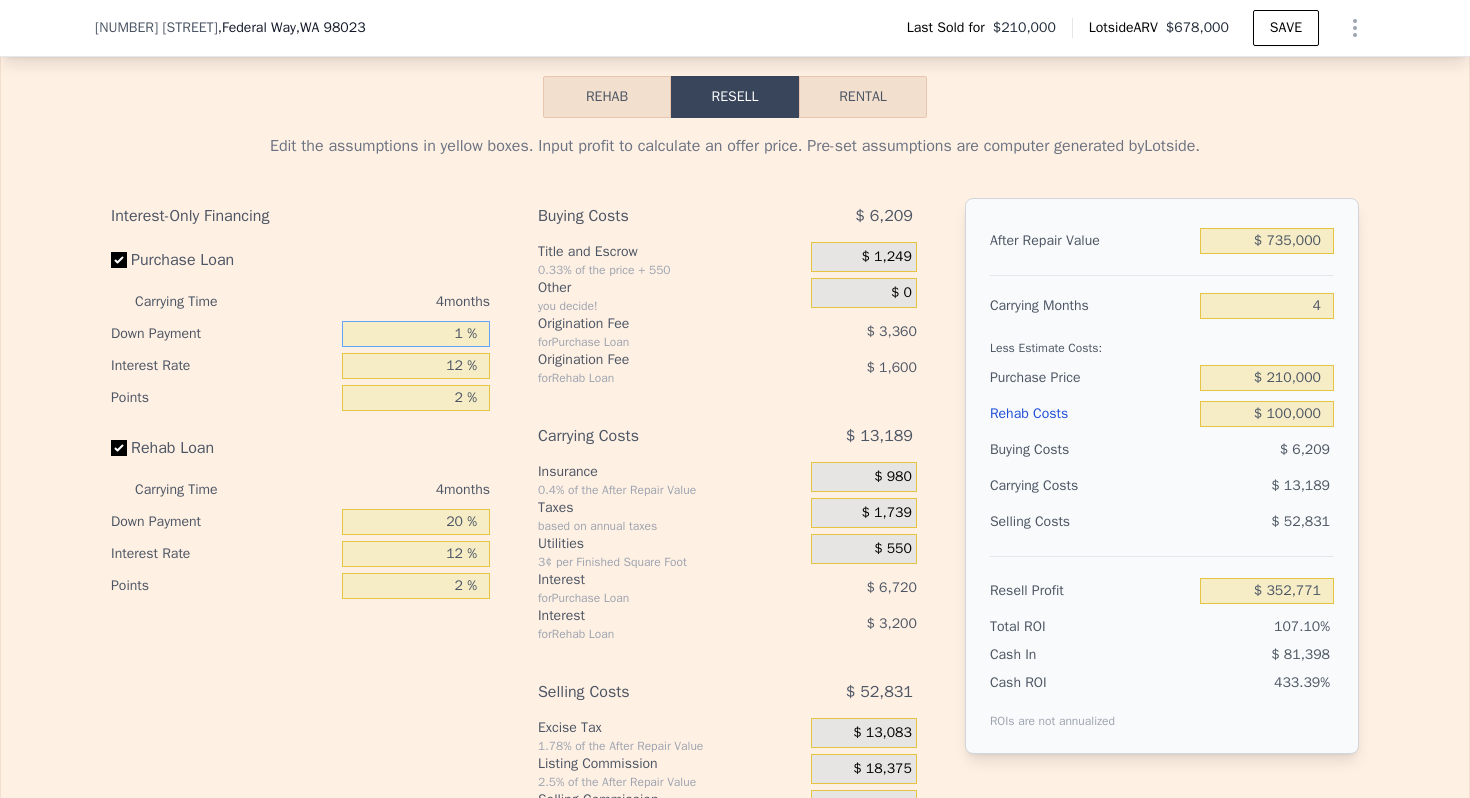 type on "10 %" 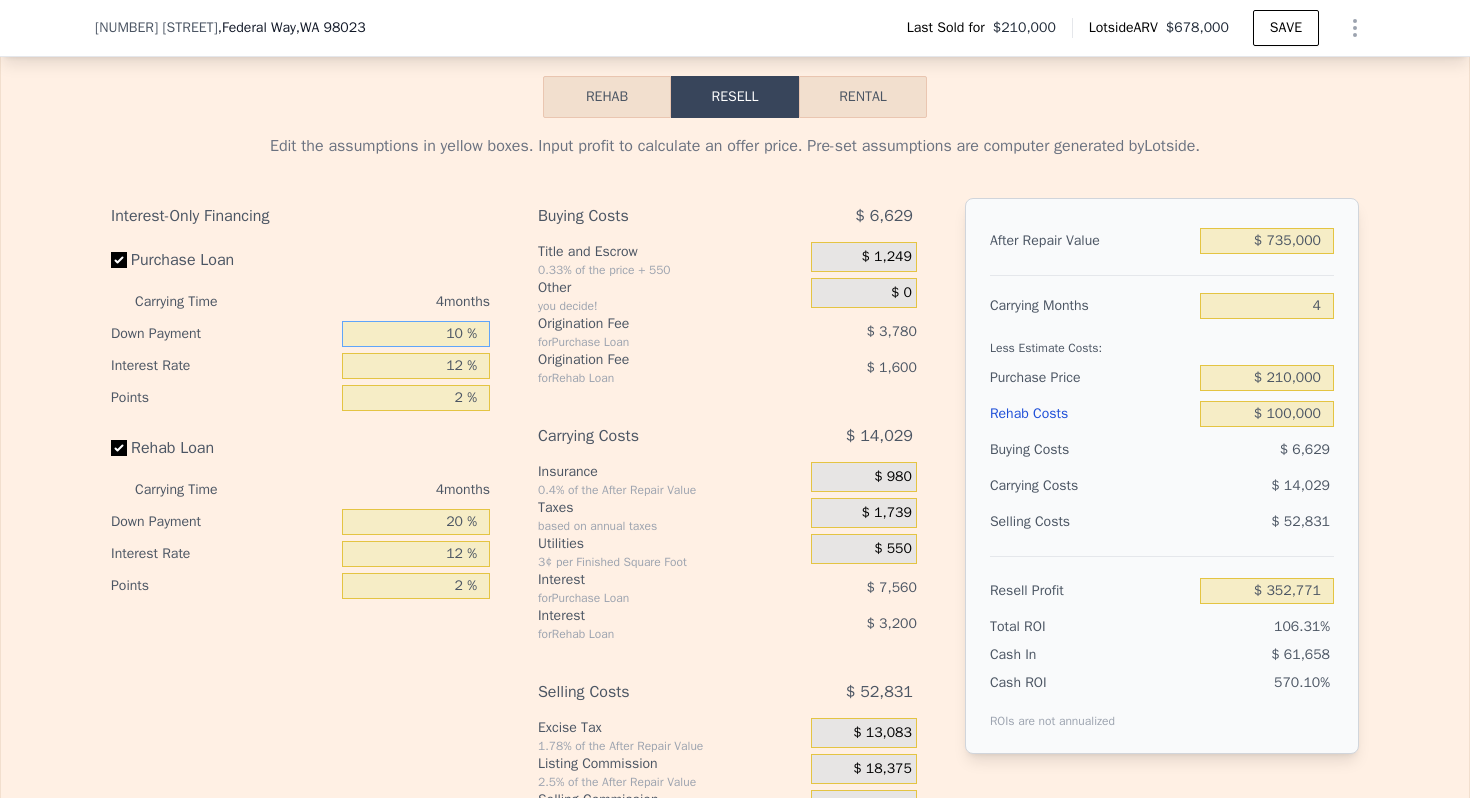 type on "$ 351,511" 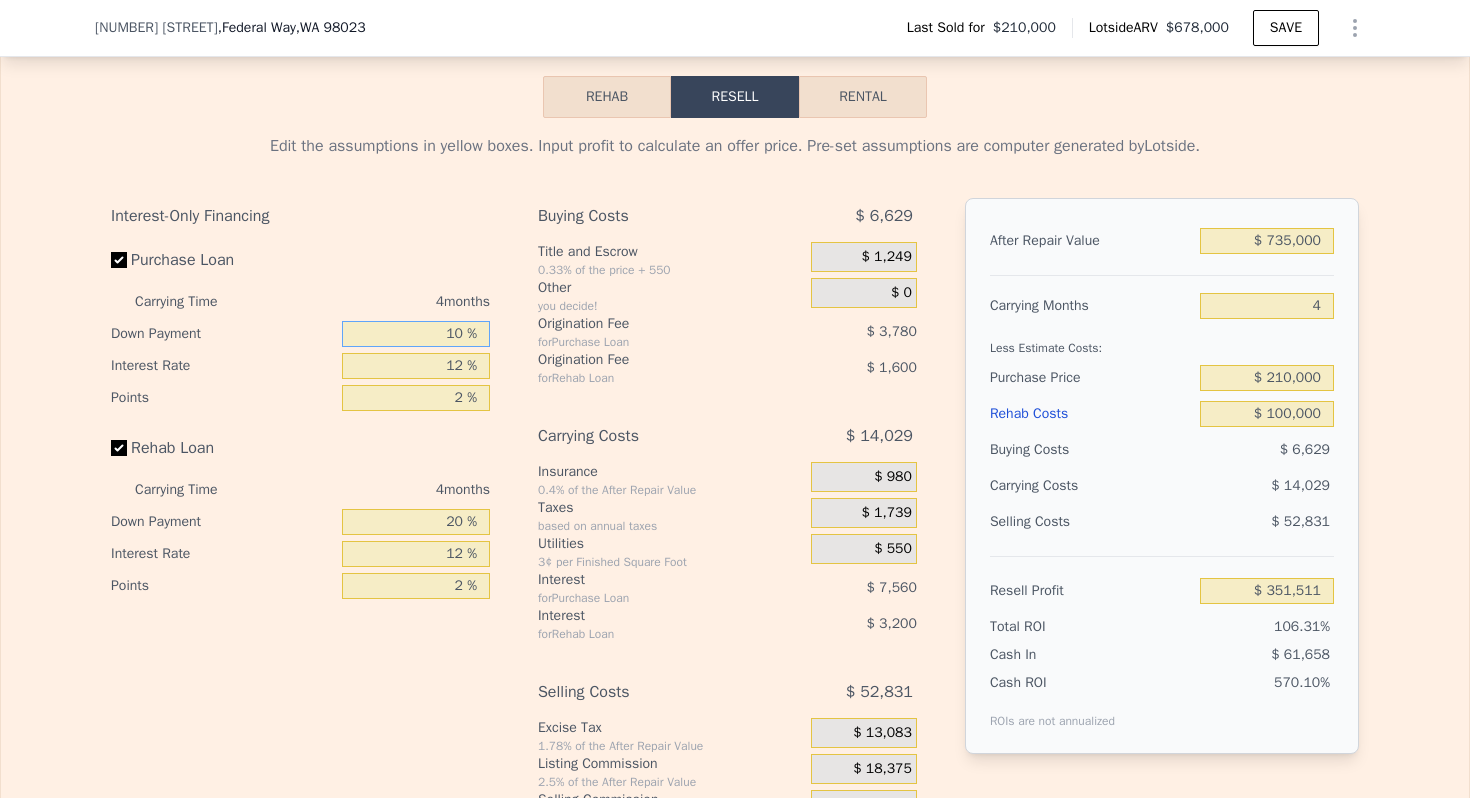 type on "10 %" 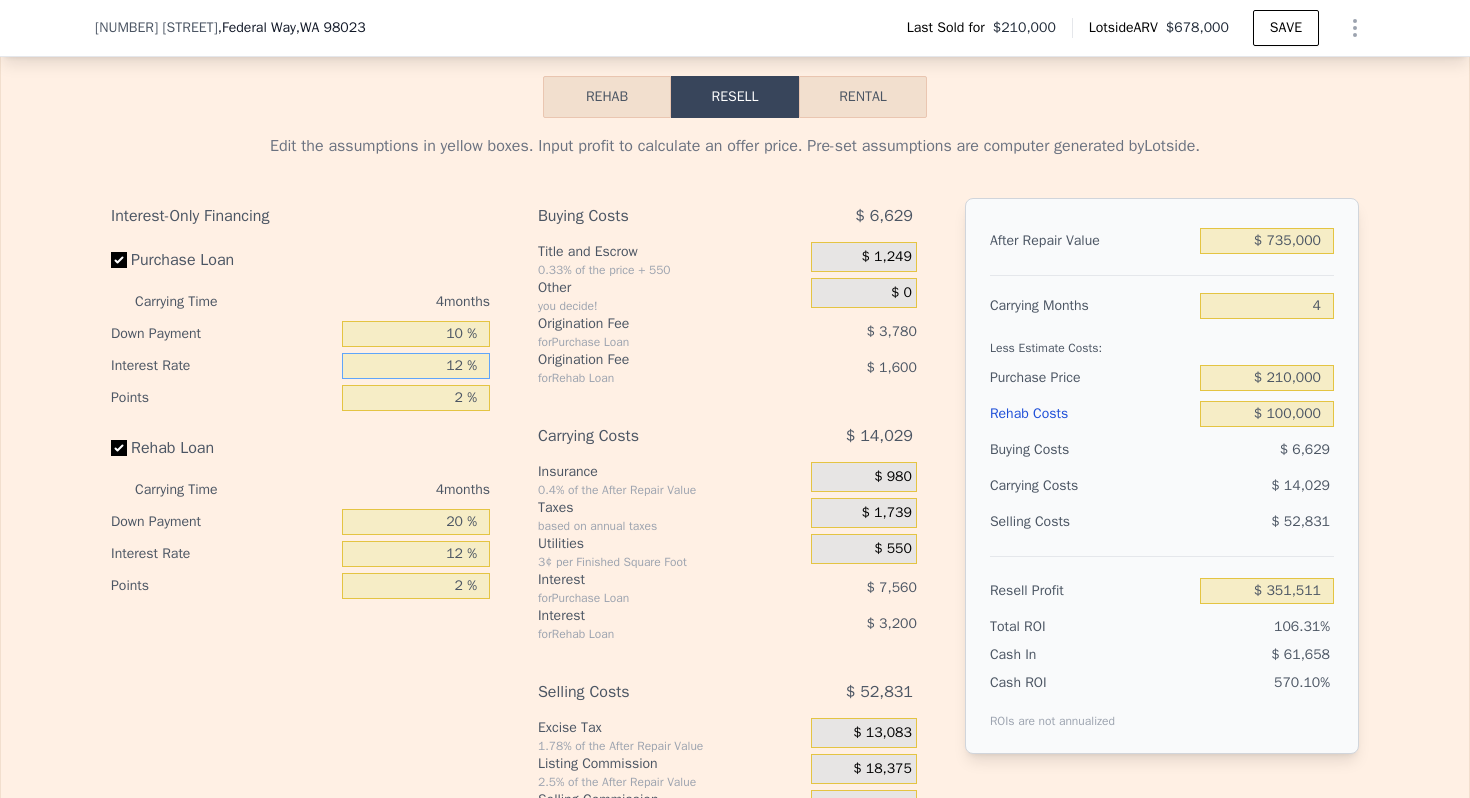click on "12 %" at bounding box center [416, 366] 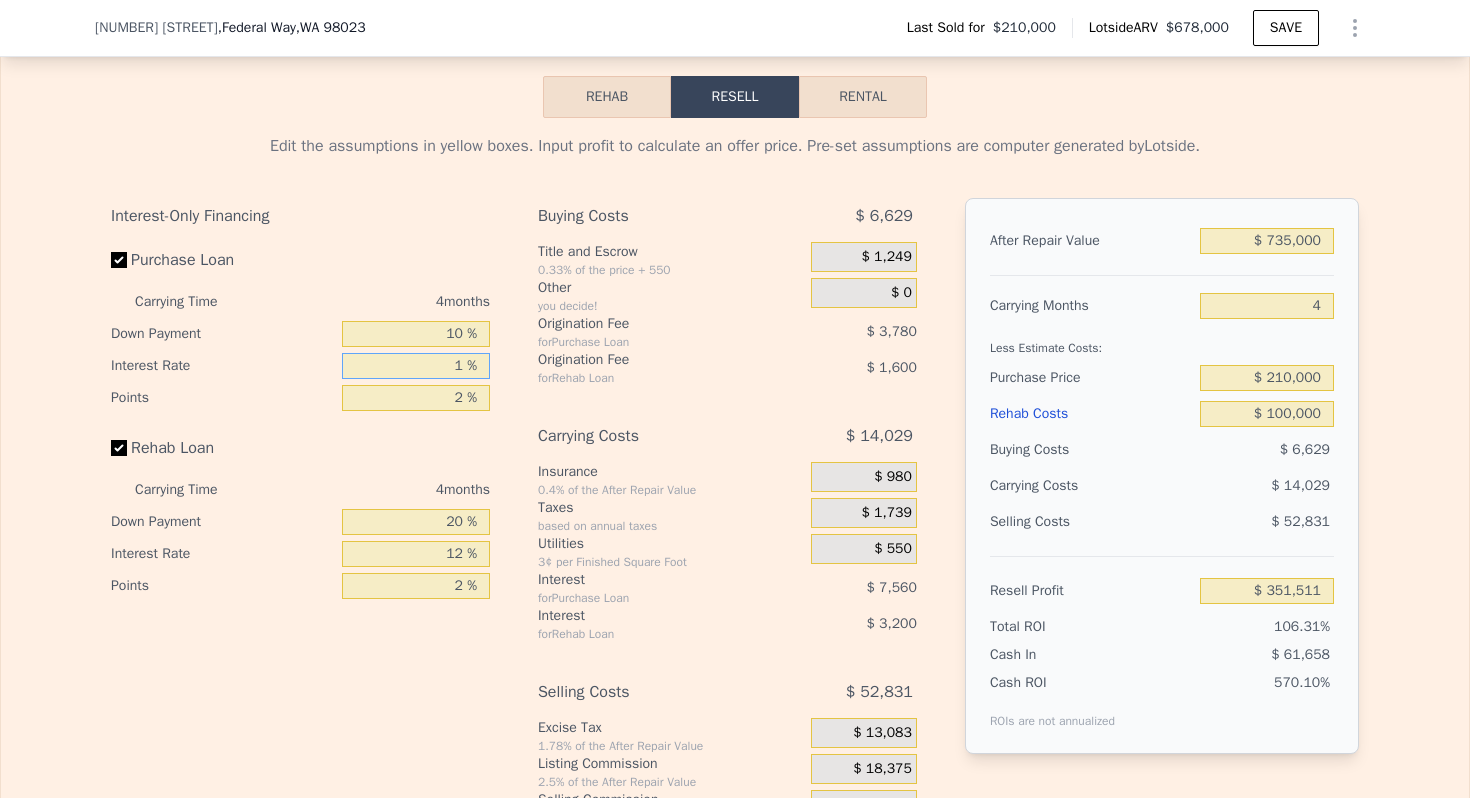 type on "10 %" 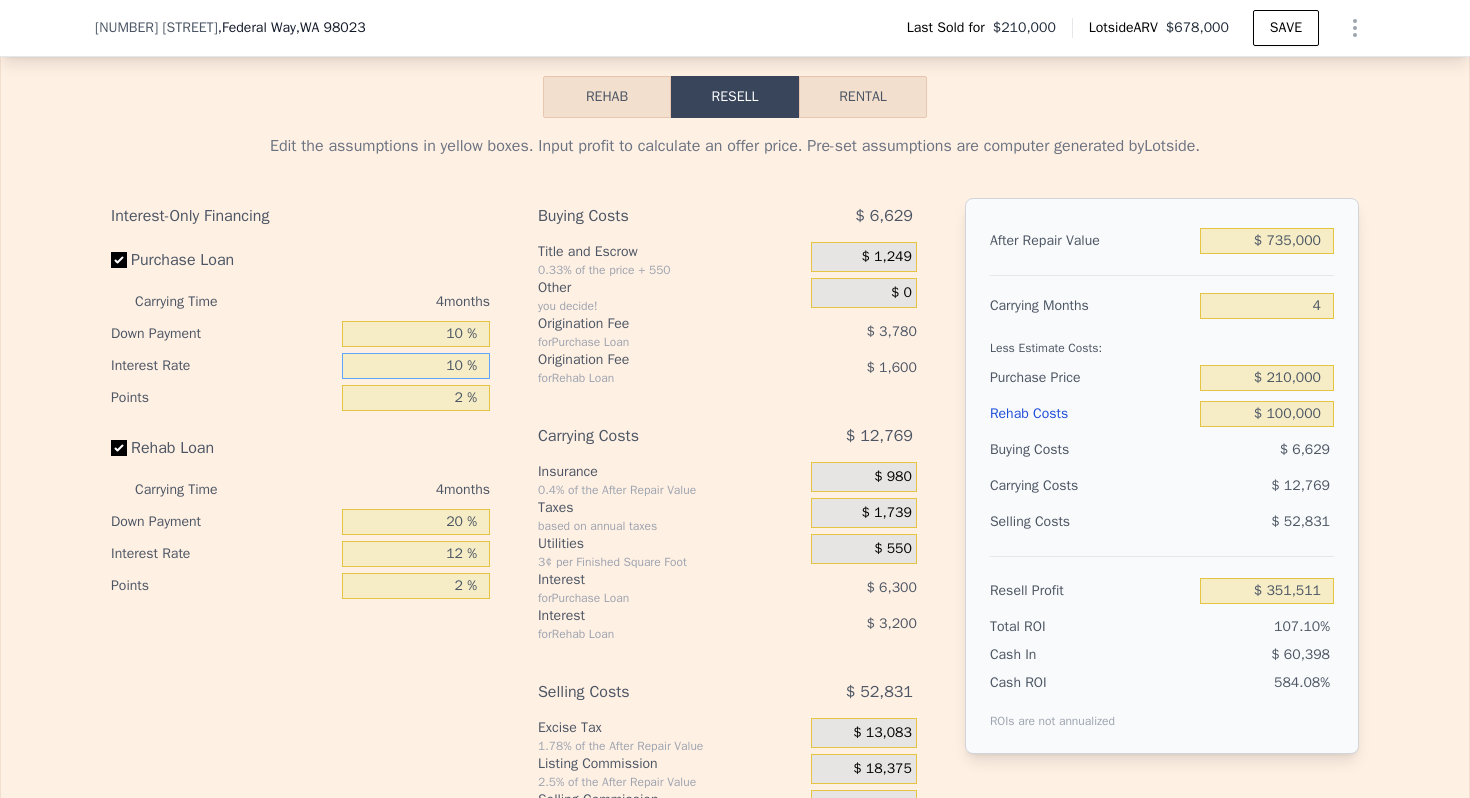 type on "$ 352,771" 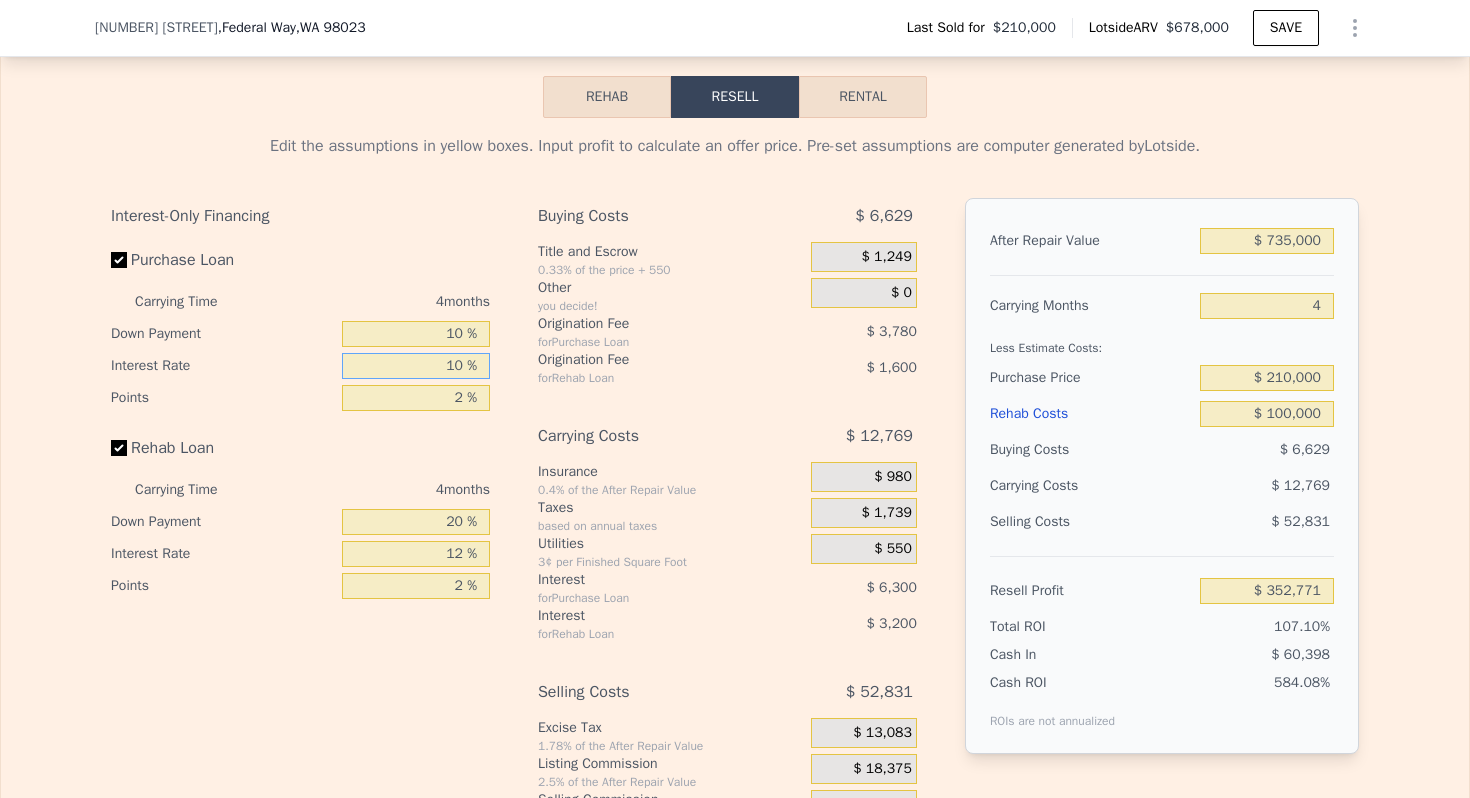 type on "10 %" 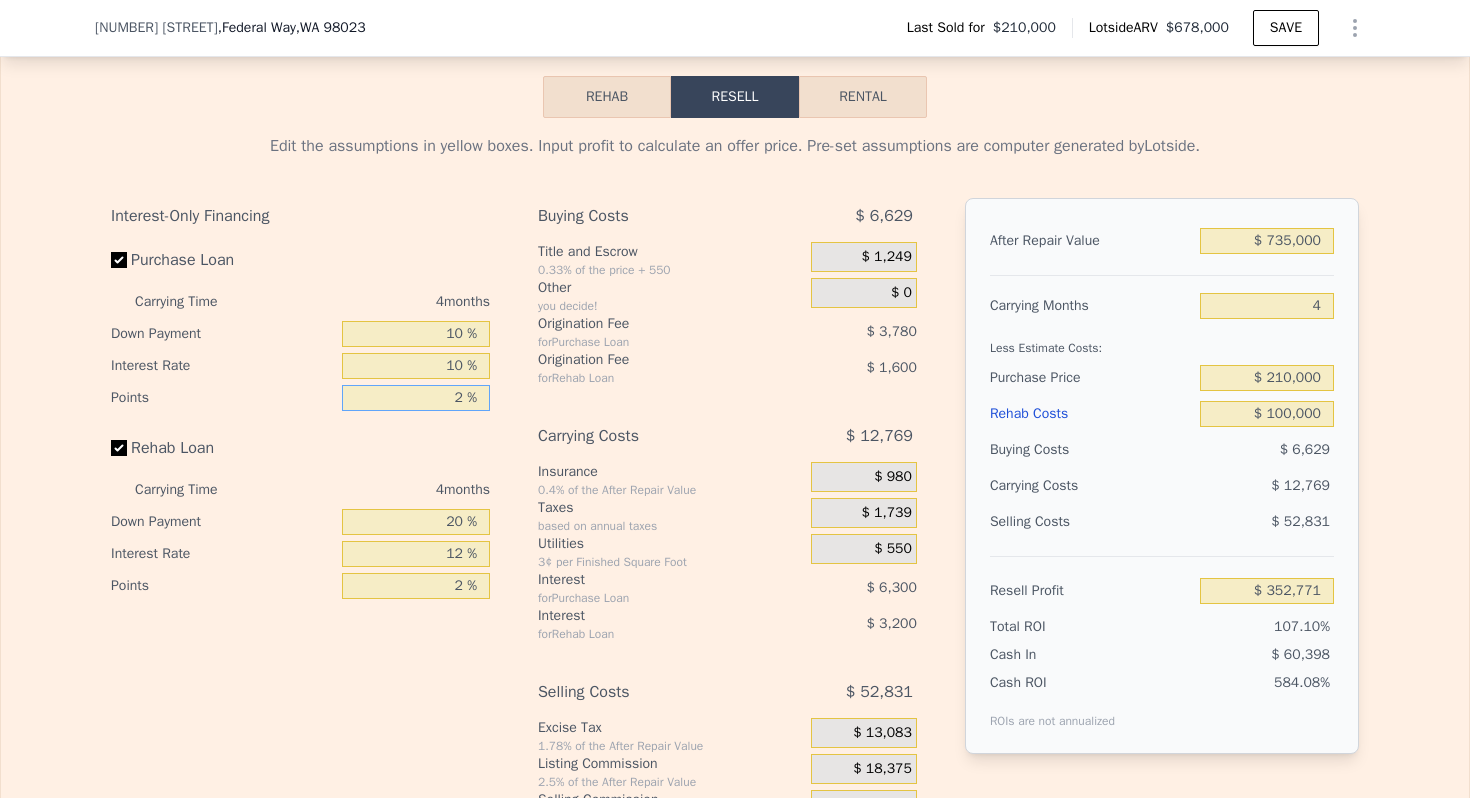 click on "2 %" at bounding box center (416, 398) 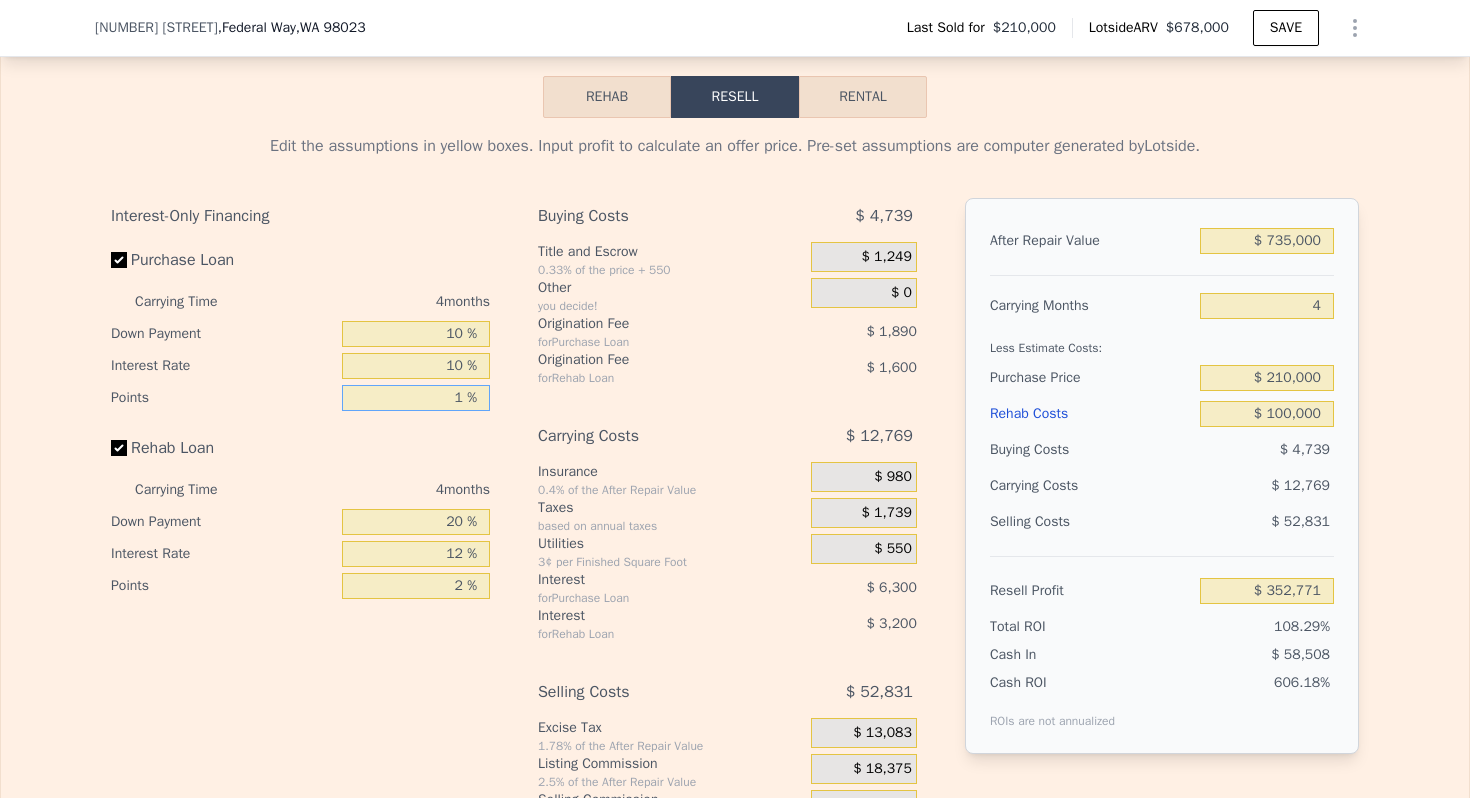 type on "$ 354,661" 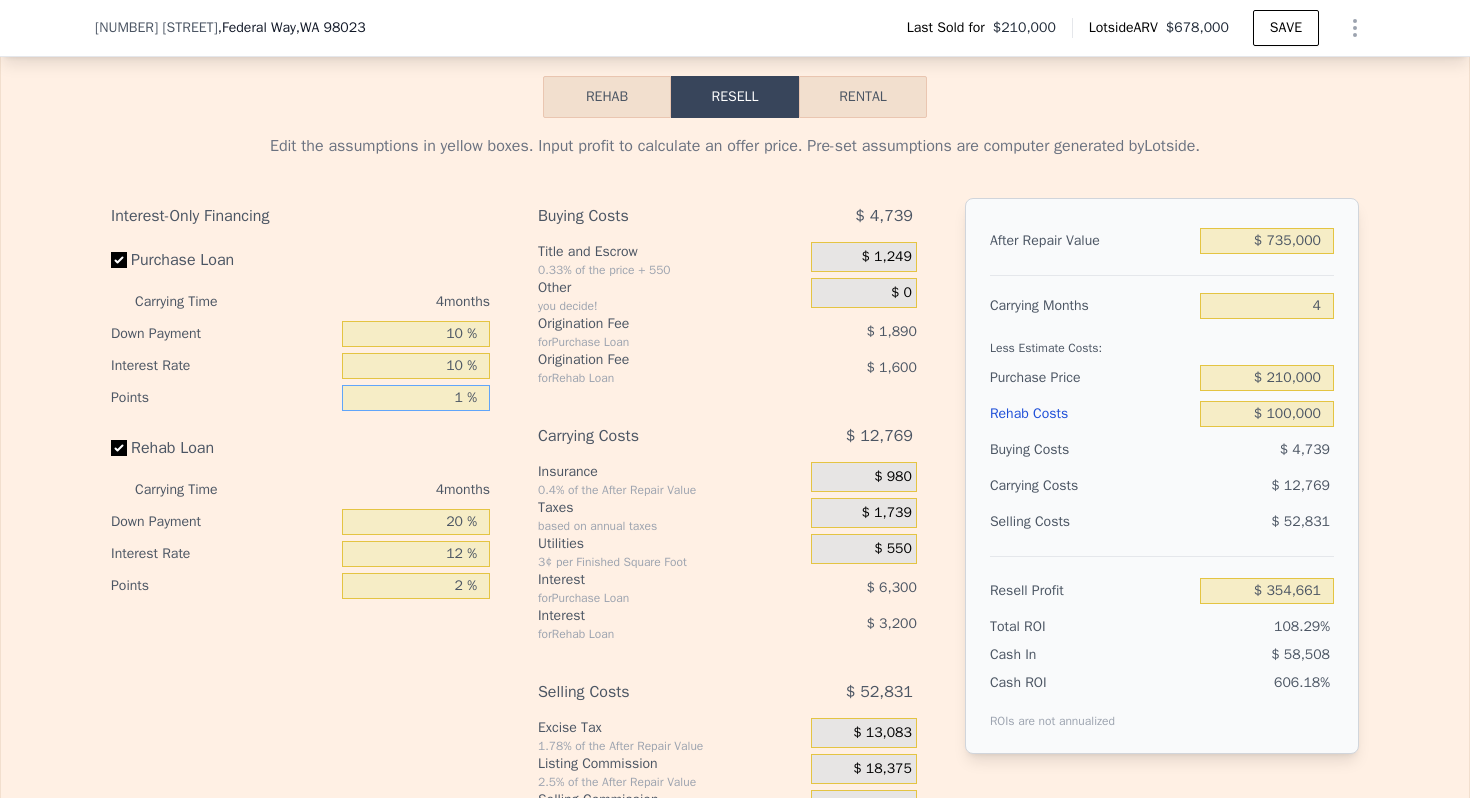 type on "1 %" 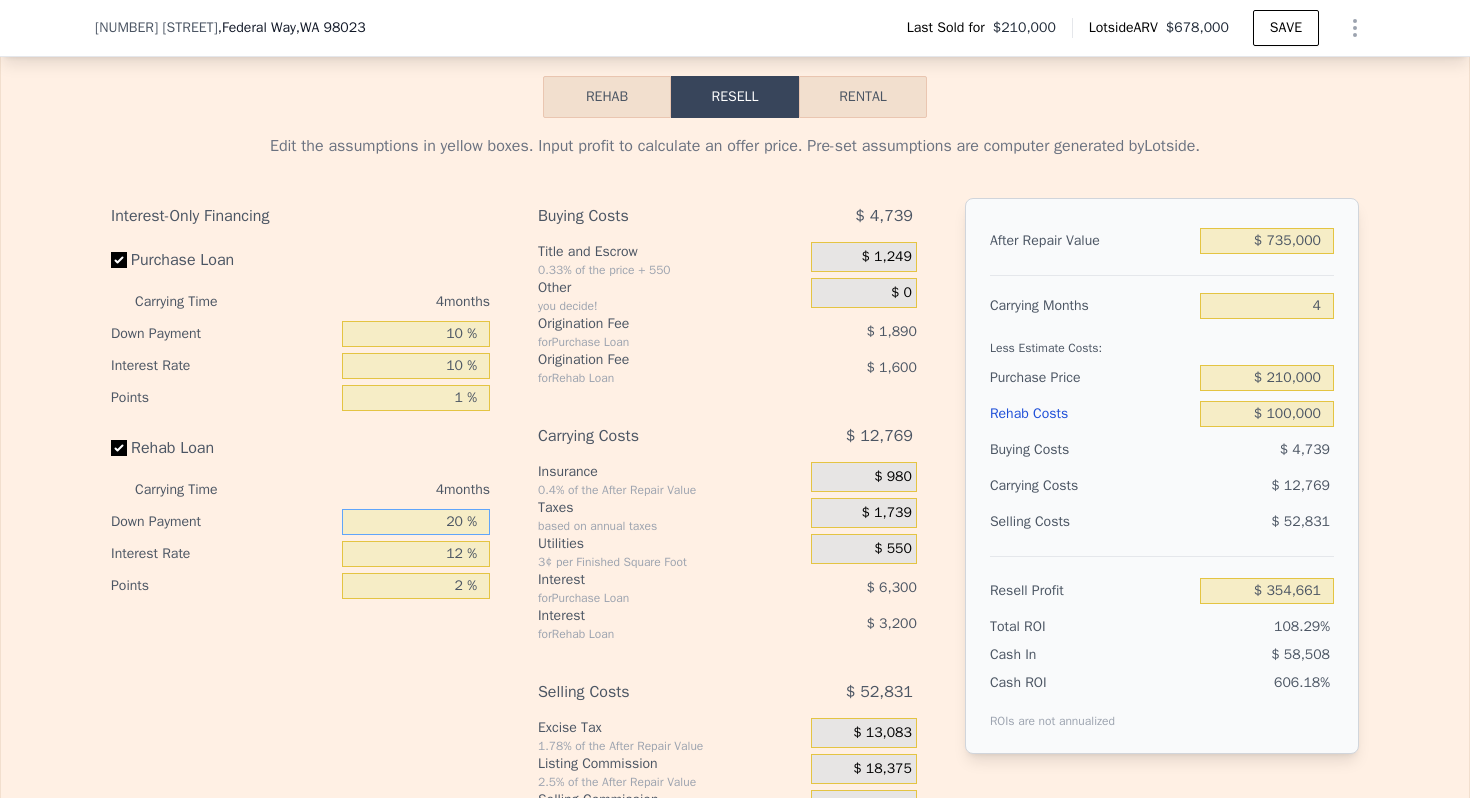 click on "20 %" at bounding box center (416, 522) 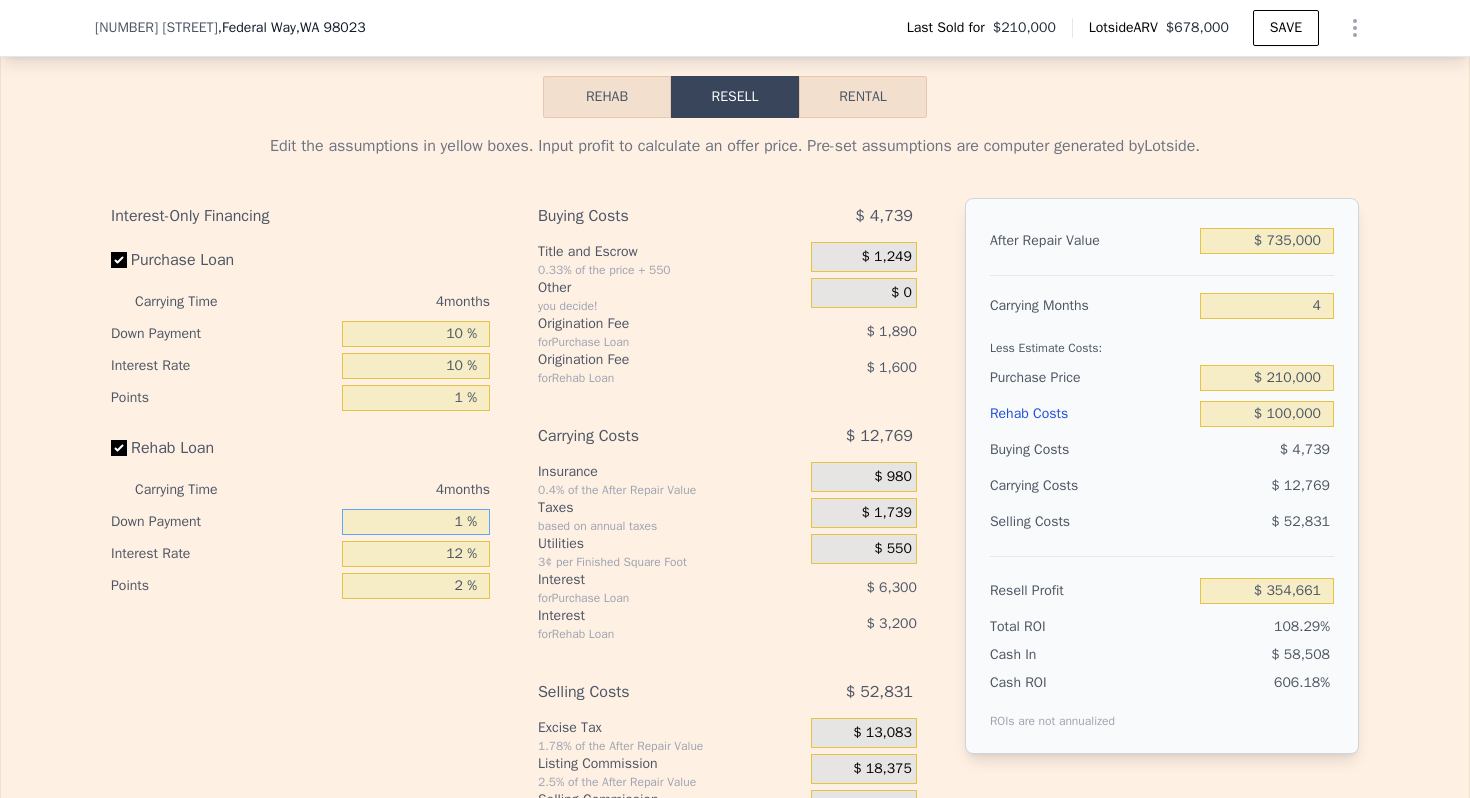 type on "10 %" 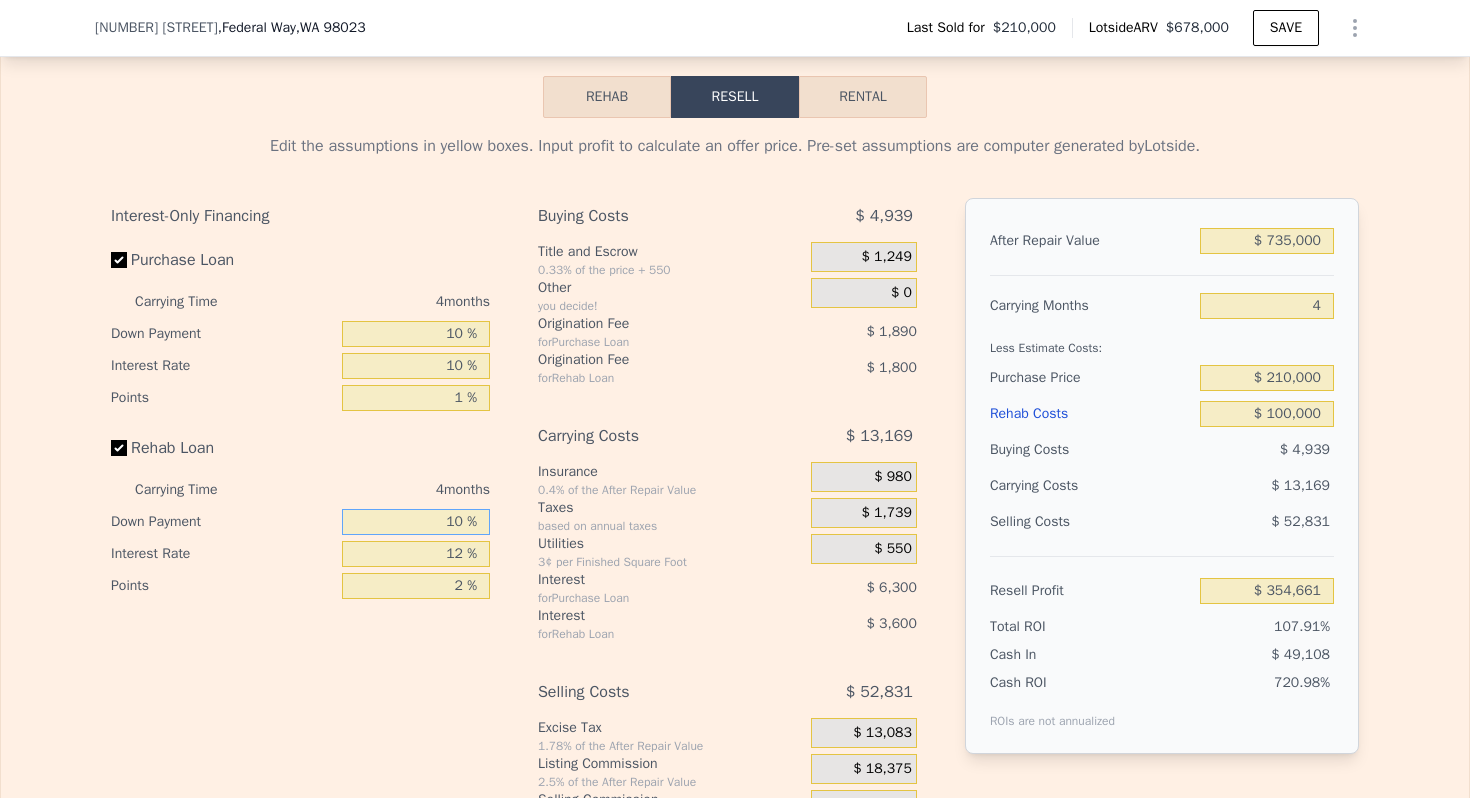 type on "$ 354,061" 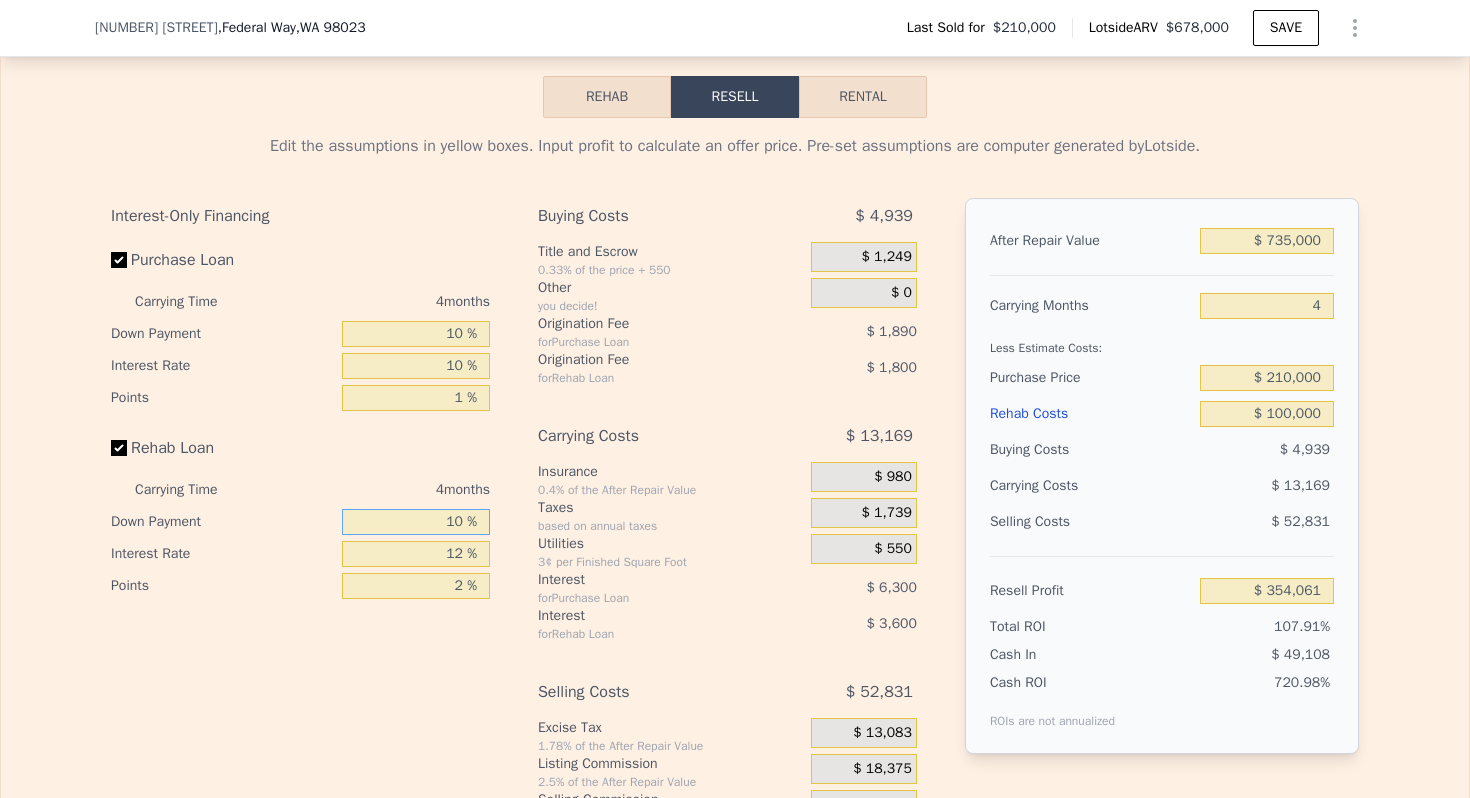 type on "10 %" 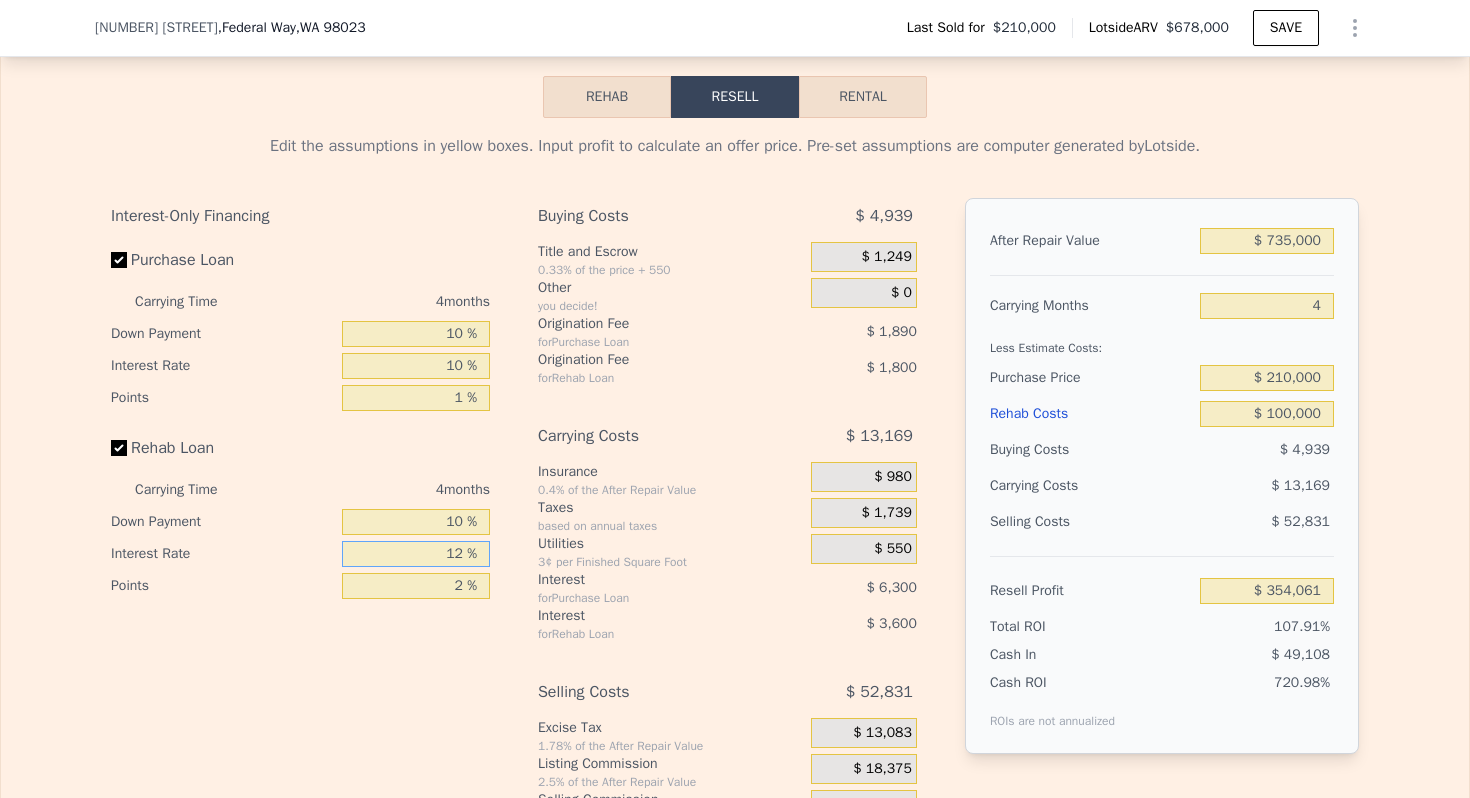 click on "12 %" at bounding box center (416, 554) 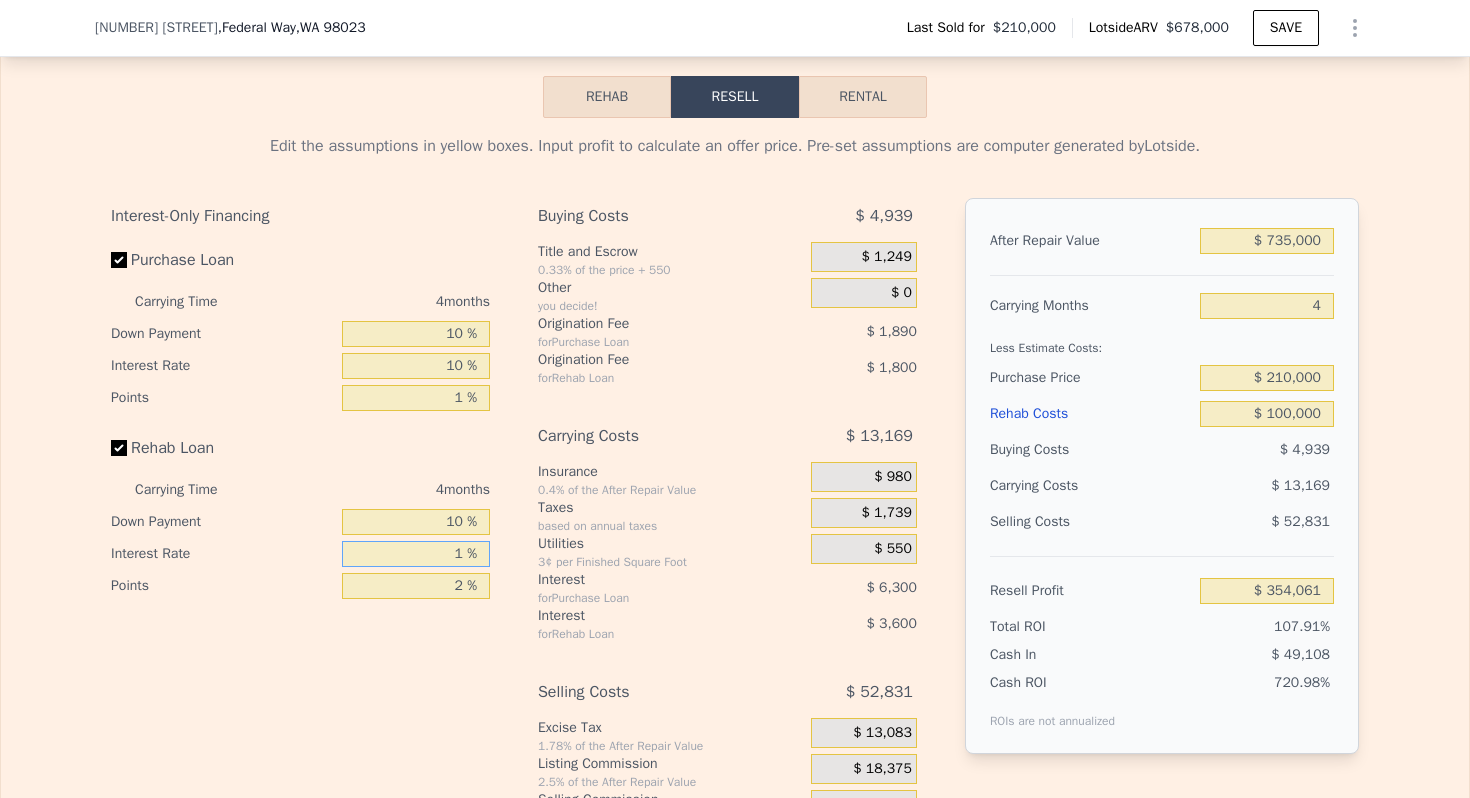 type on "10 %" 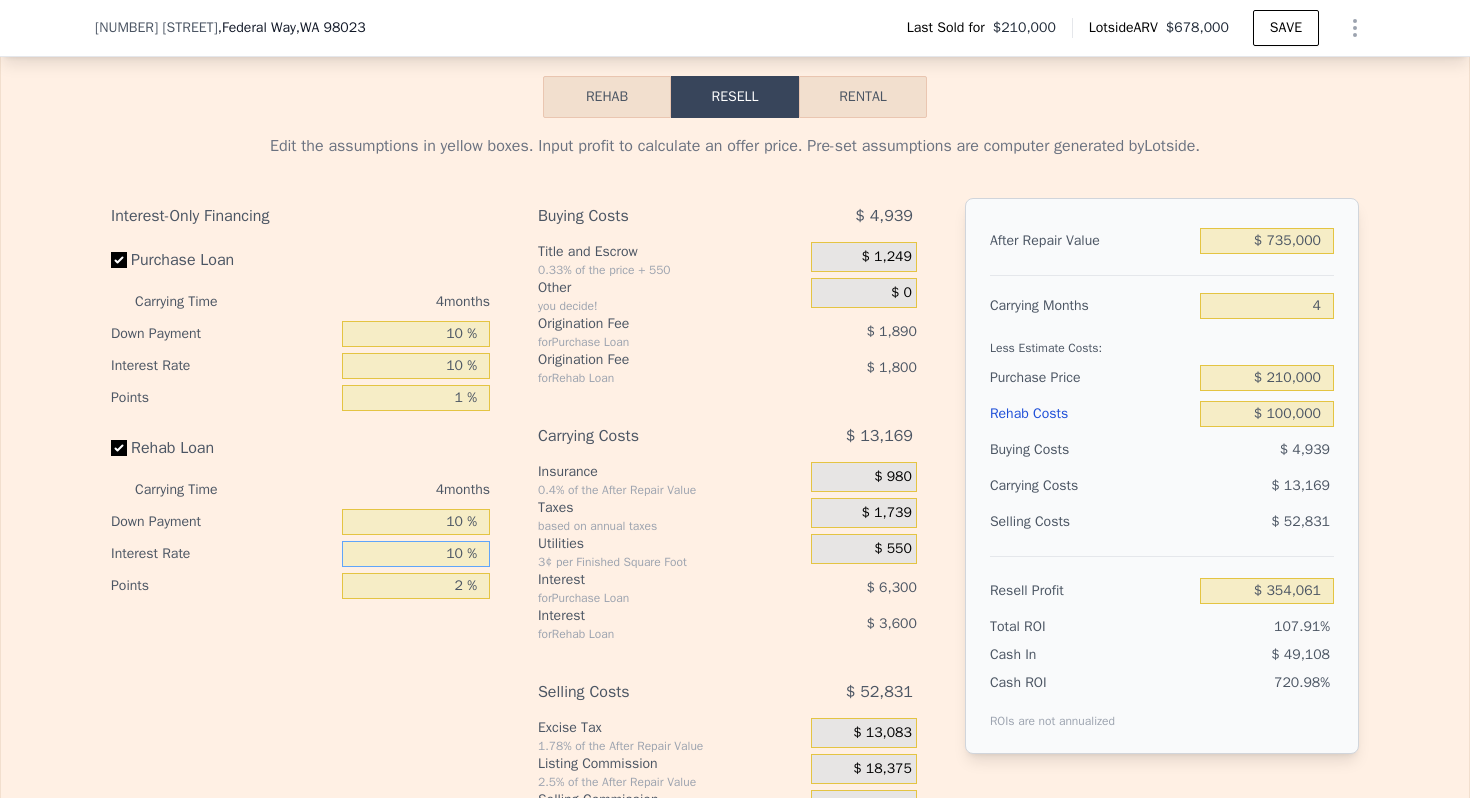 type on "$ 354,661" 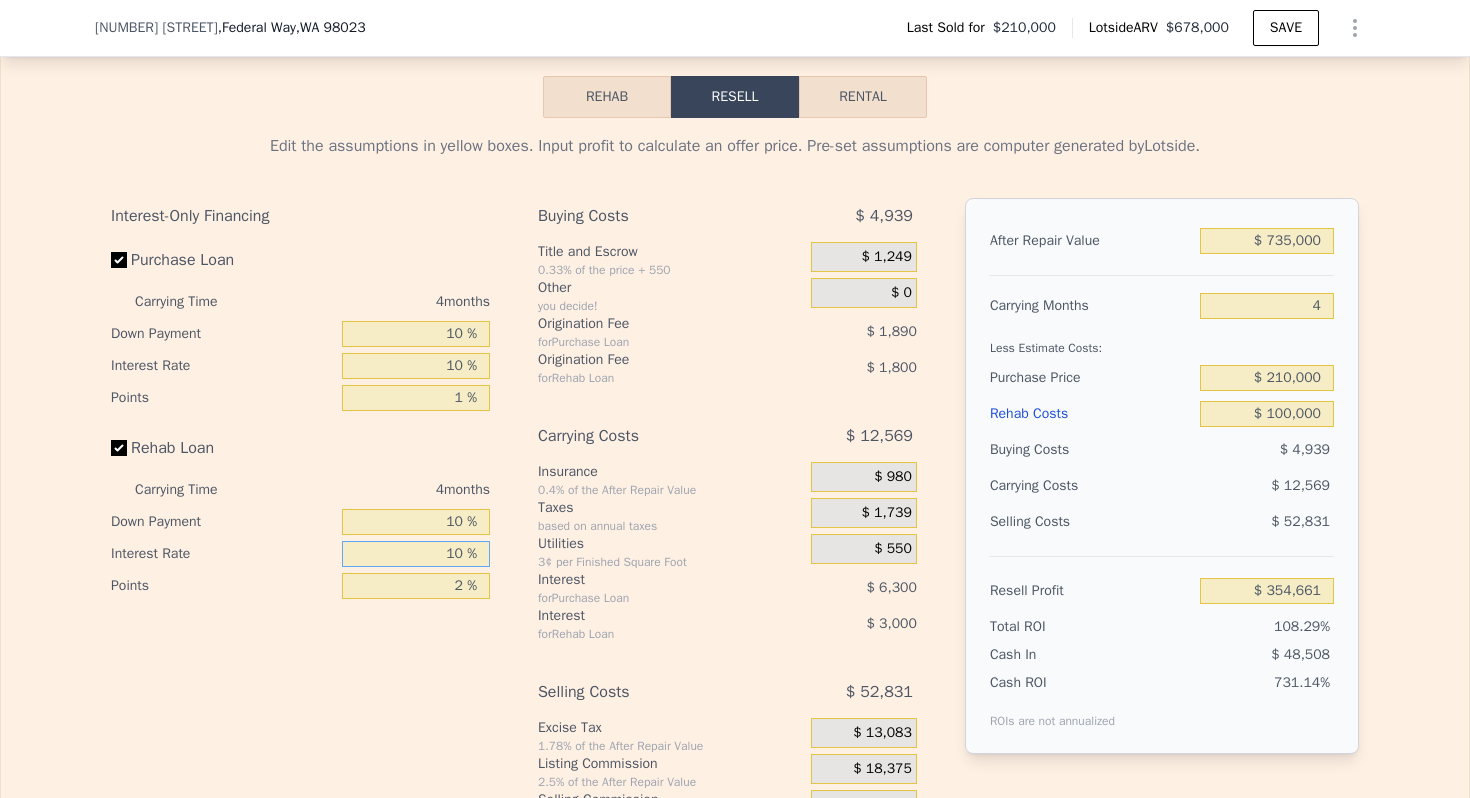 type on "10 %" 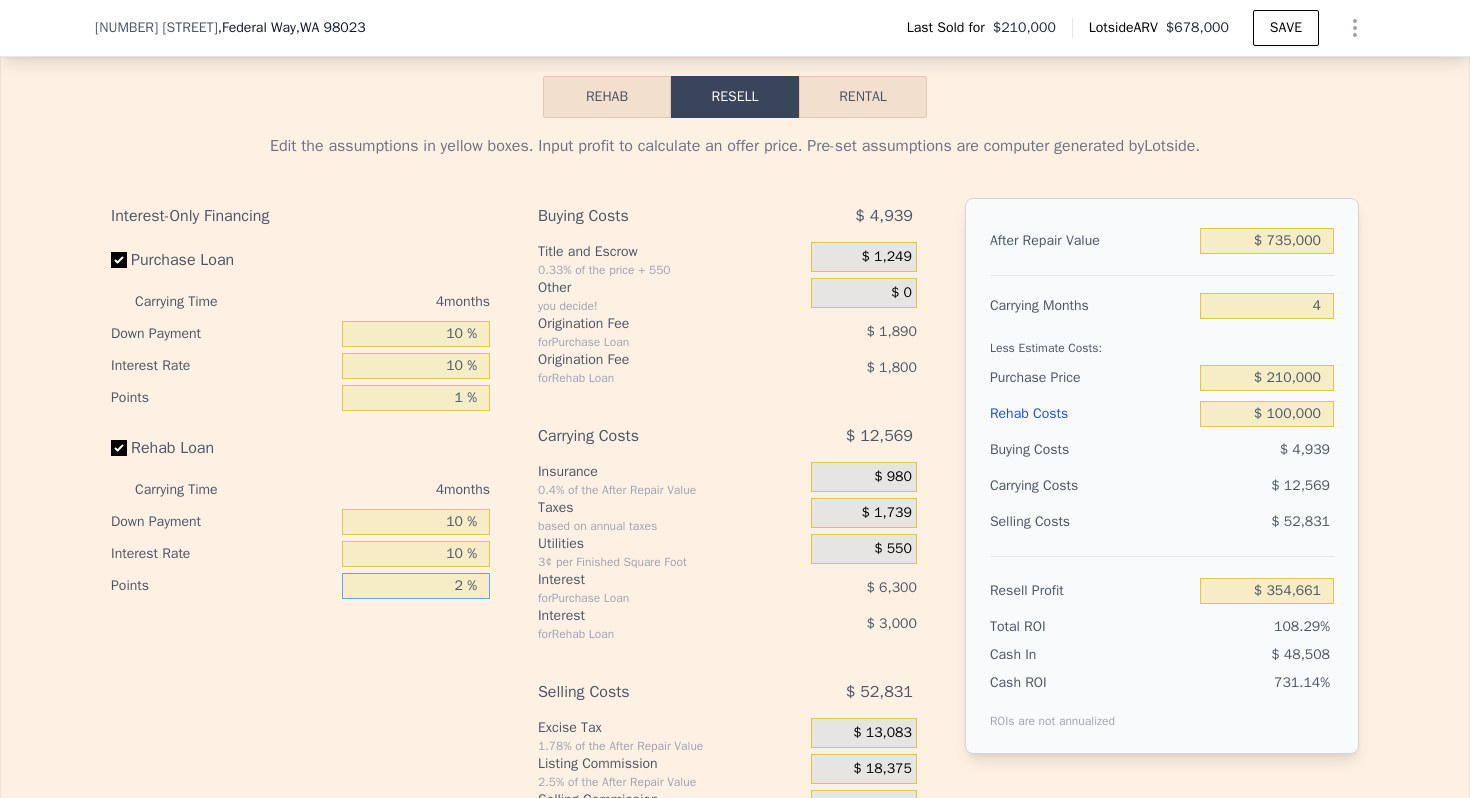 click on "2 %" at bounding box center [416, 586] 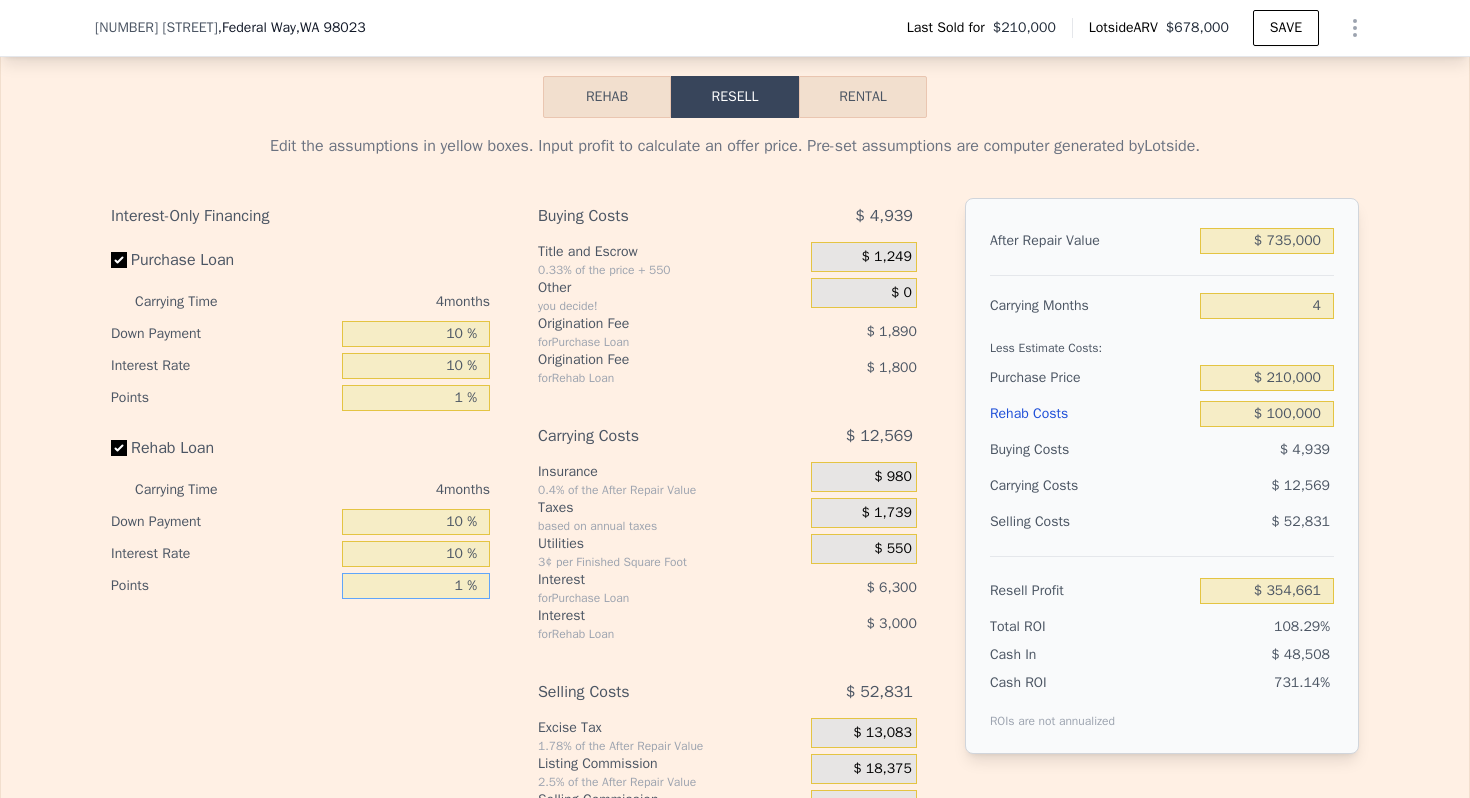type on "$ 355,561" 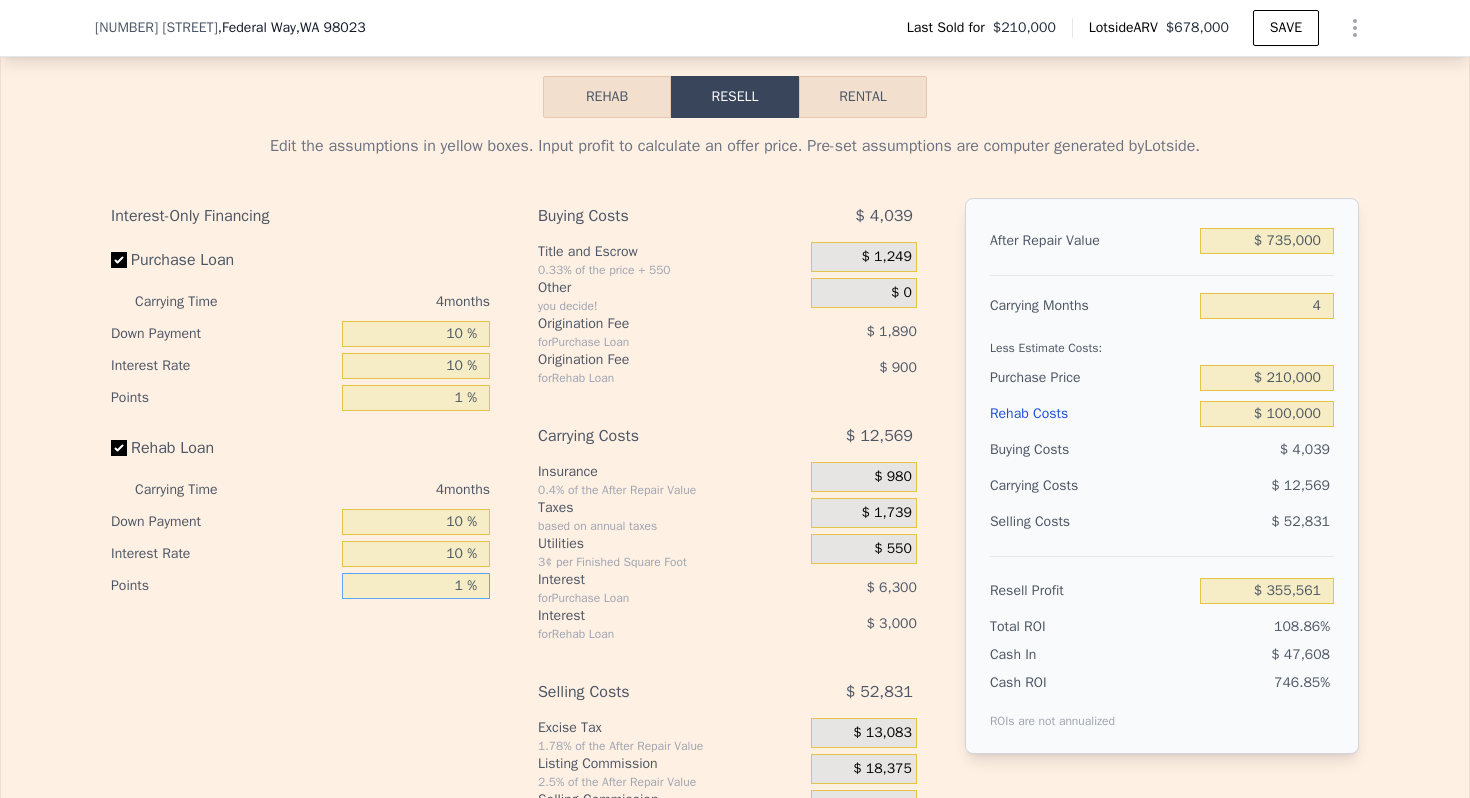 type on "1 %" 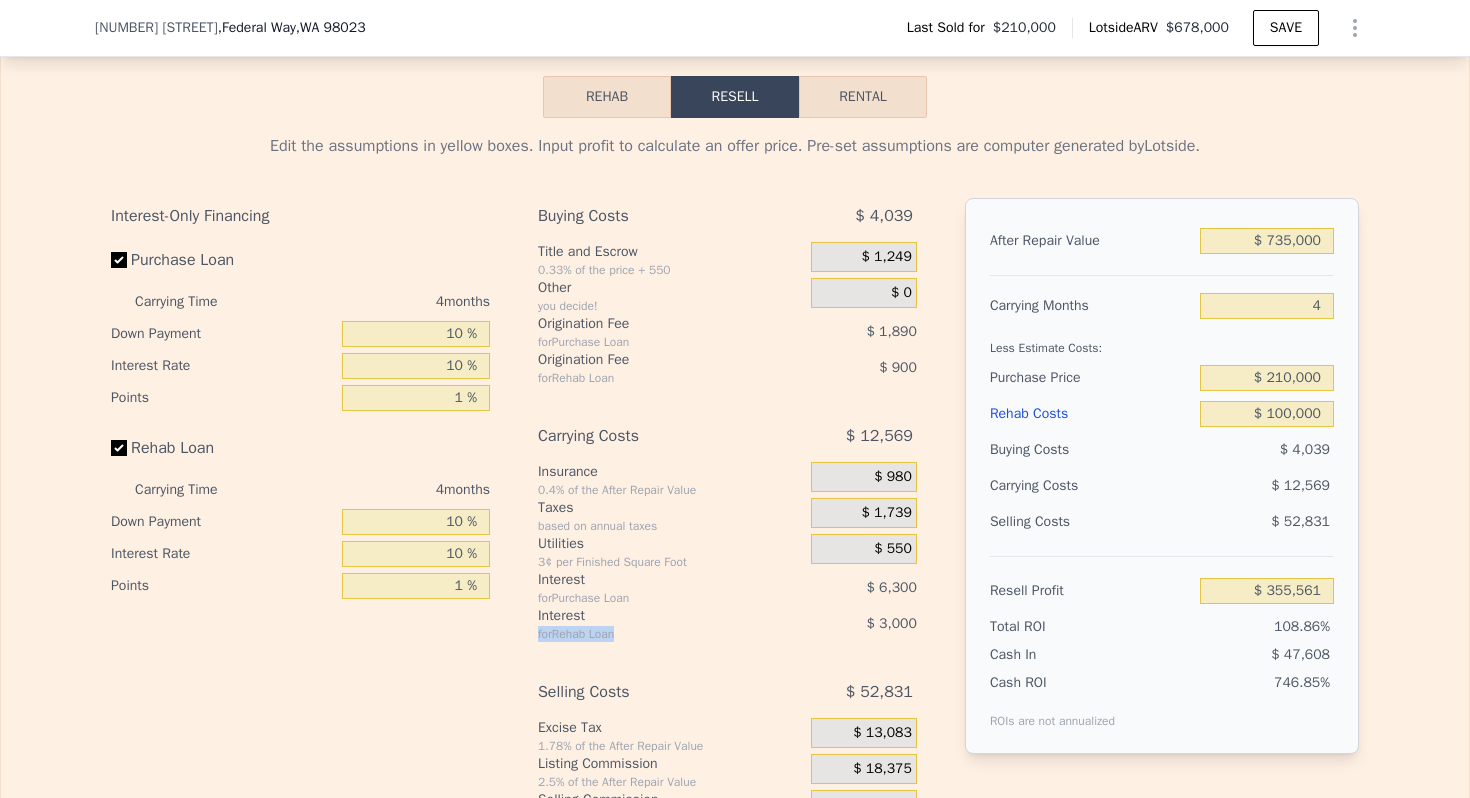 click on "Interest for  Rehab Loan" at bounding box center [649, 624] 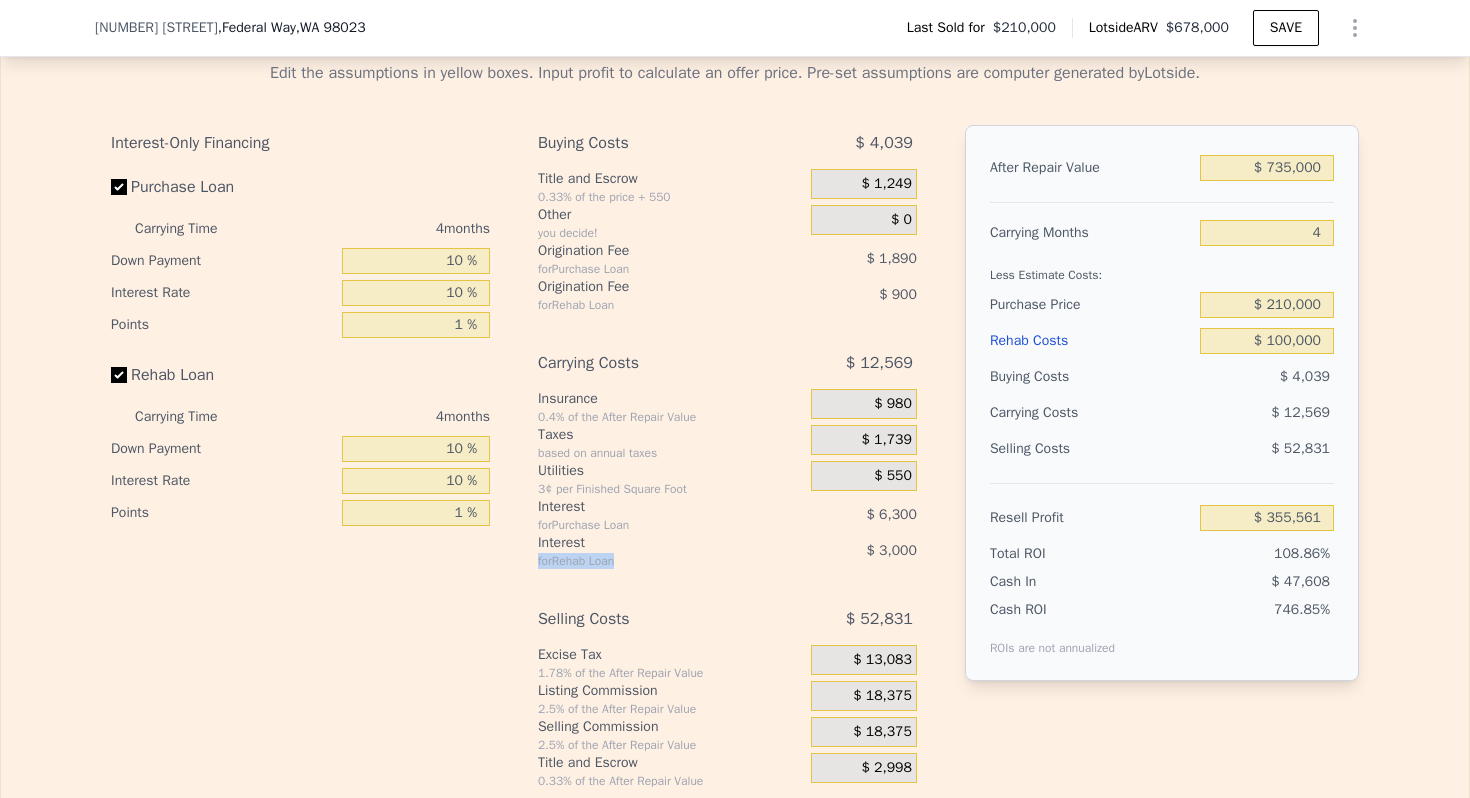scroll, scrollTop: 3007, scrollLeft: 0, axis: vertical 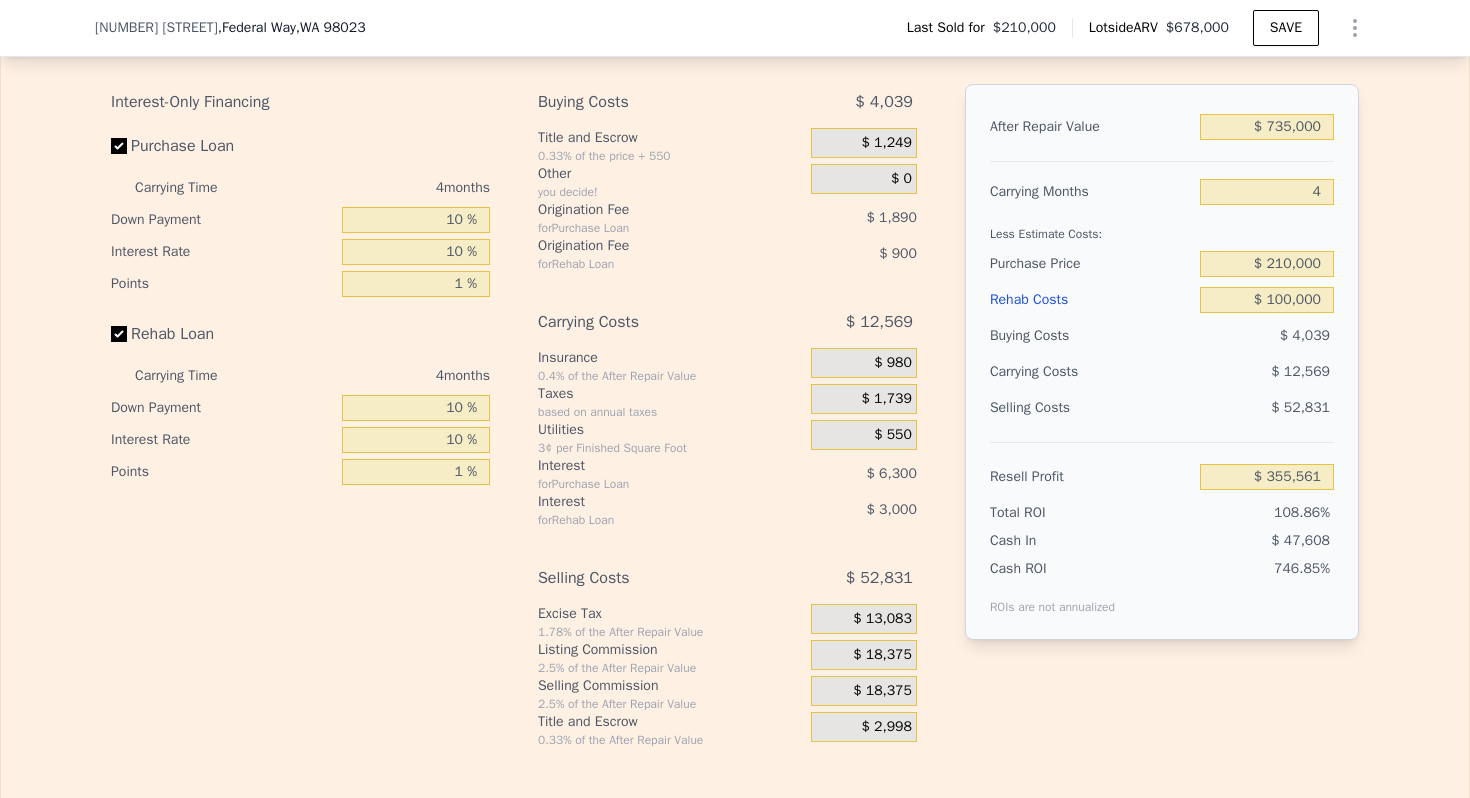 click on "$ 18,375" at bounding box center (882, 655) 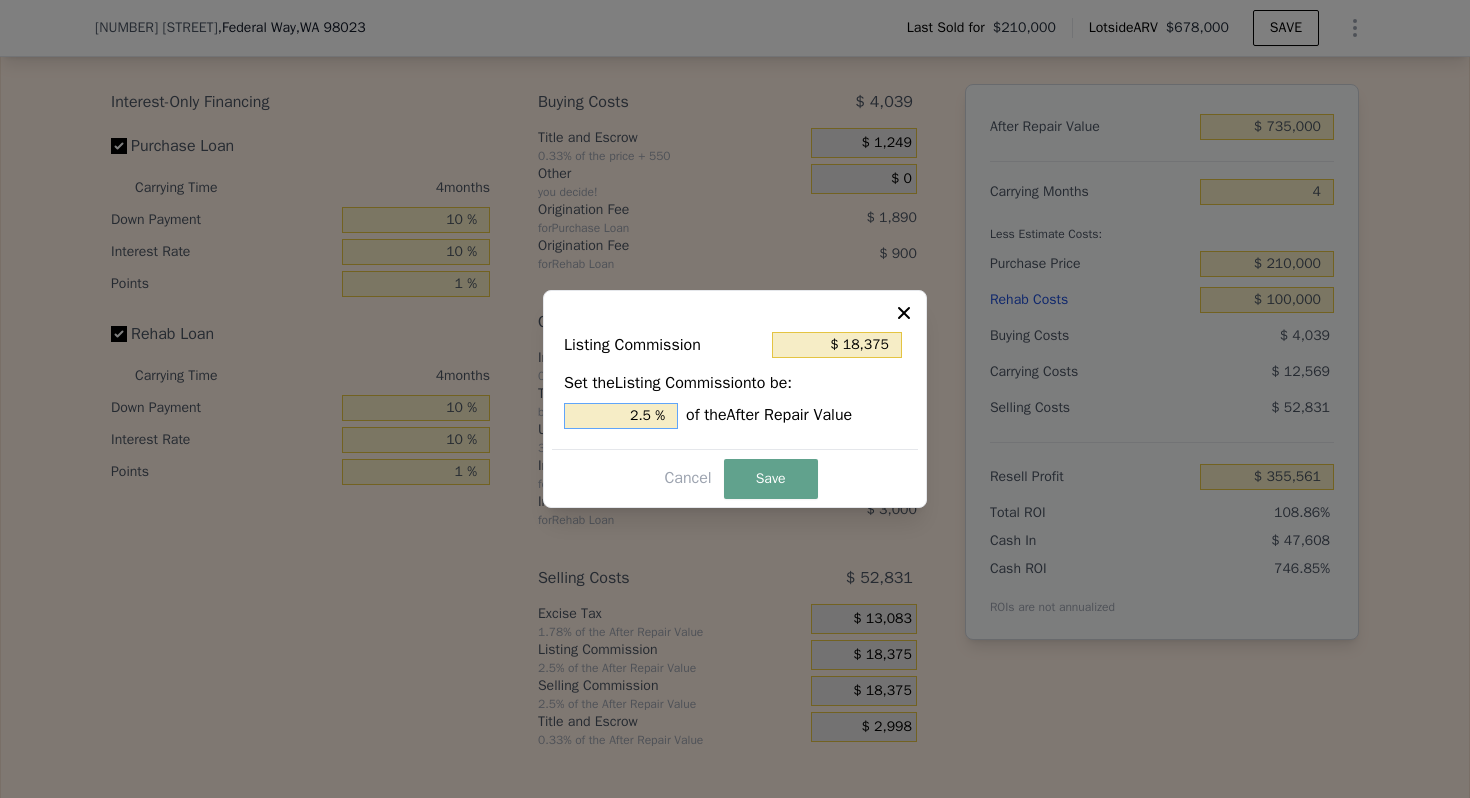 click on "2.5 %" at bounding box center (621, 416) 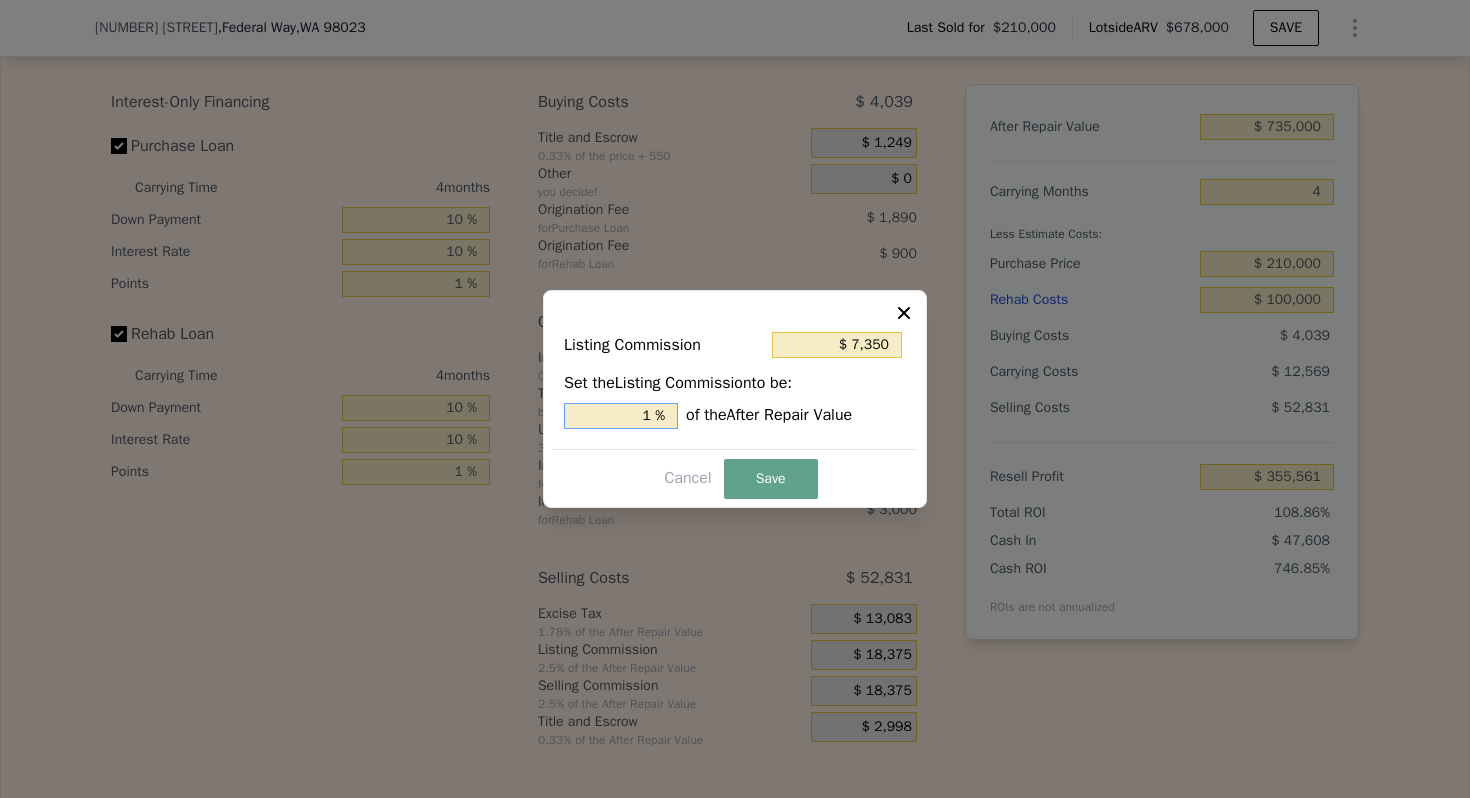 type on "1. %" 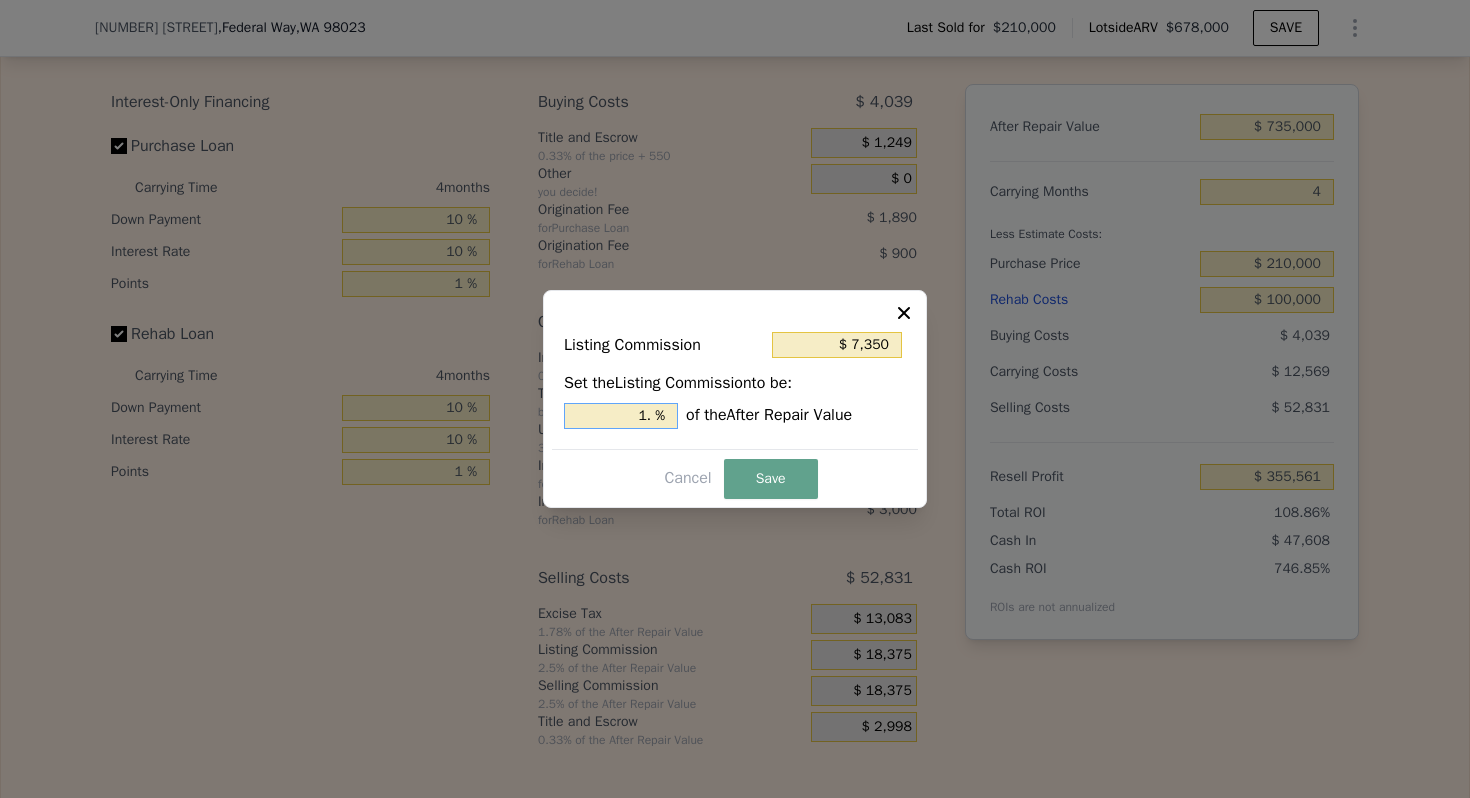 type on "$ 11,025" 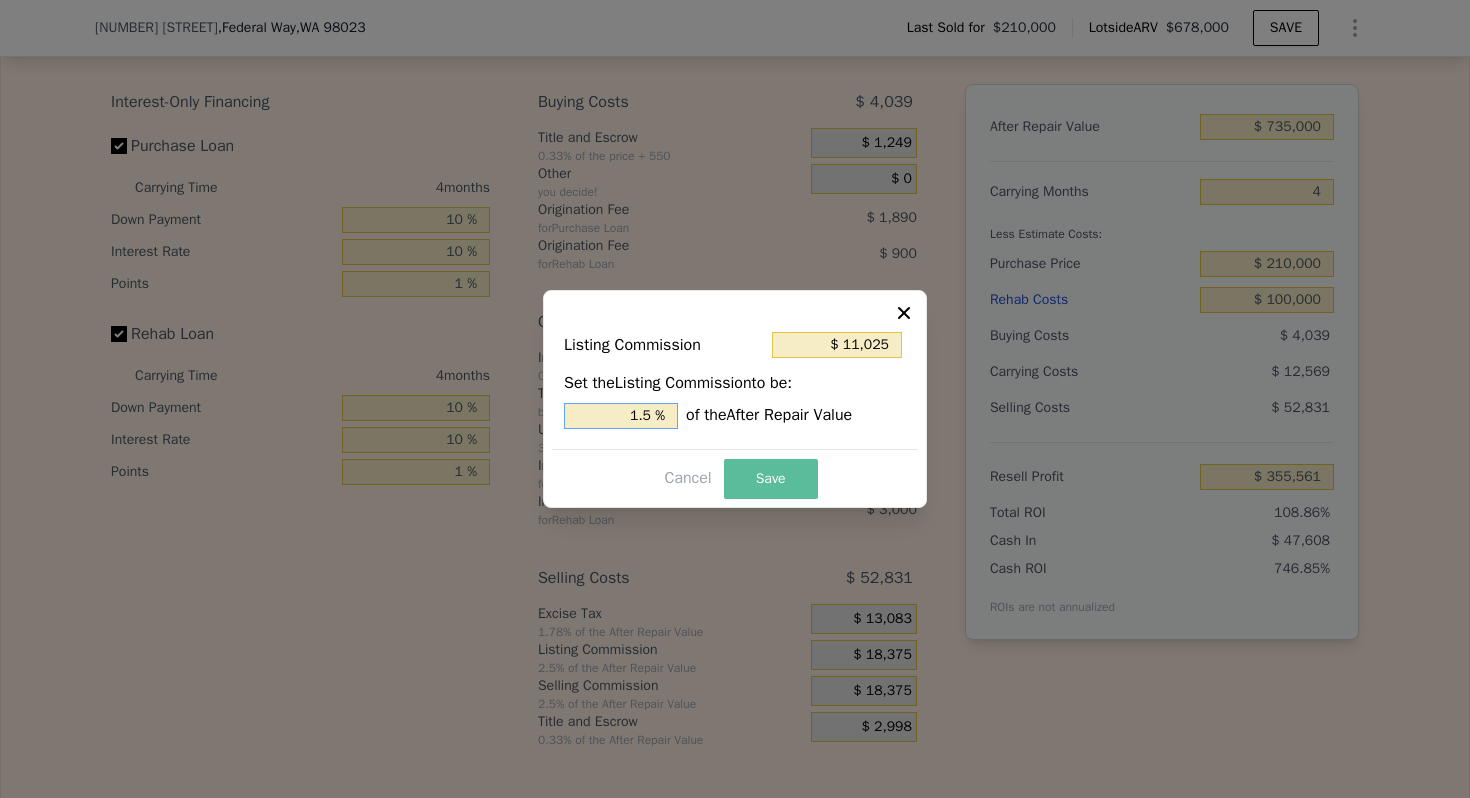 type on "1.5 %" 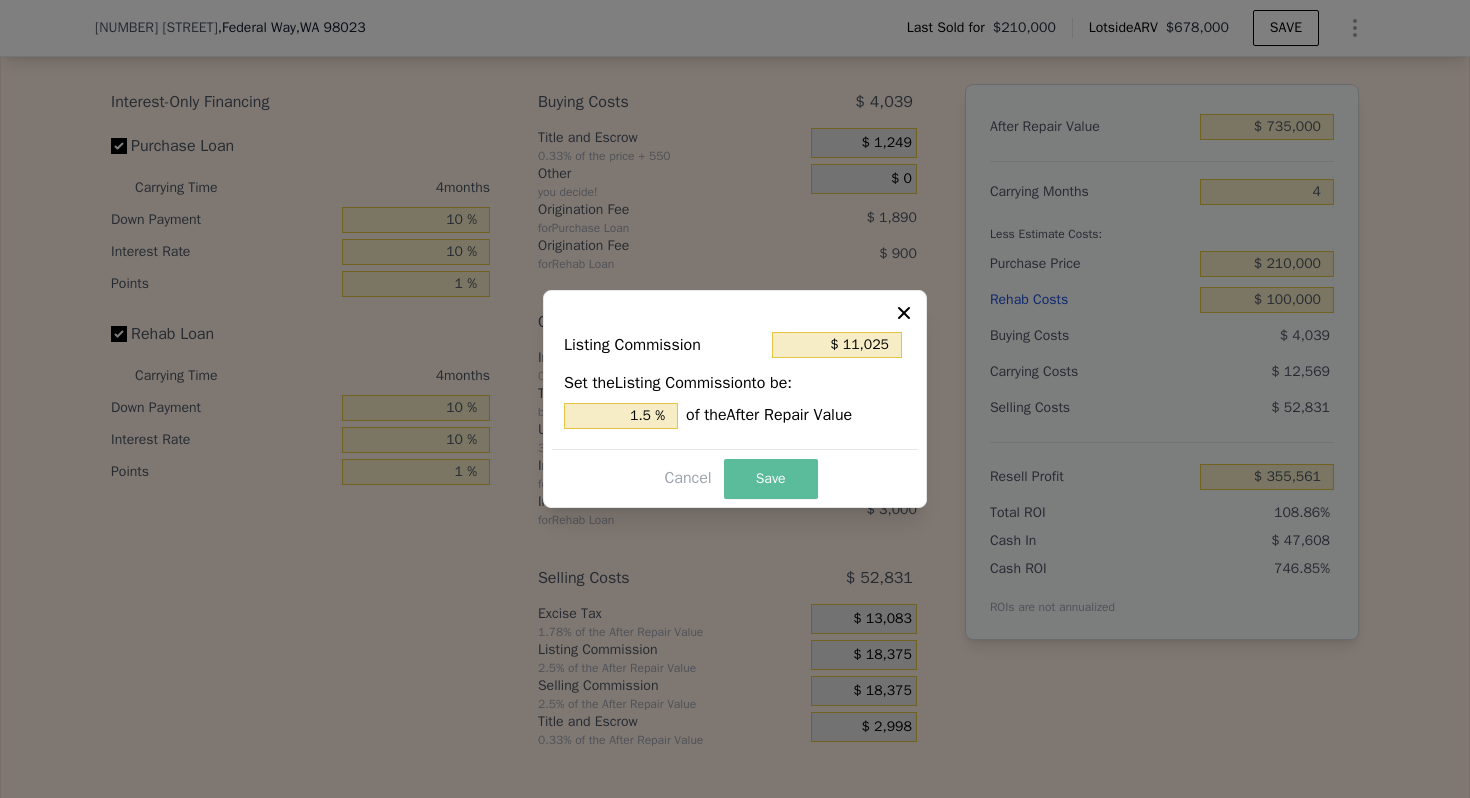 click on "Save" at bounding box center [771, 479] 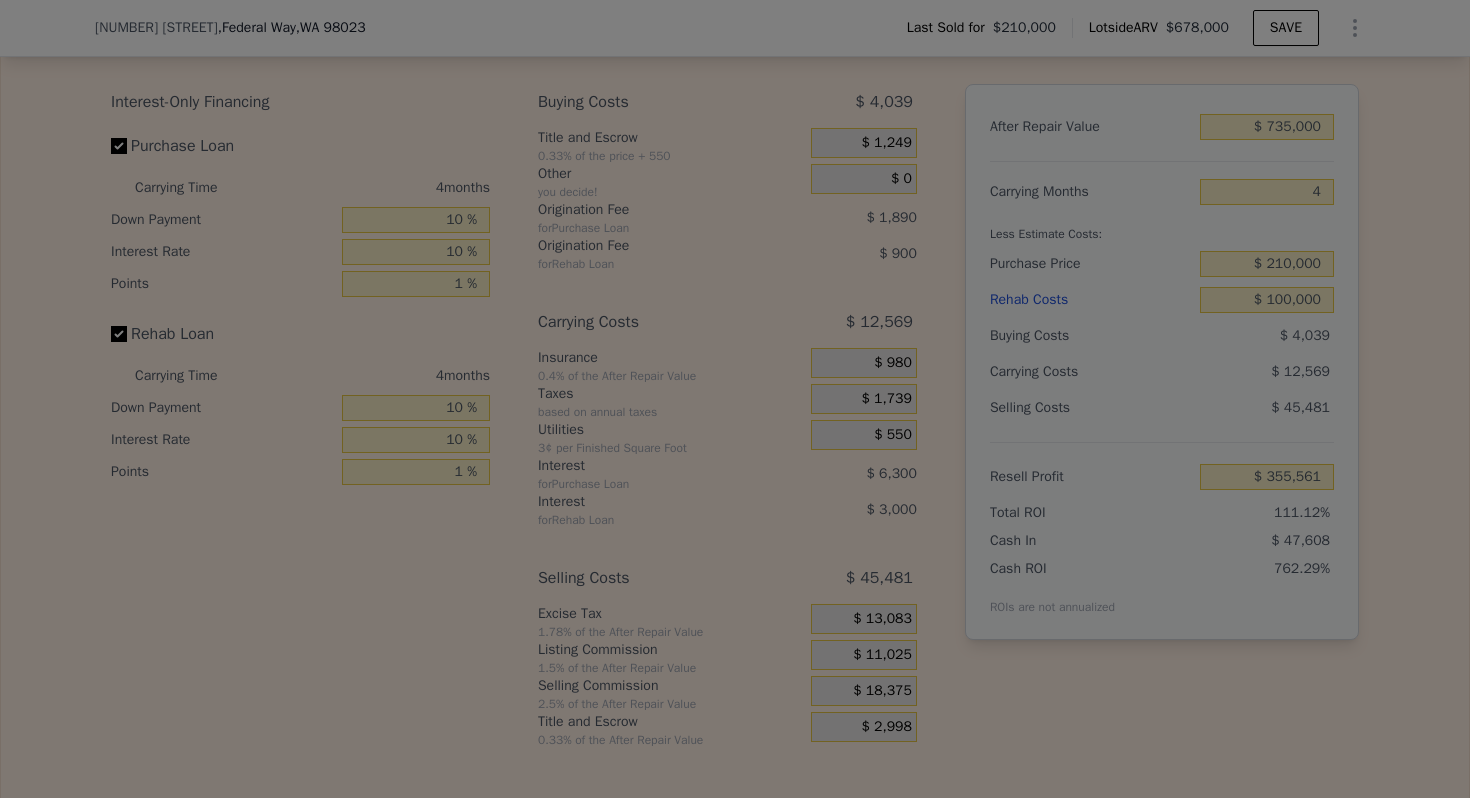 type on "$ 362,911" 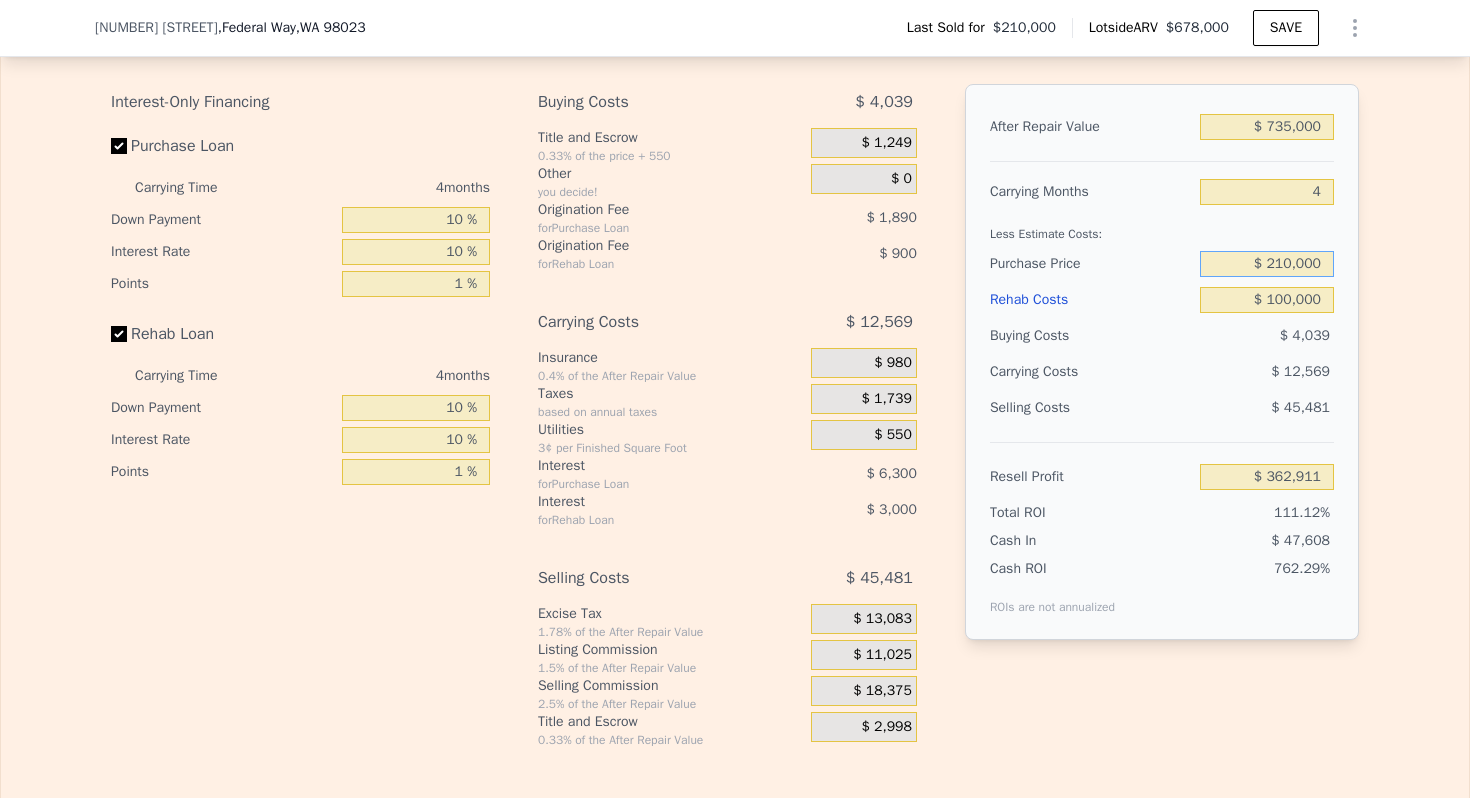 click on "$ 210,000" at bounding box center [1267, 264] 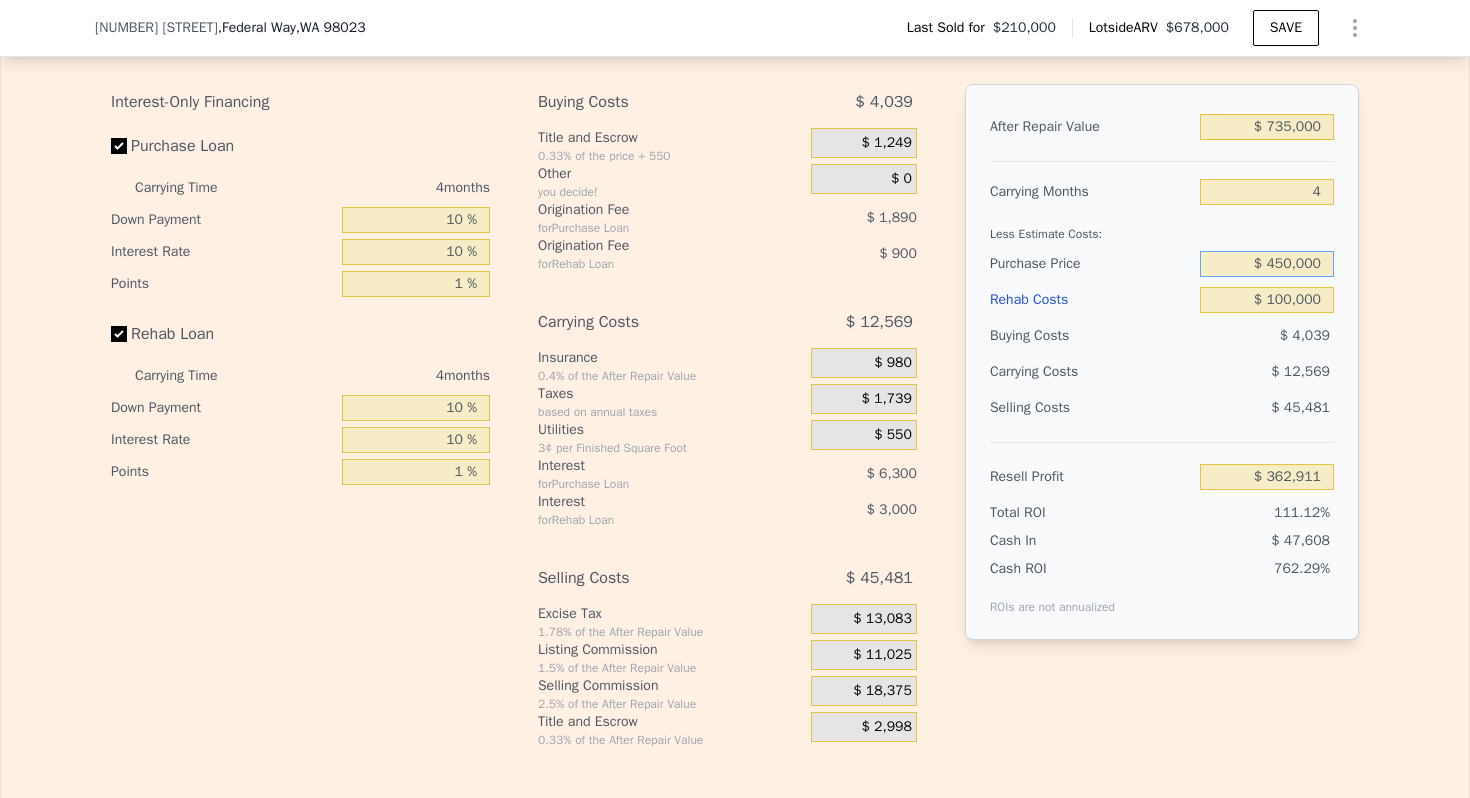type on "$ 450,000" 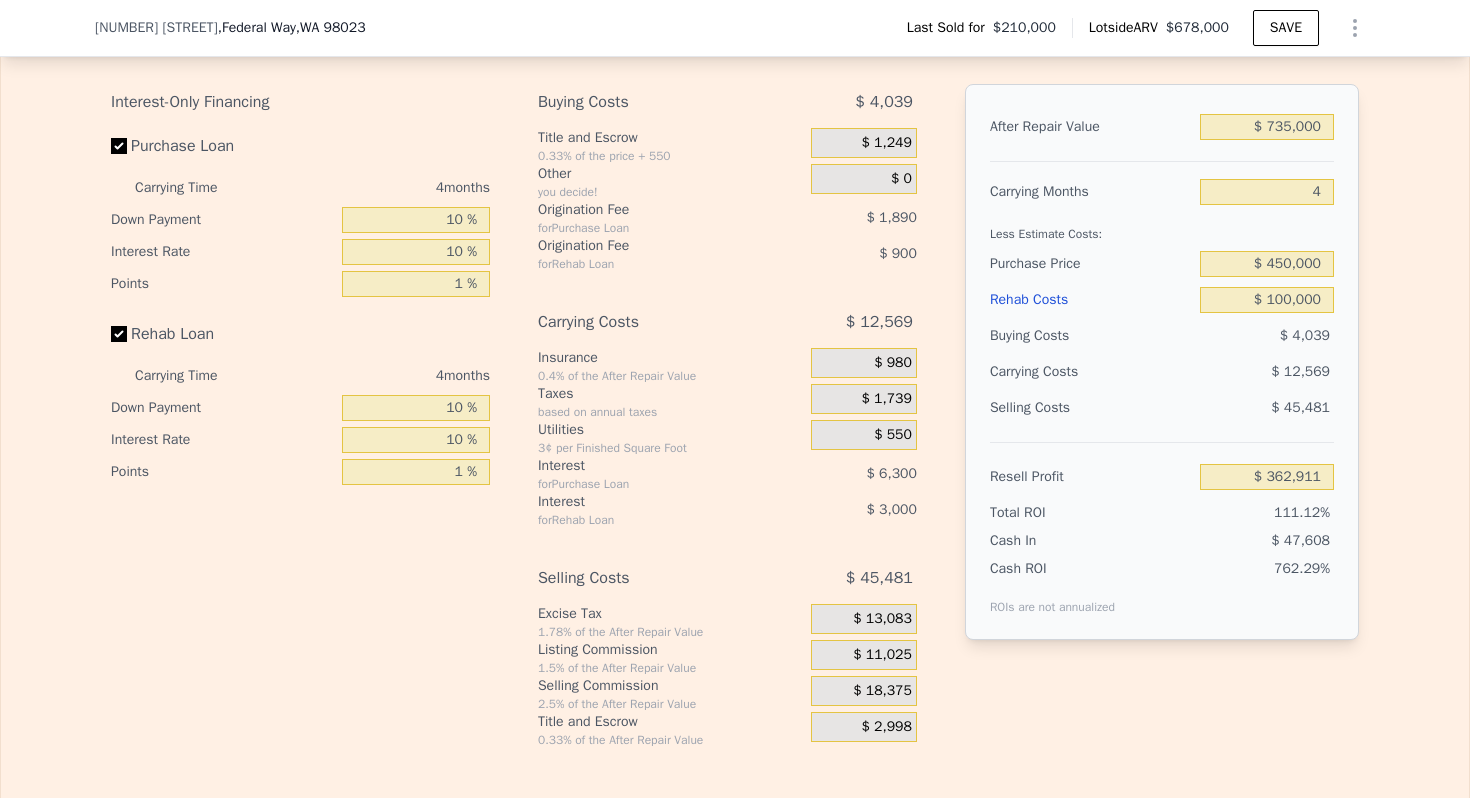 click on "Less Estimate Costs:" at bounding box center [1162, 228] 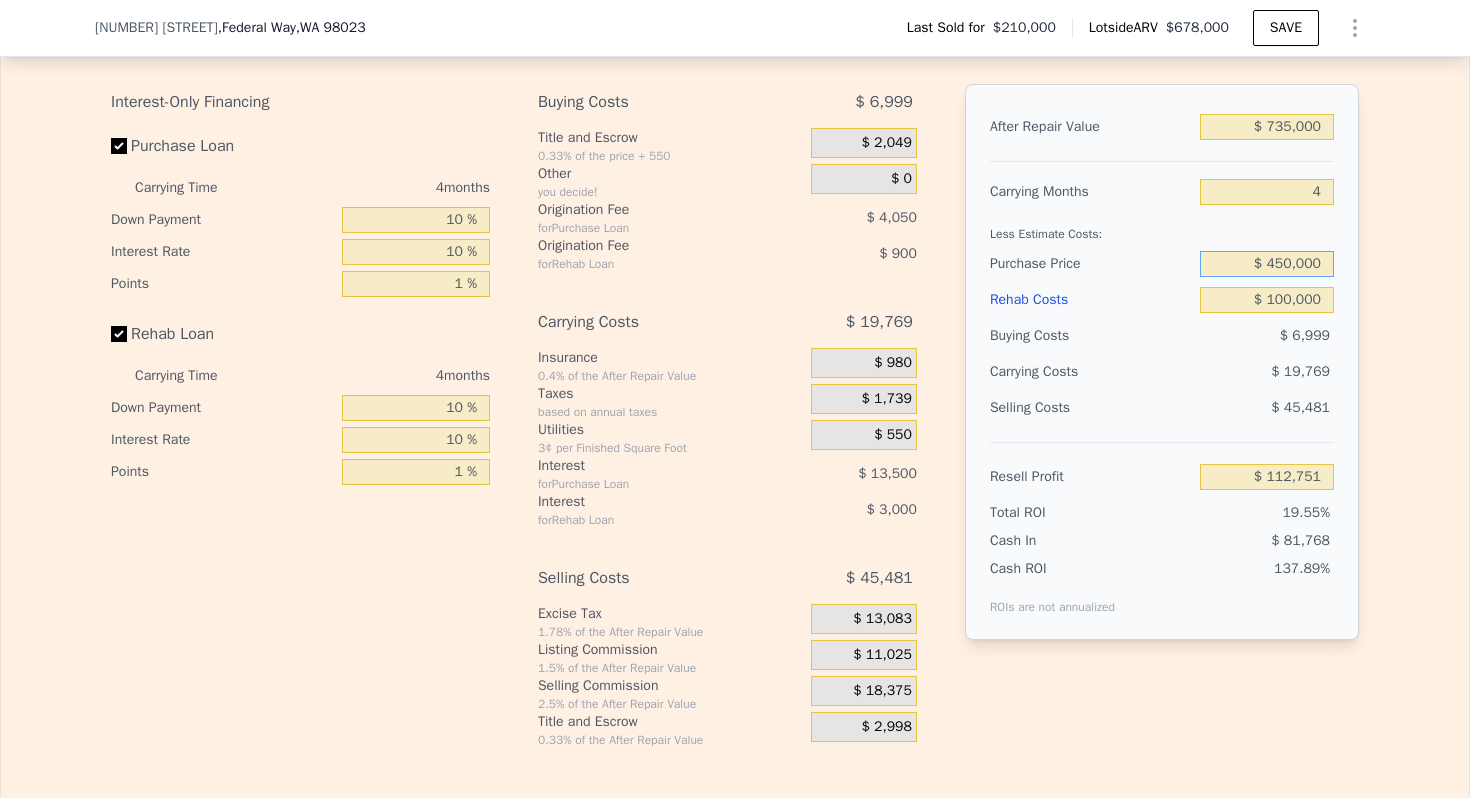 click on "$ 450,000" at bounding box center [1267, 264] 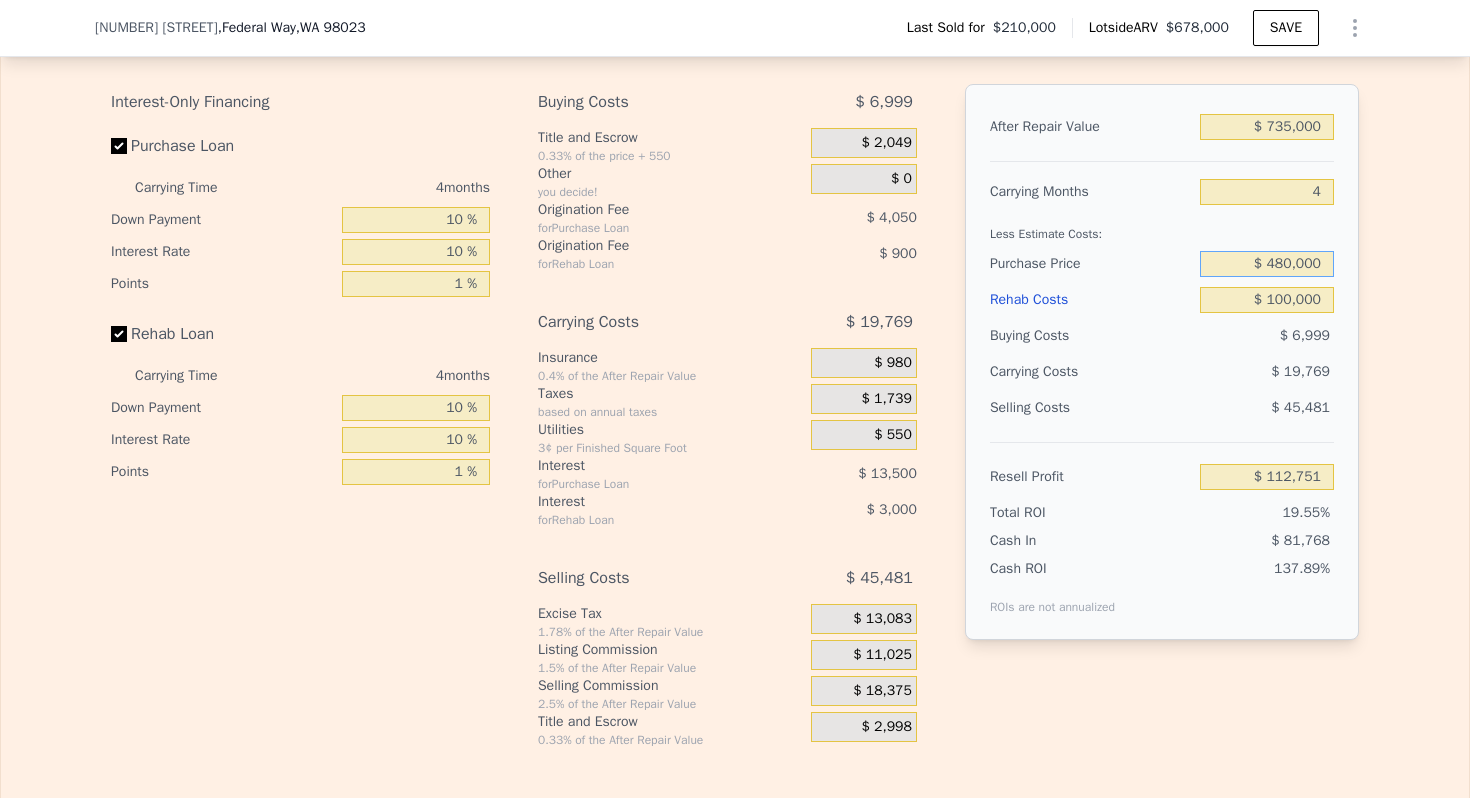 type on "$ 480,000" 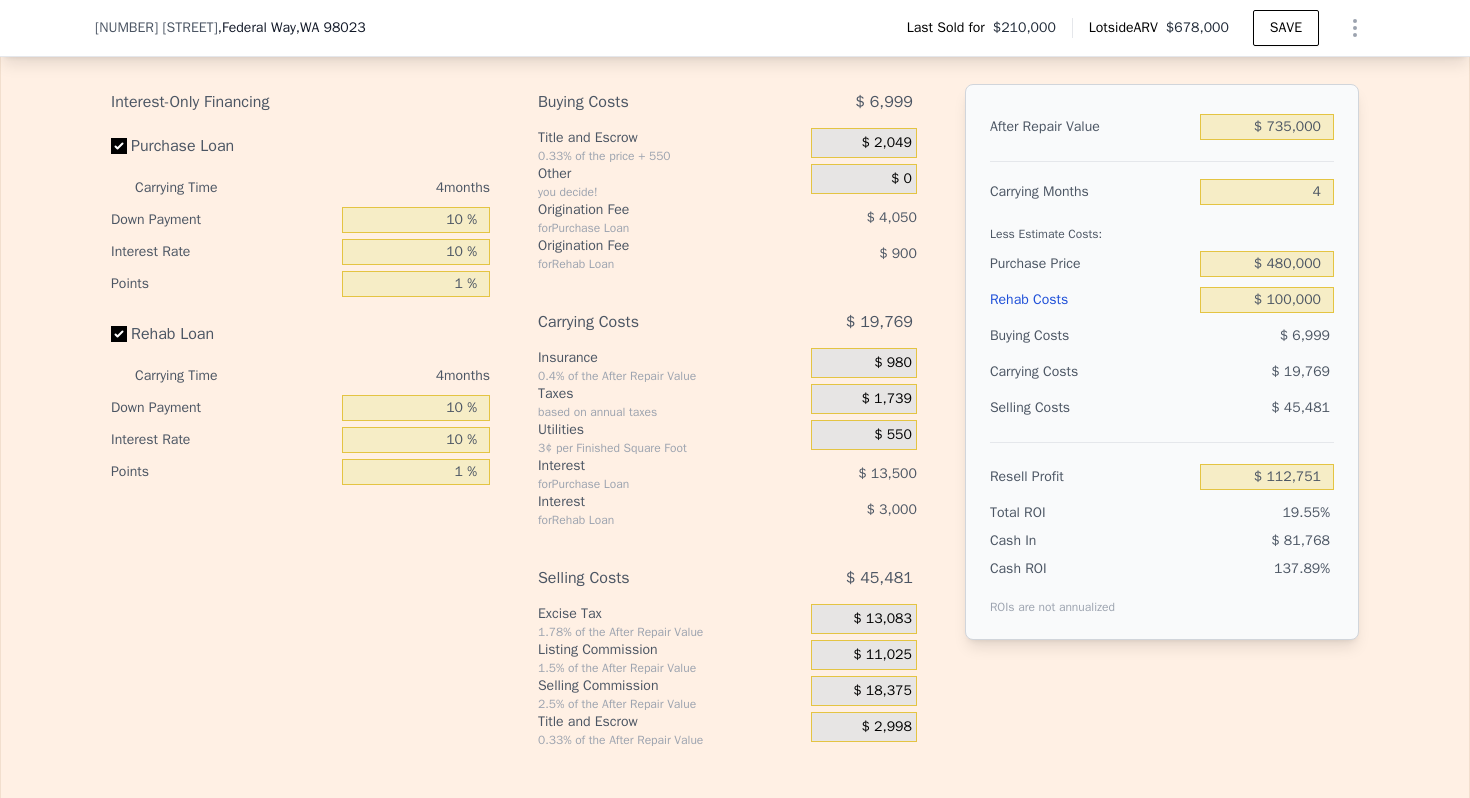 click on "Less Estimate Costs:" at bounding box center [1162, 228] 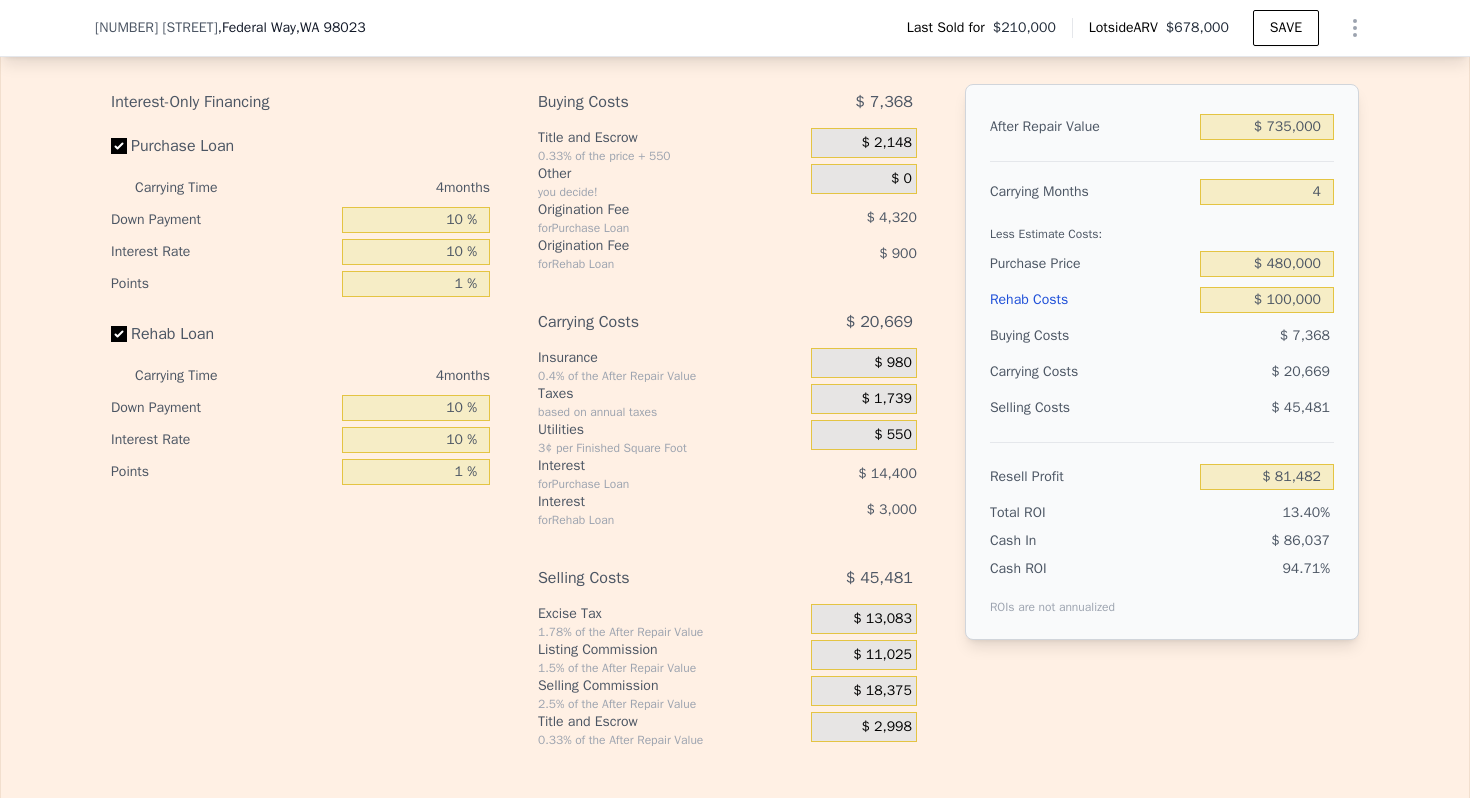 click on "$ 11,025" at bounding box center [882, 655] 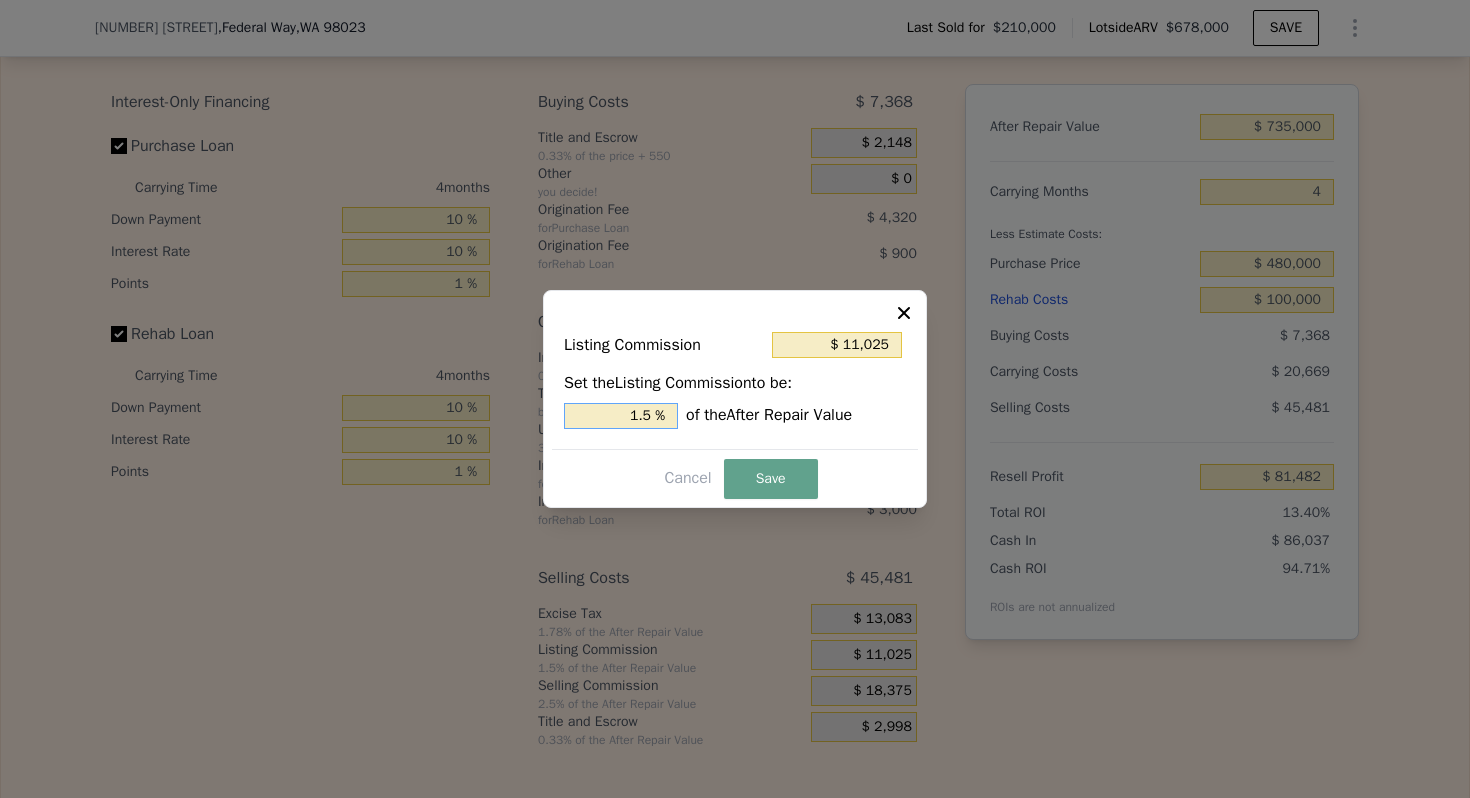 click on "1.5 %" at bounding box center (621, 416) 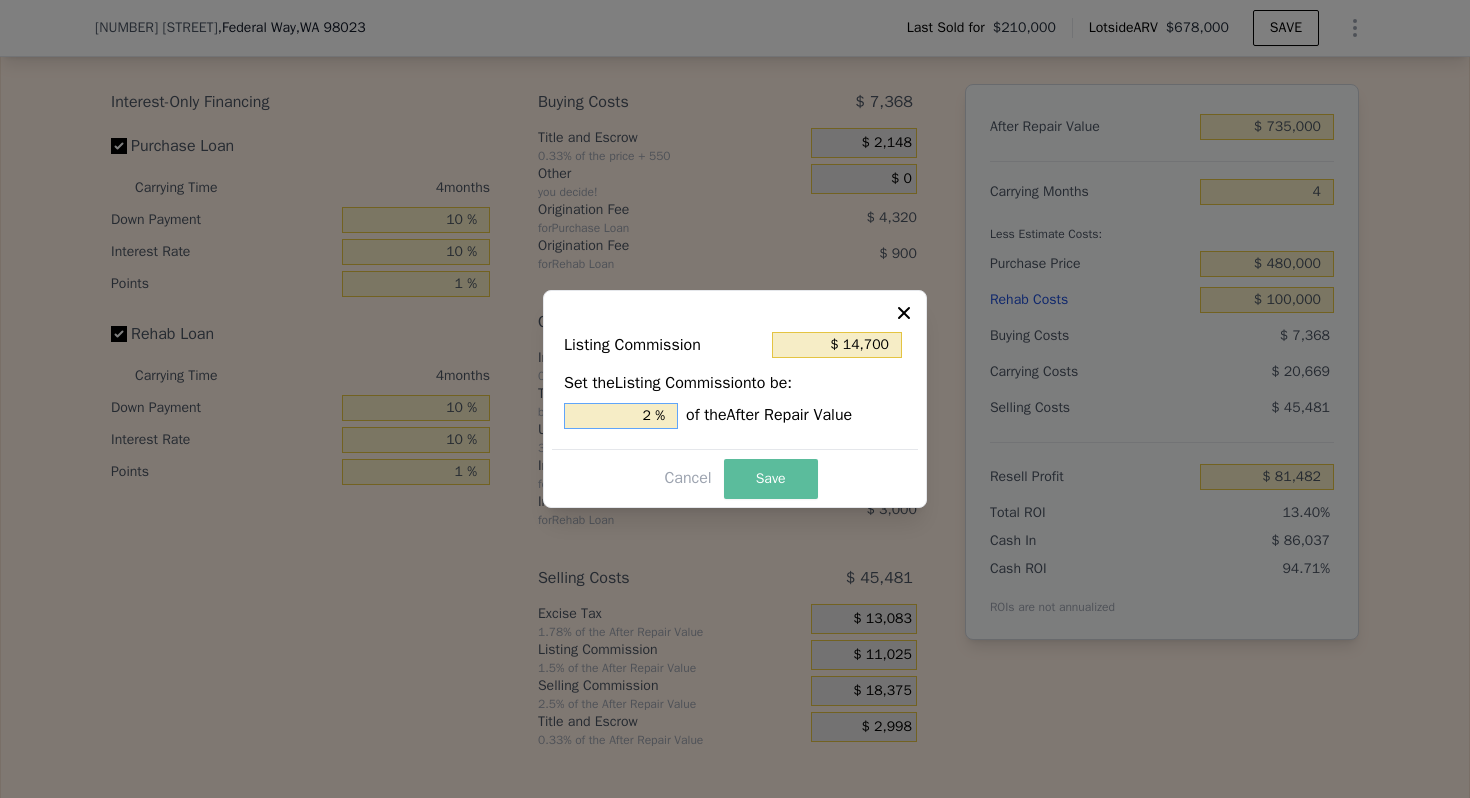 type on "2 %" 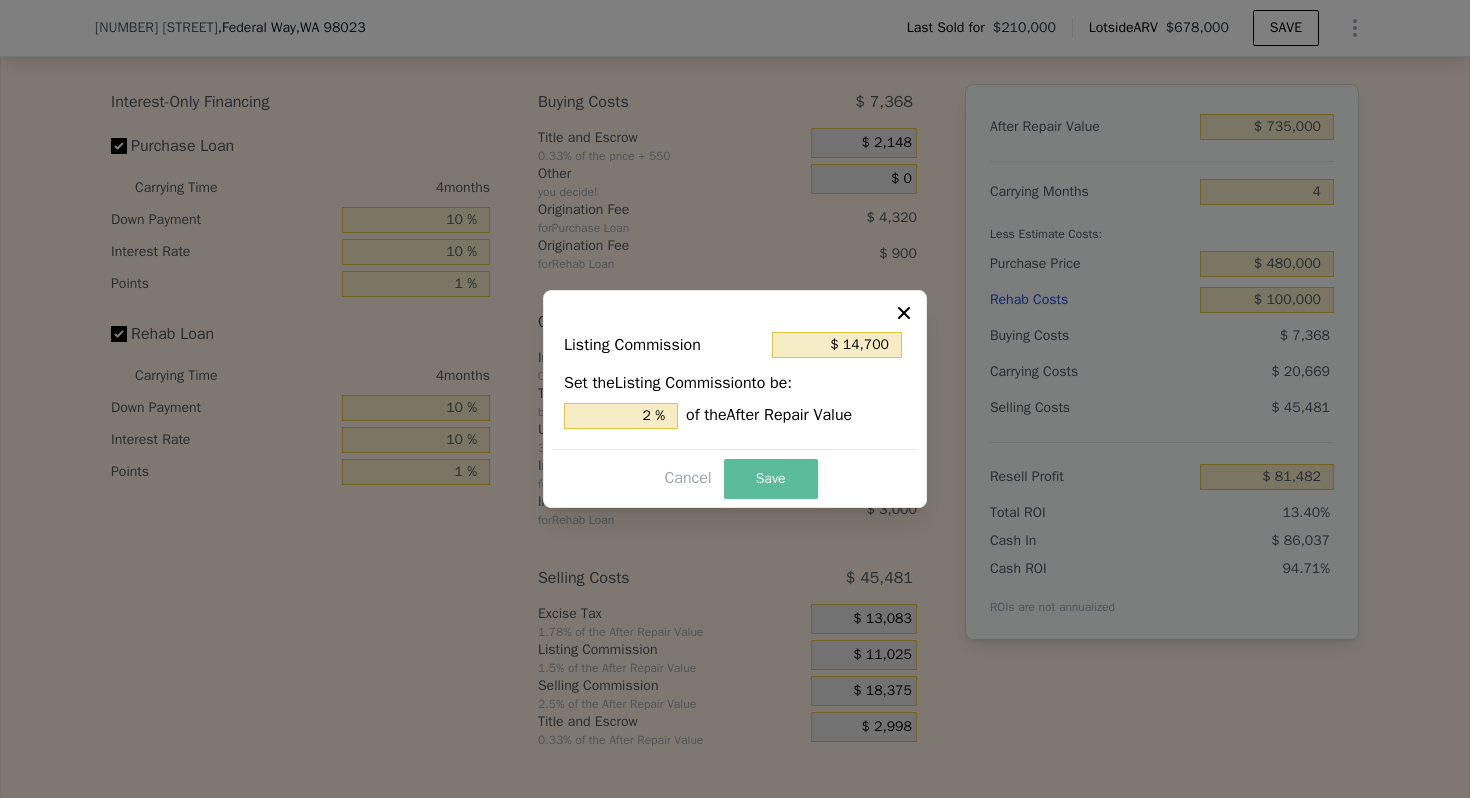click on "Save" at bounding box center (771, 479) 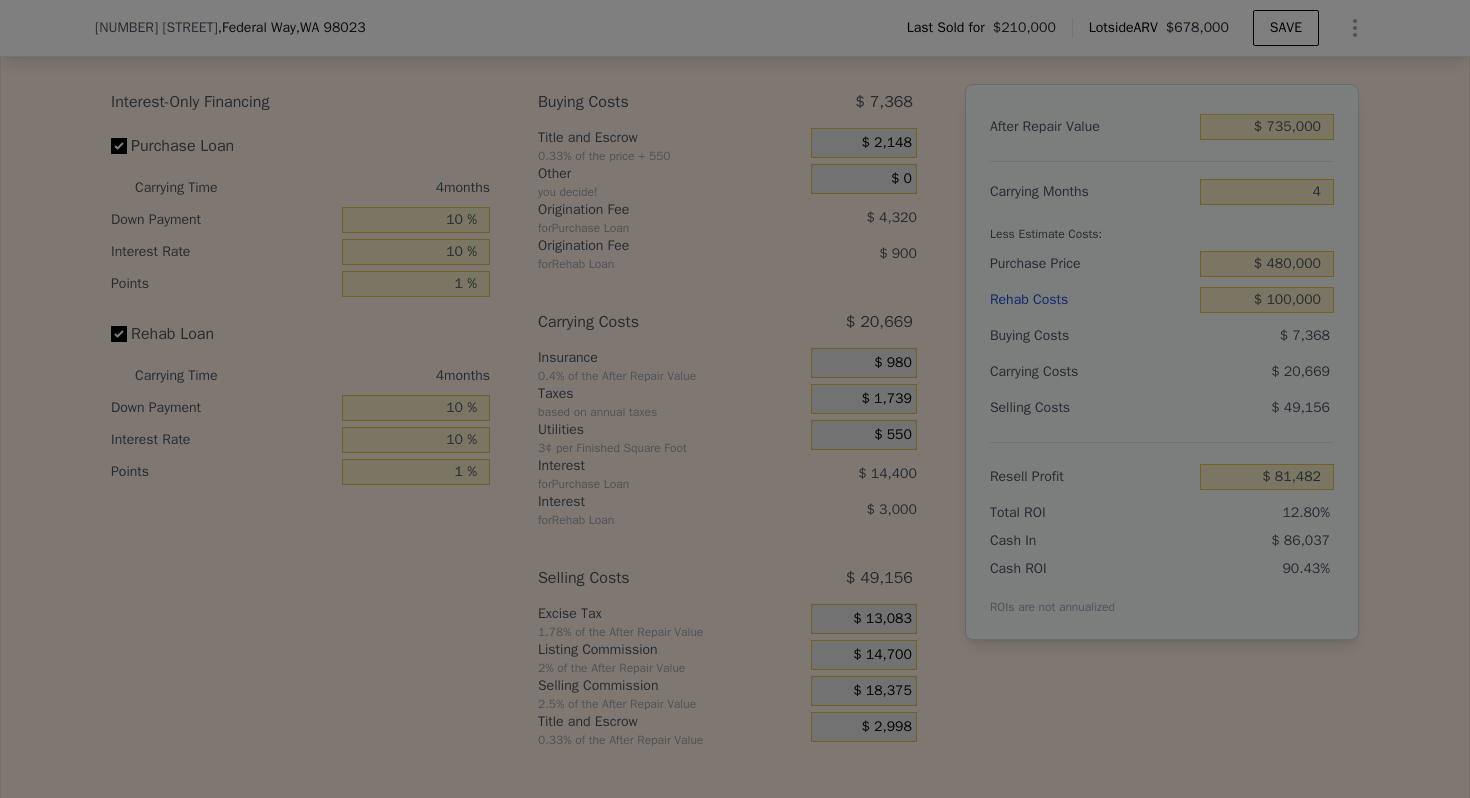 type on "$ 77,807" 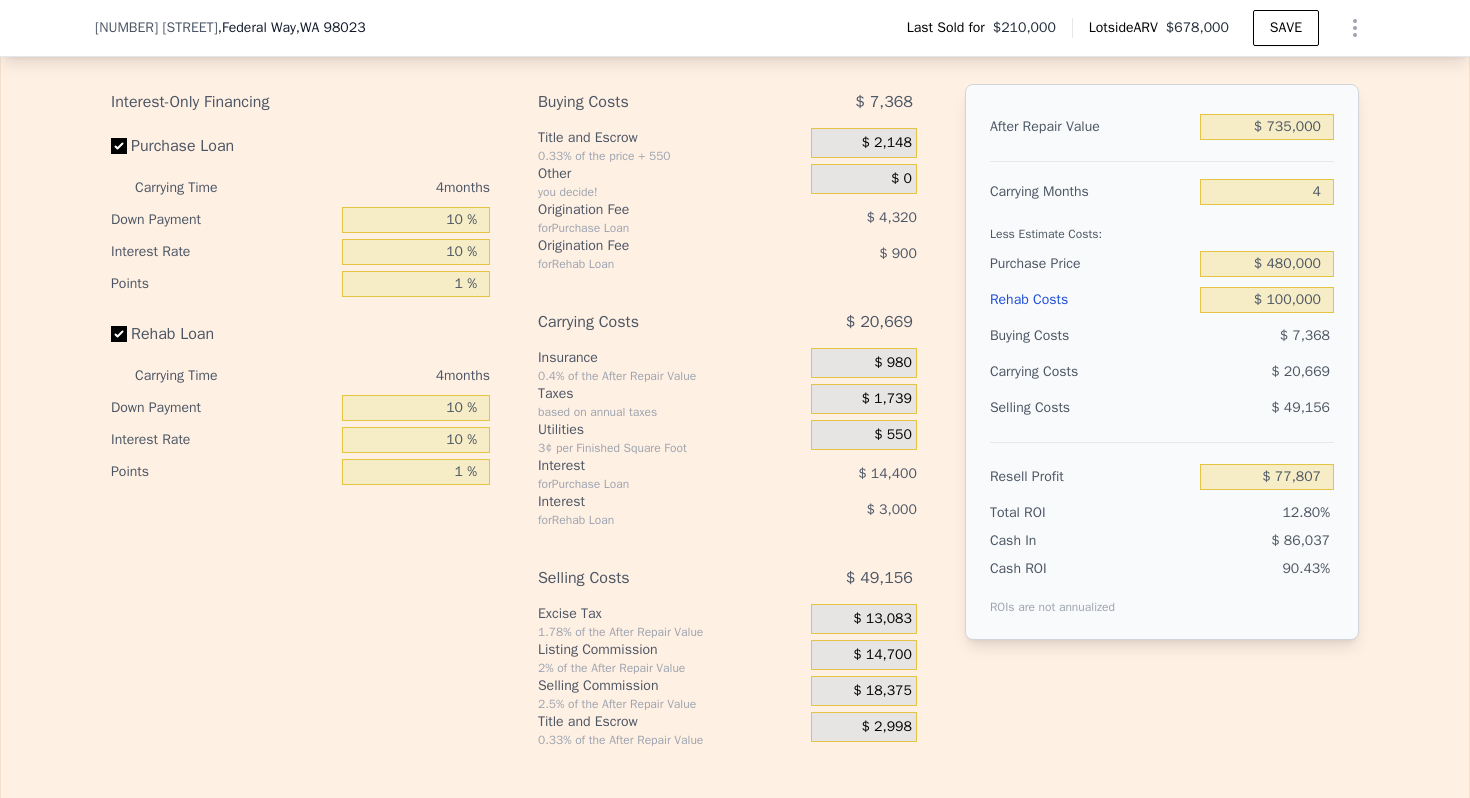 click on "Resell Profit" at bounding box center [1091, 477] 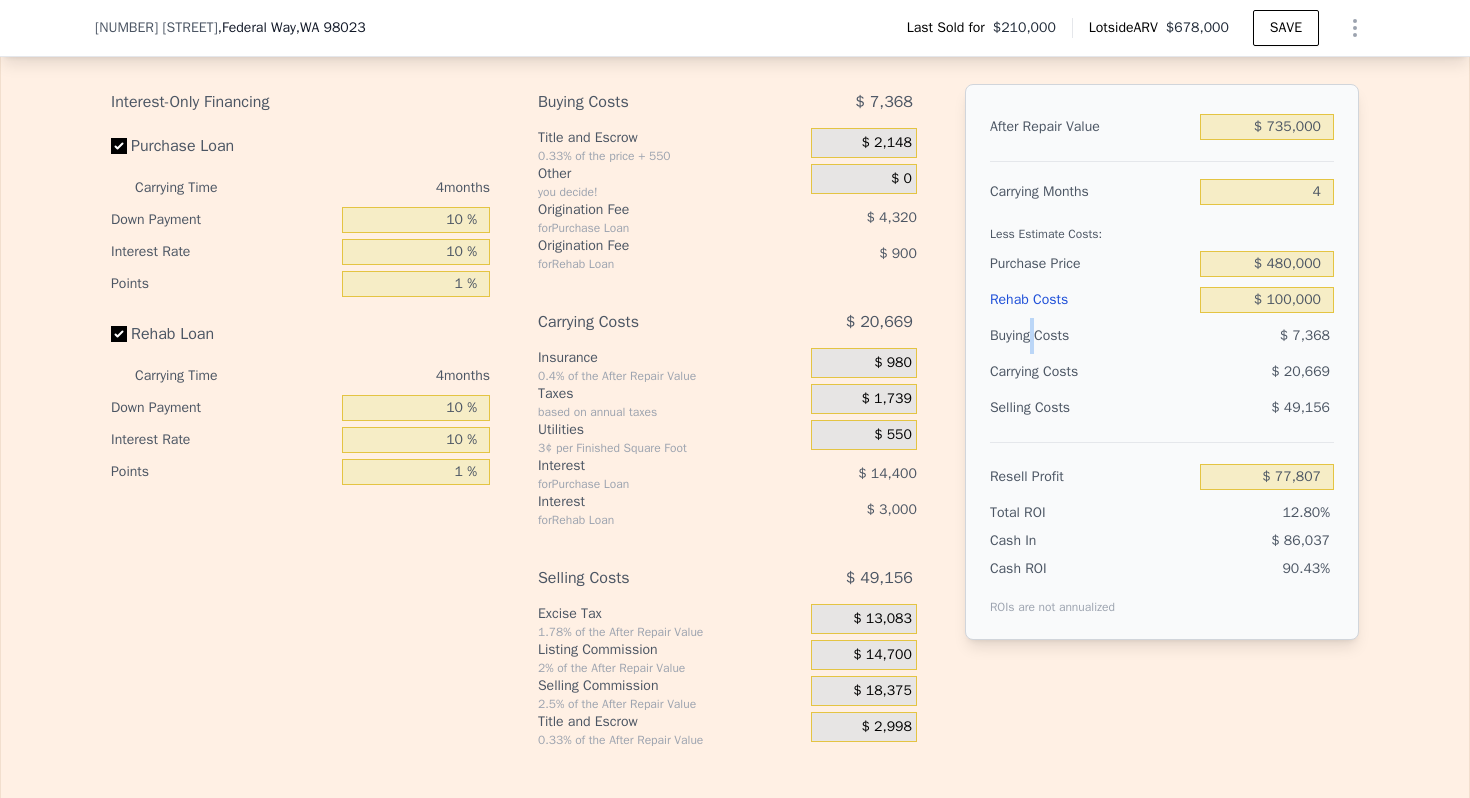 click on "Buying Costs" at bounding box center [1091, 336] 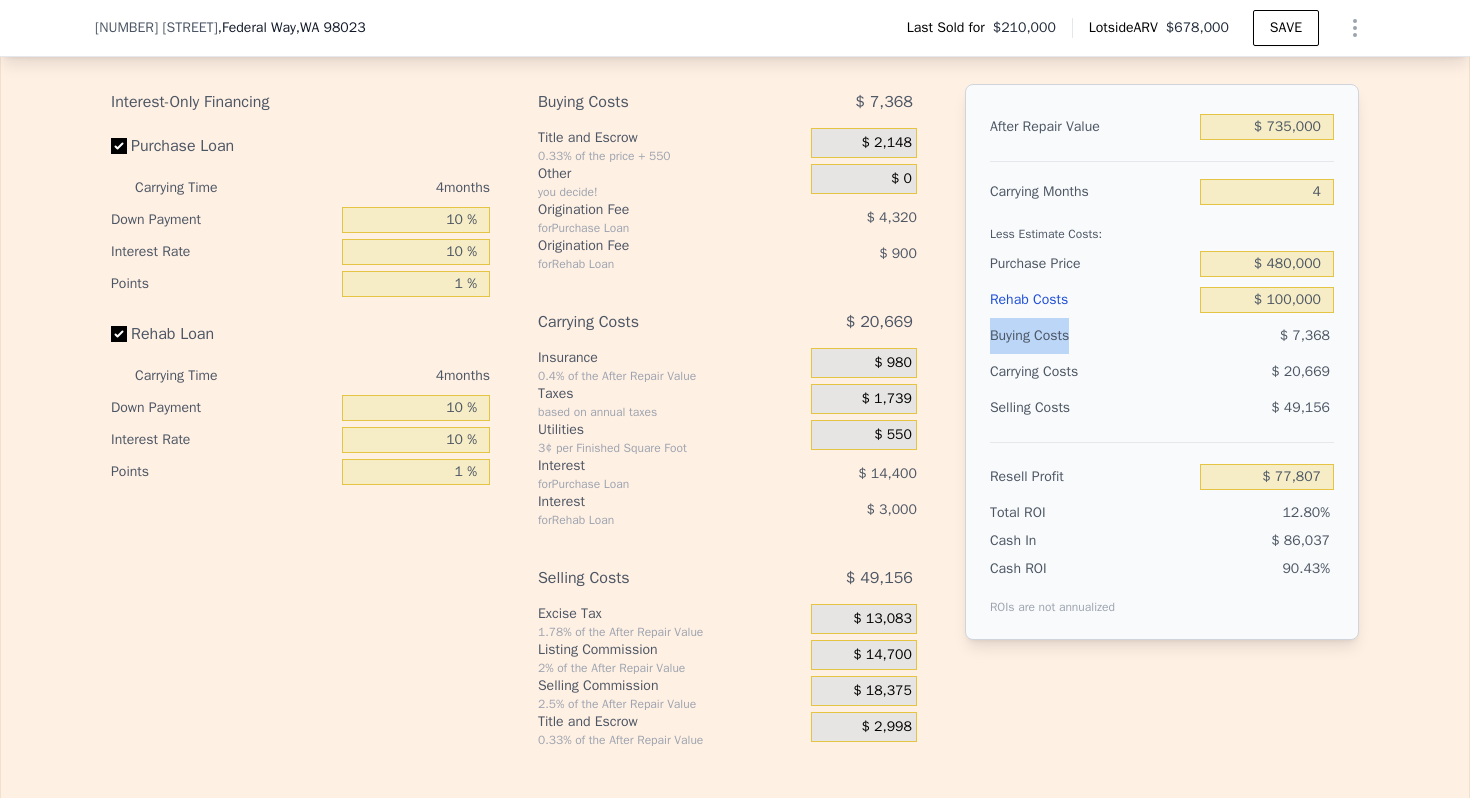 click on "Buying Costs" at bounding box center (1091, 336) 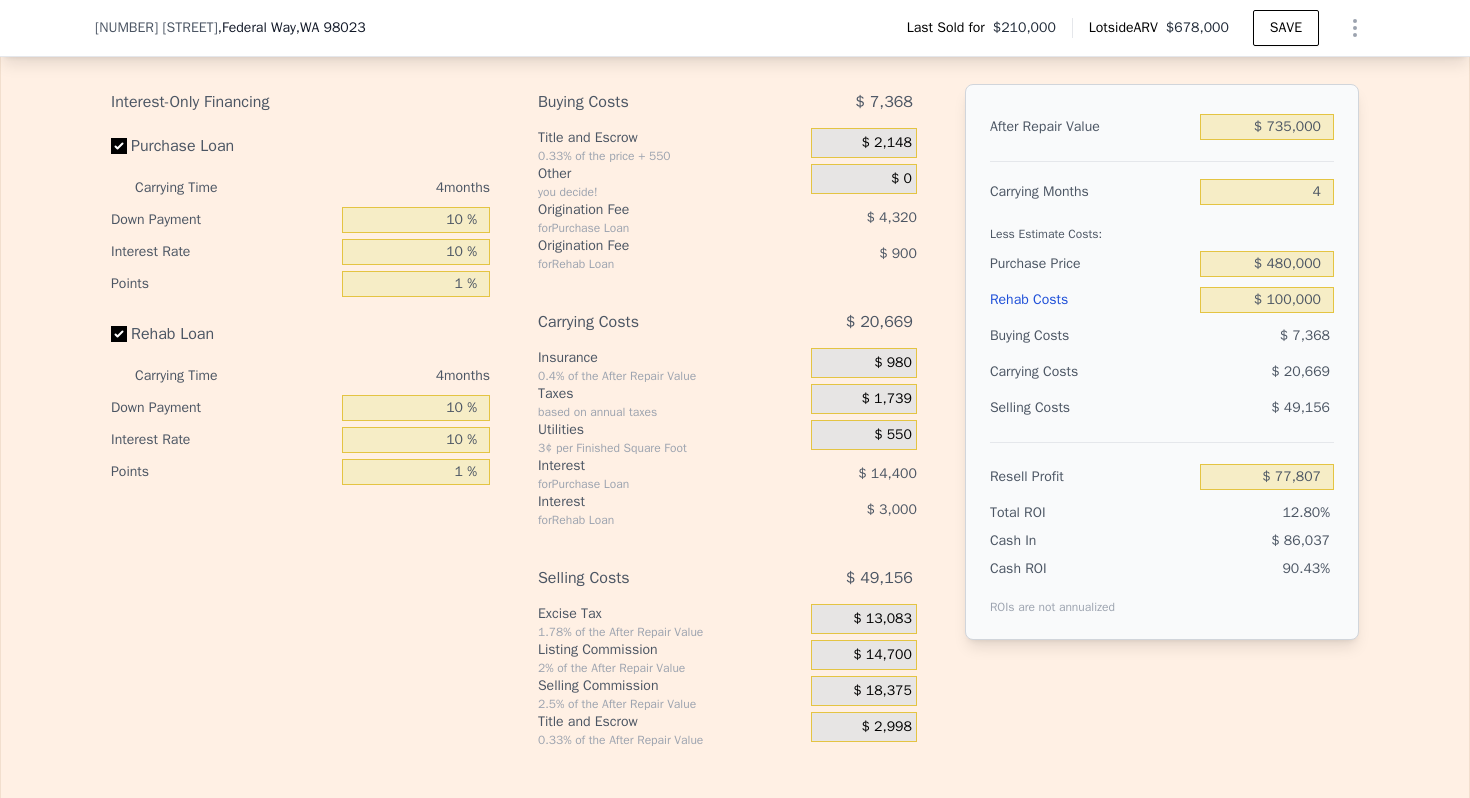 click on "Carrying Costs" at bounding box center [1052, 372] 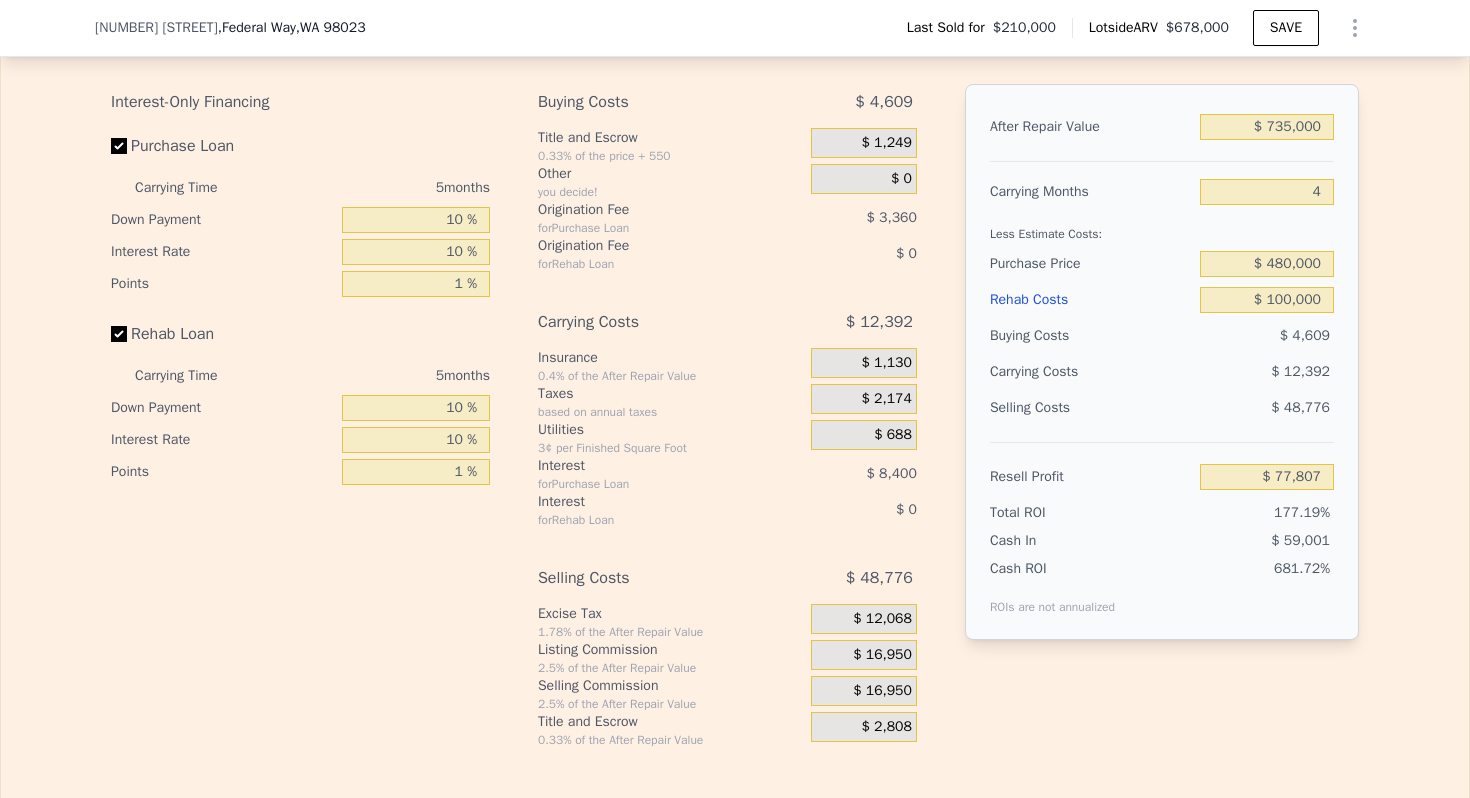 type on "$ 678,000" 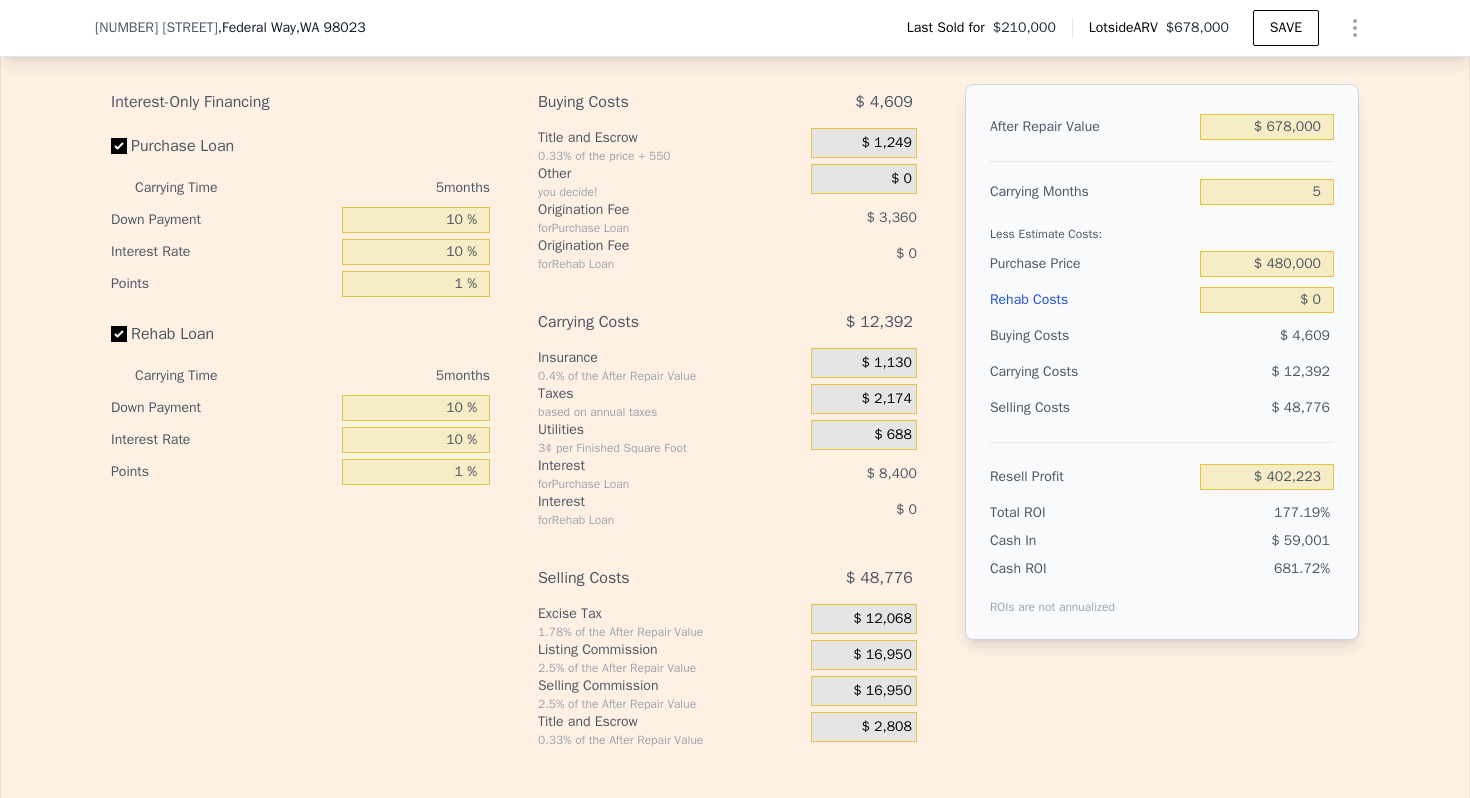 click on "$ 16,950" at bounding box center [882, 655] 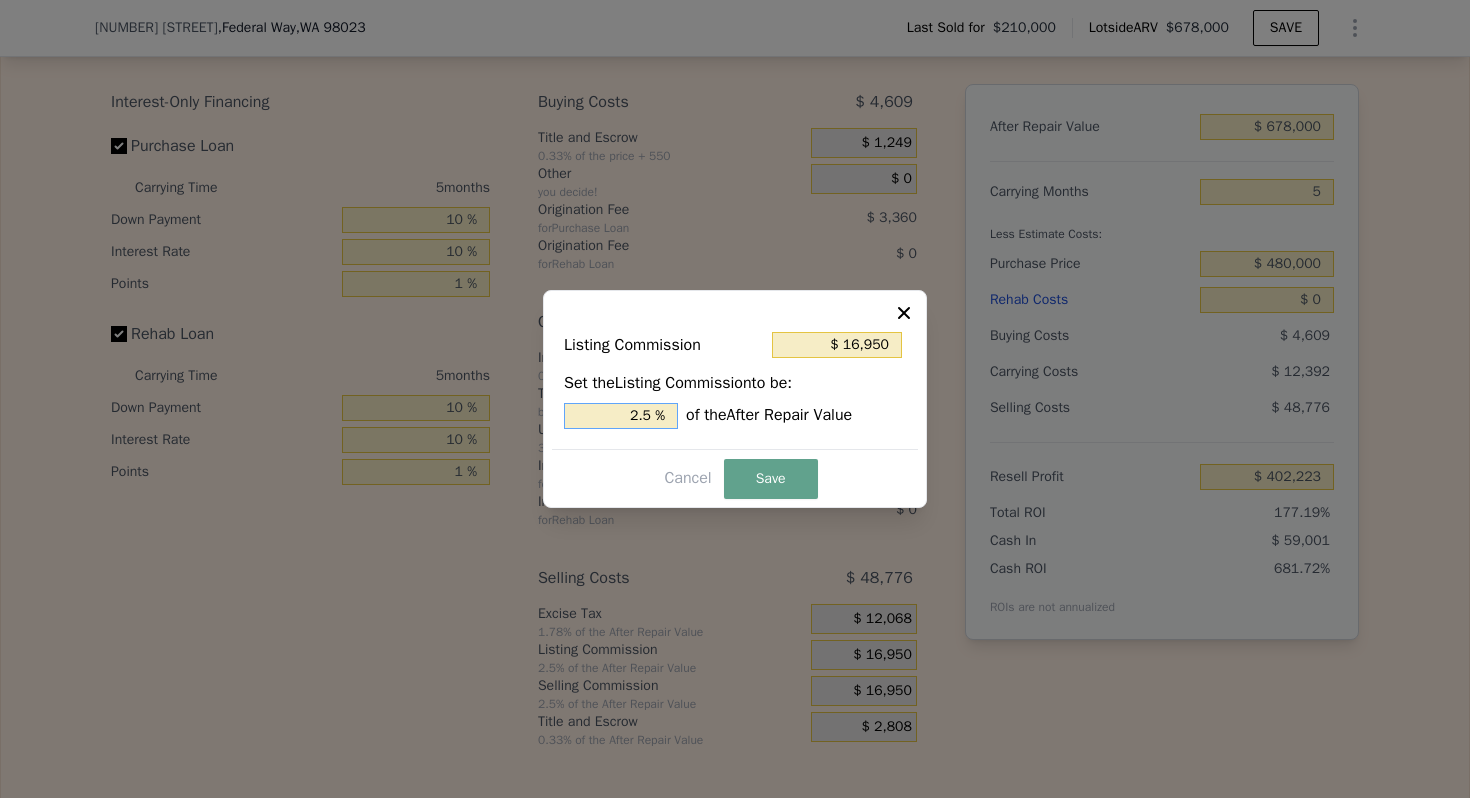 click on "2.5 %" at bounding box center (621, 416) 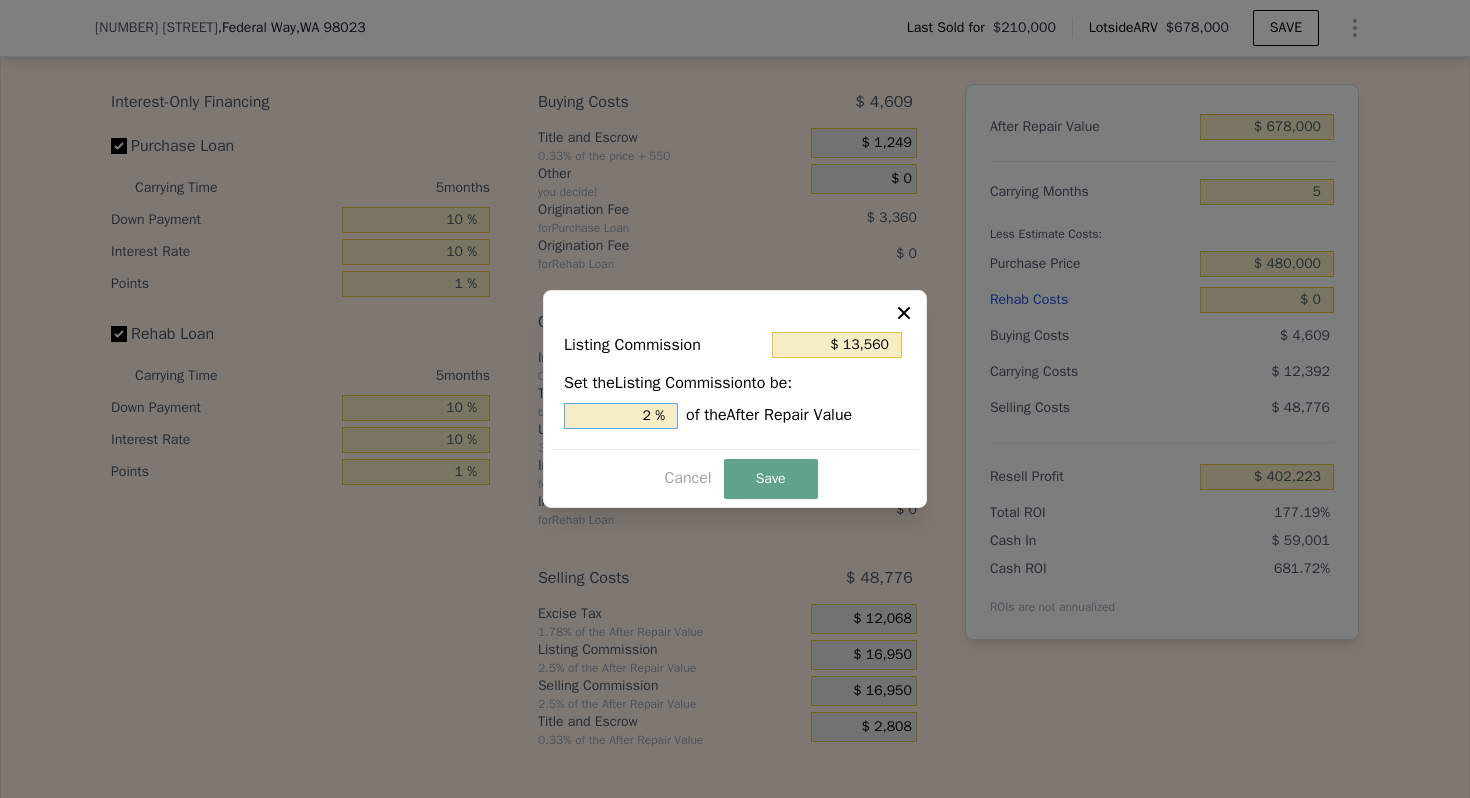 type on "2. %" 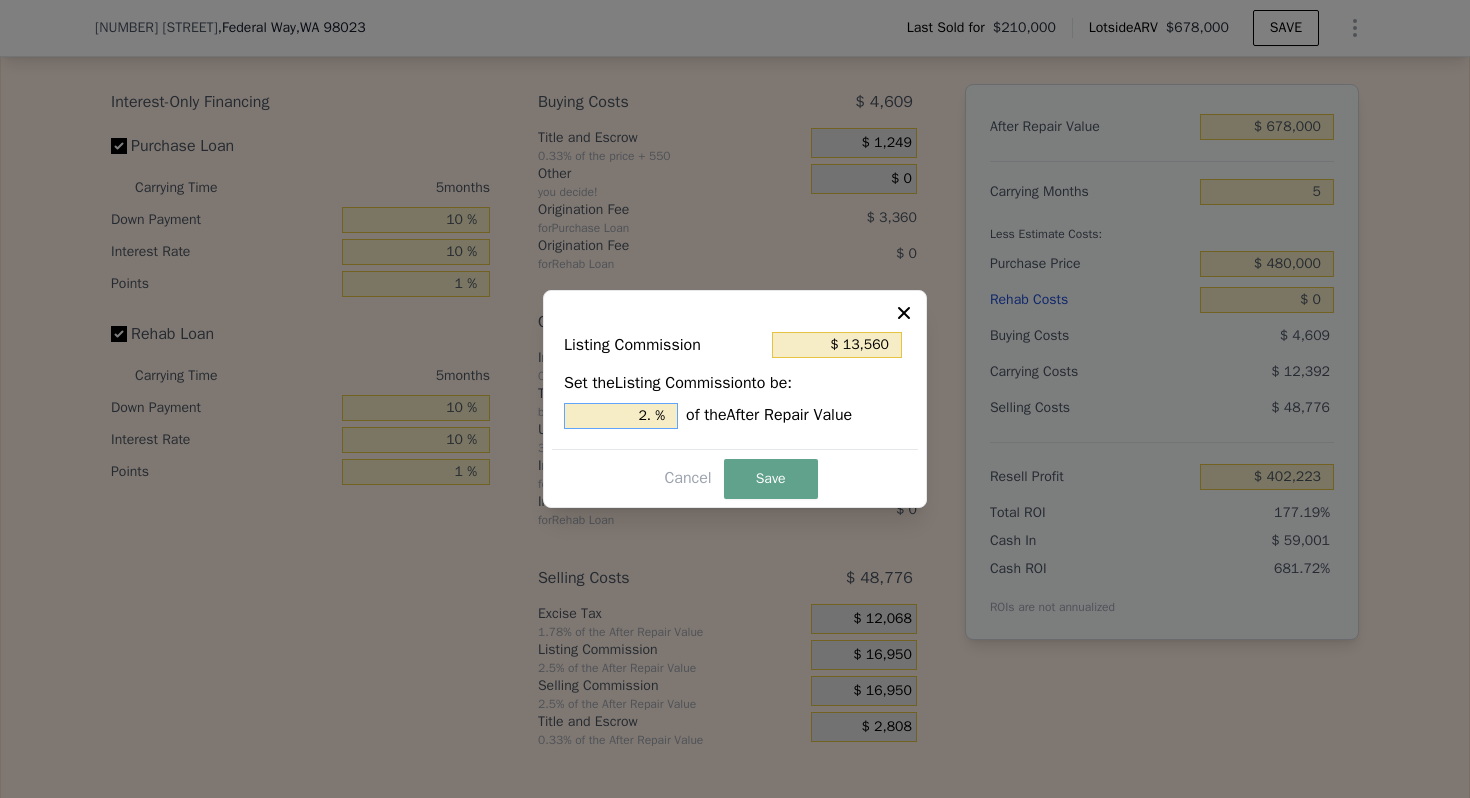 type on "$ 16,950" 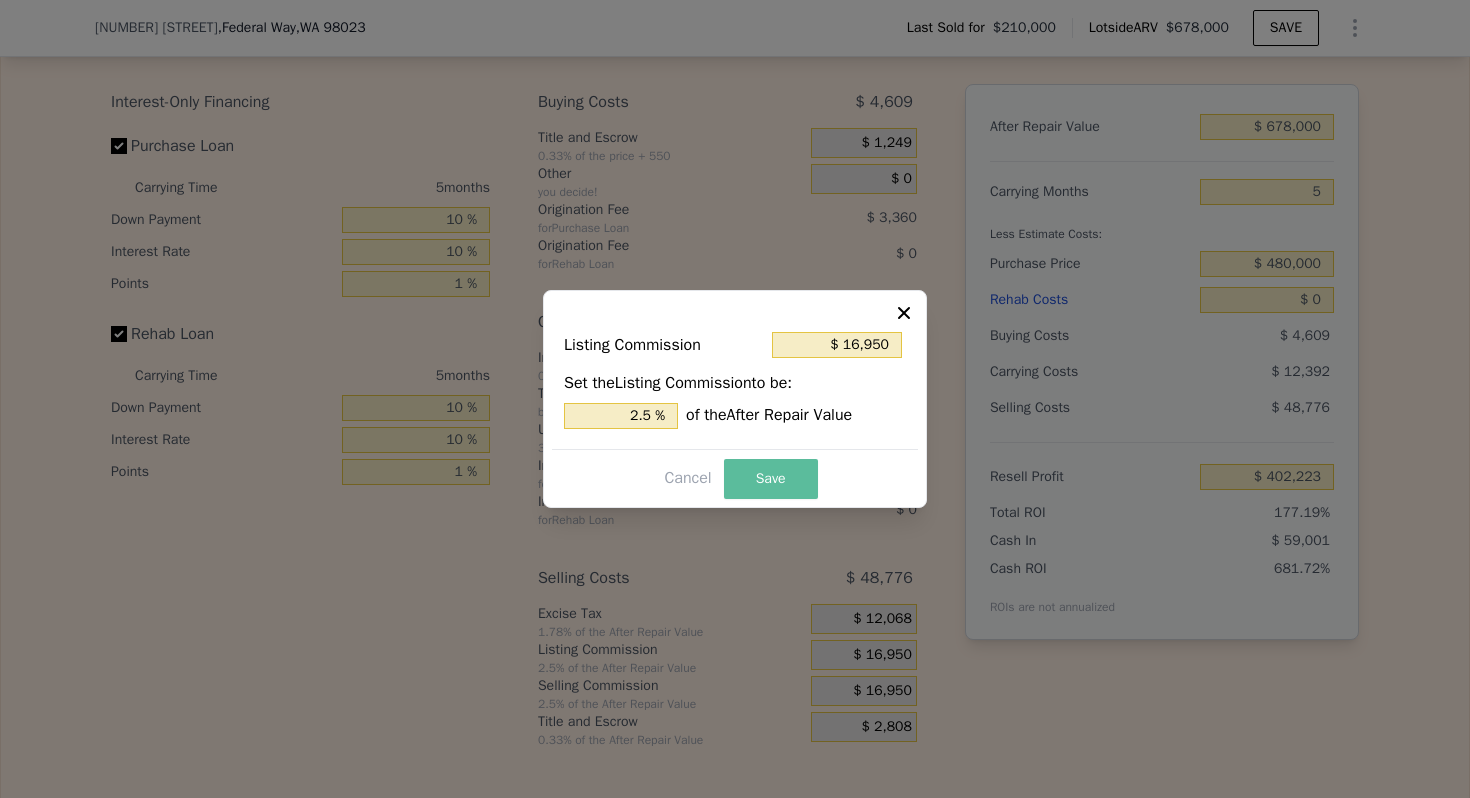 click on "Save" at bounding box center (771, 479) 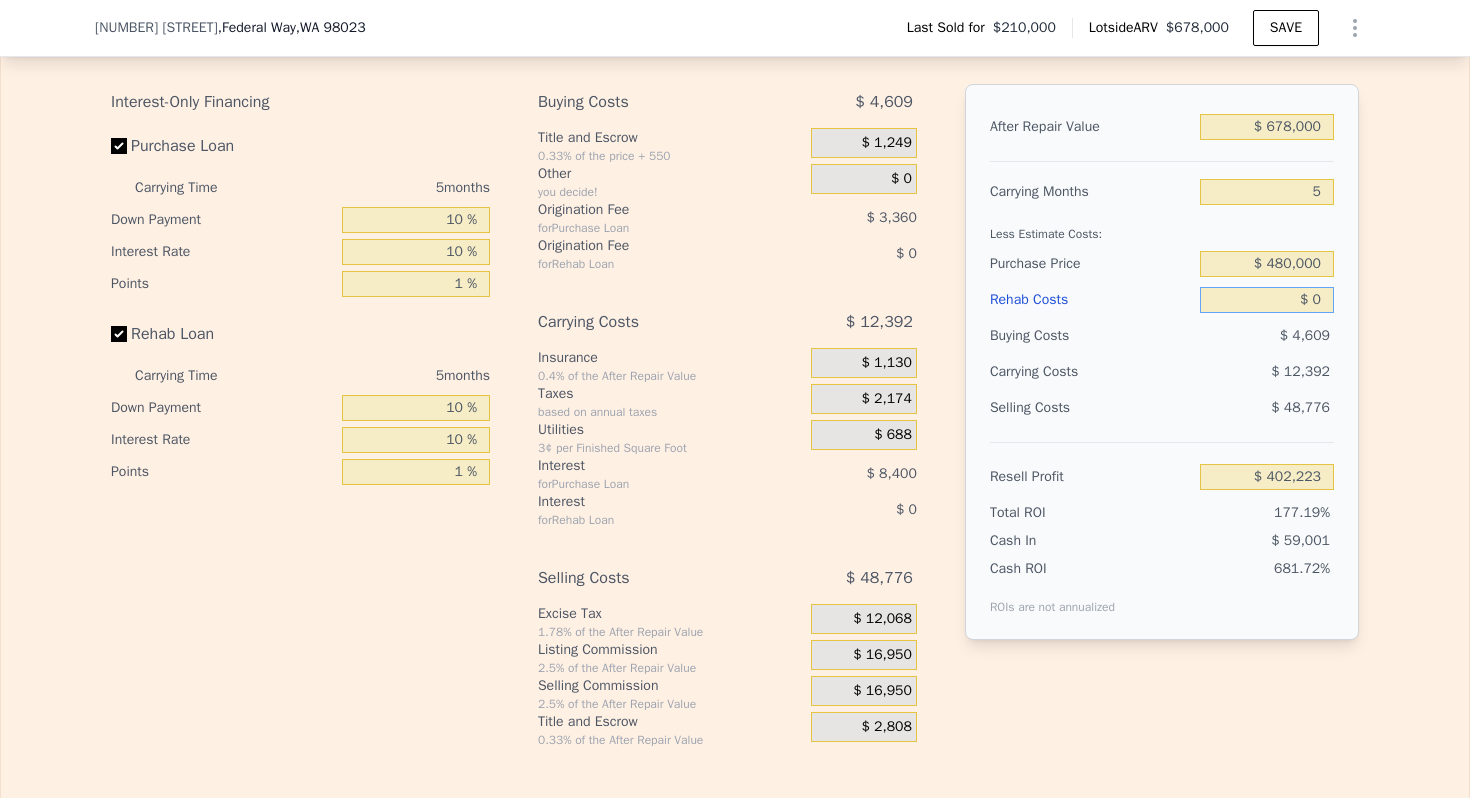 click on "$ 0" at bounding box center (1267, 300) 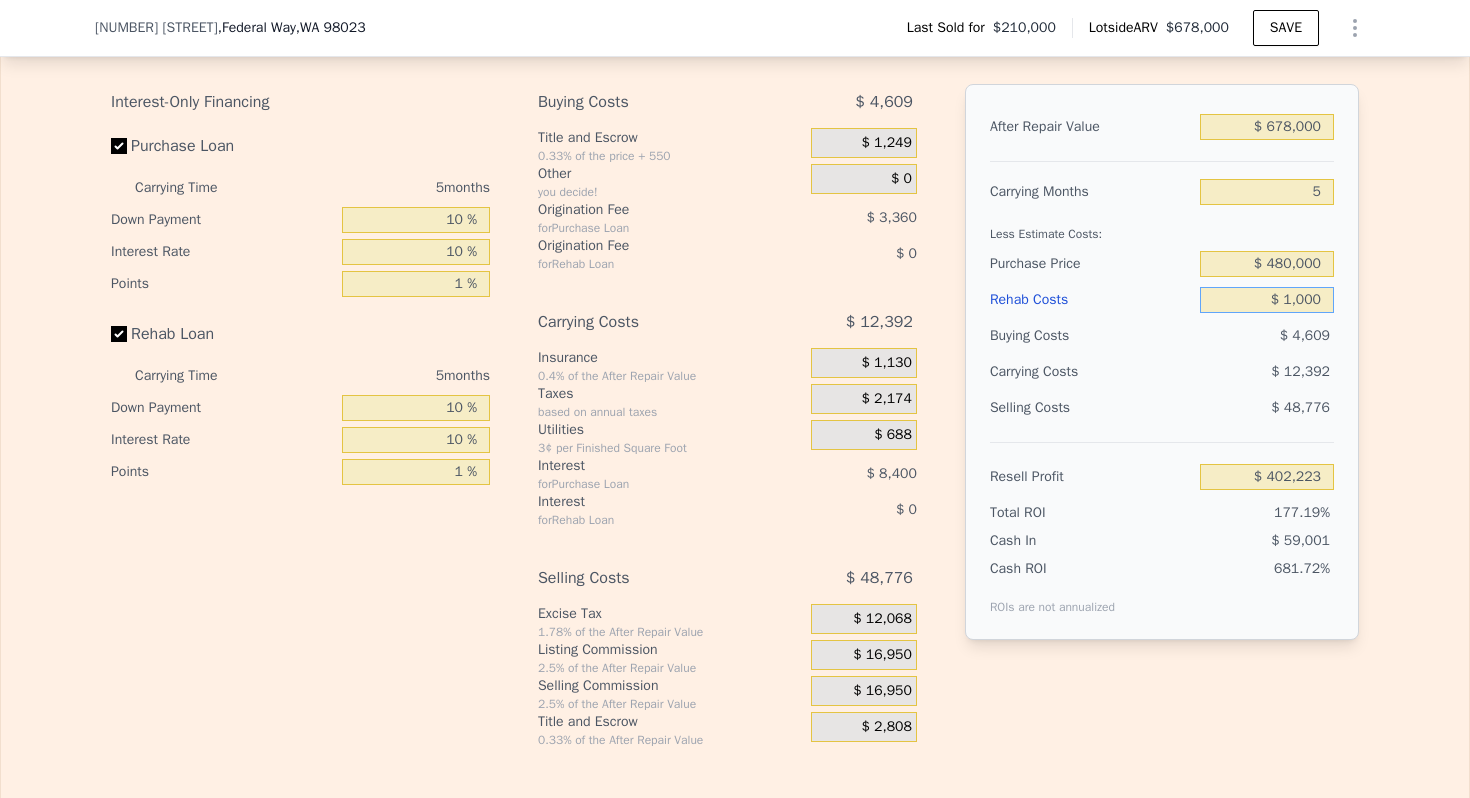 type on "$ 10,000" 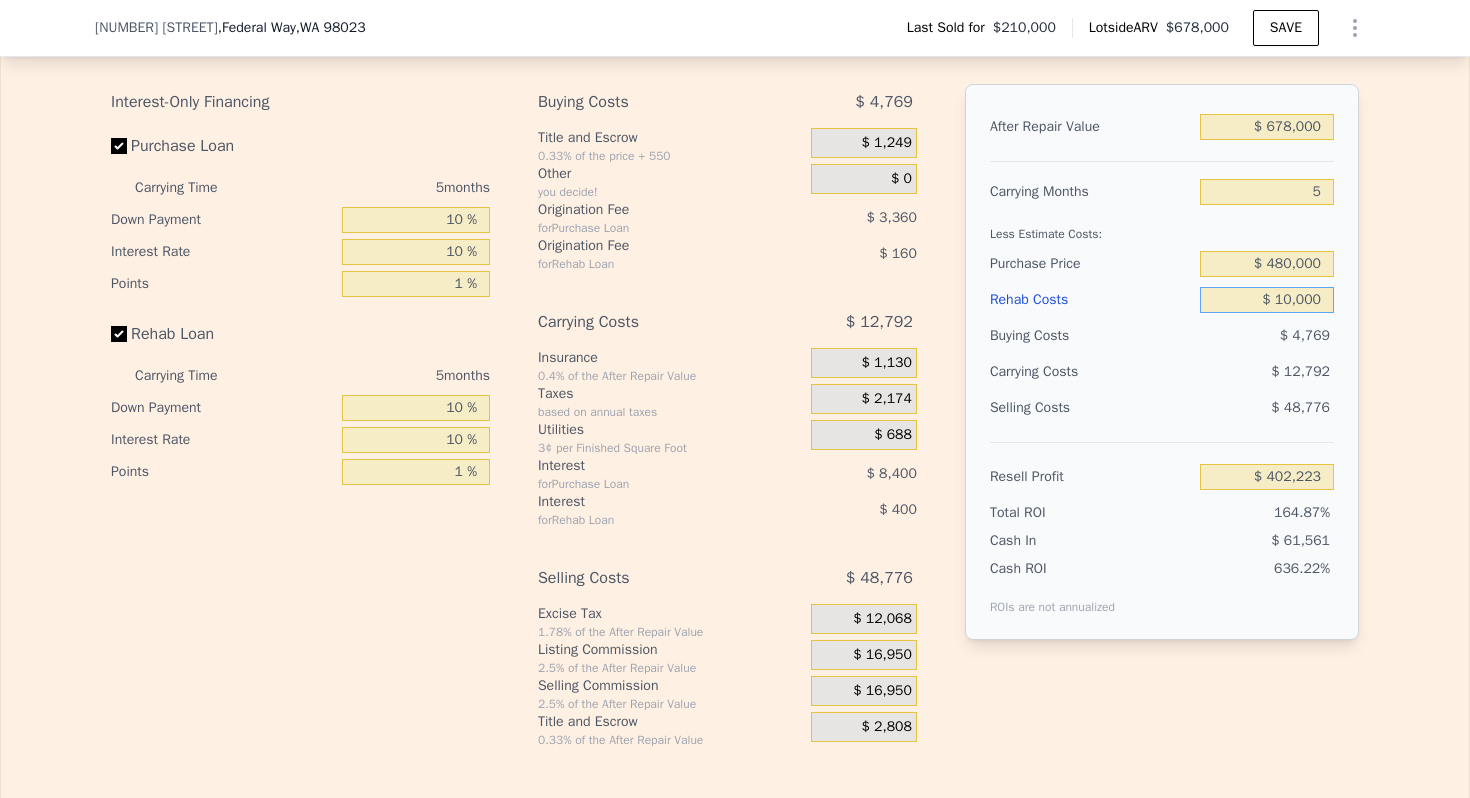 type on "$ 391,663" 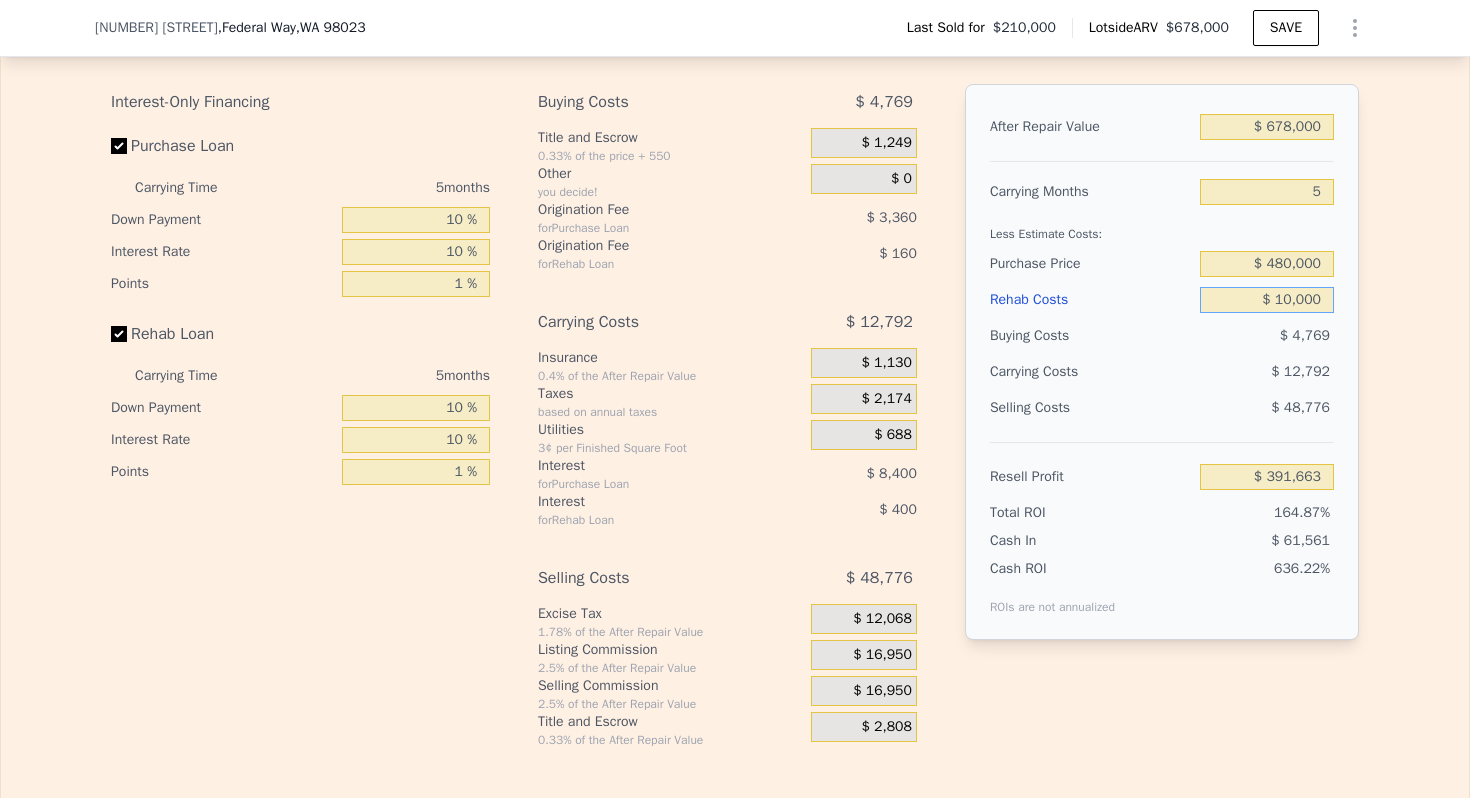 type on "$ 100,000" 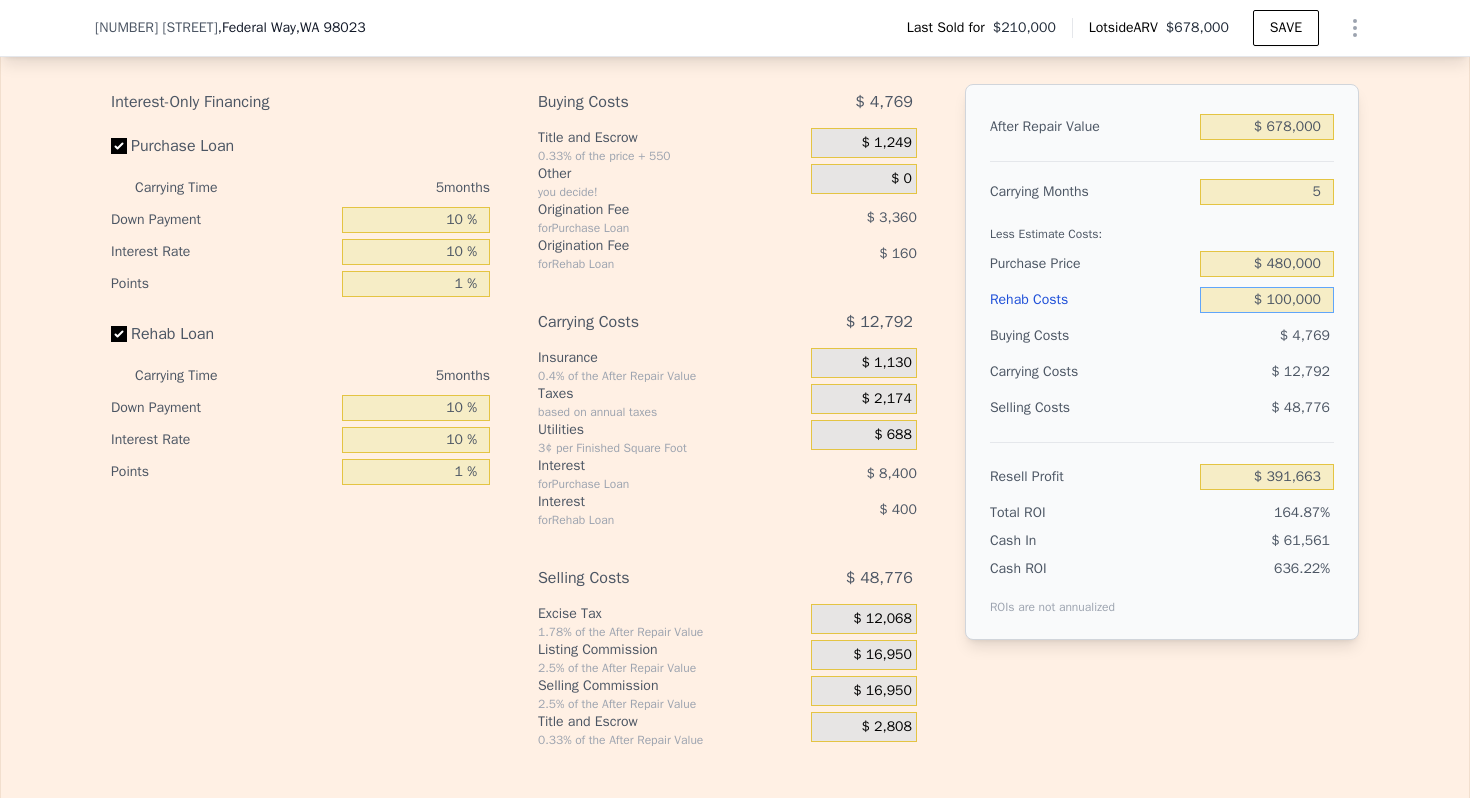 type on "$ 296,623" 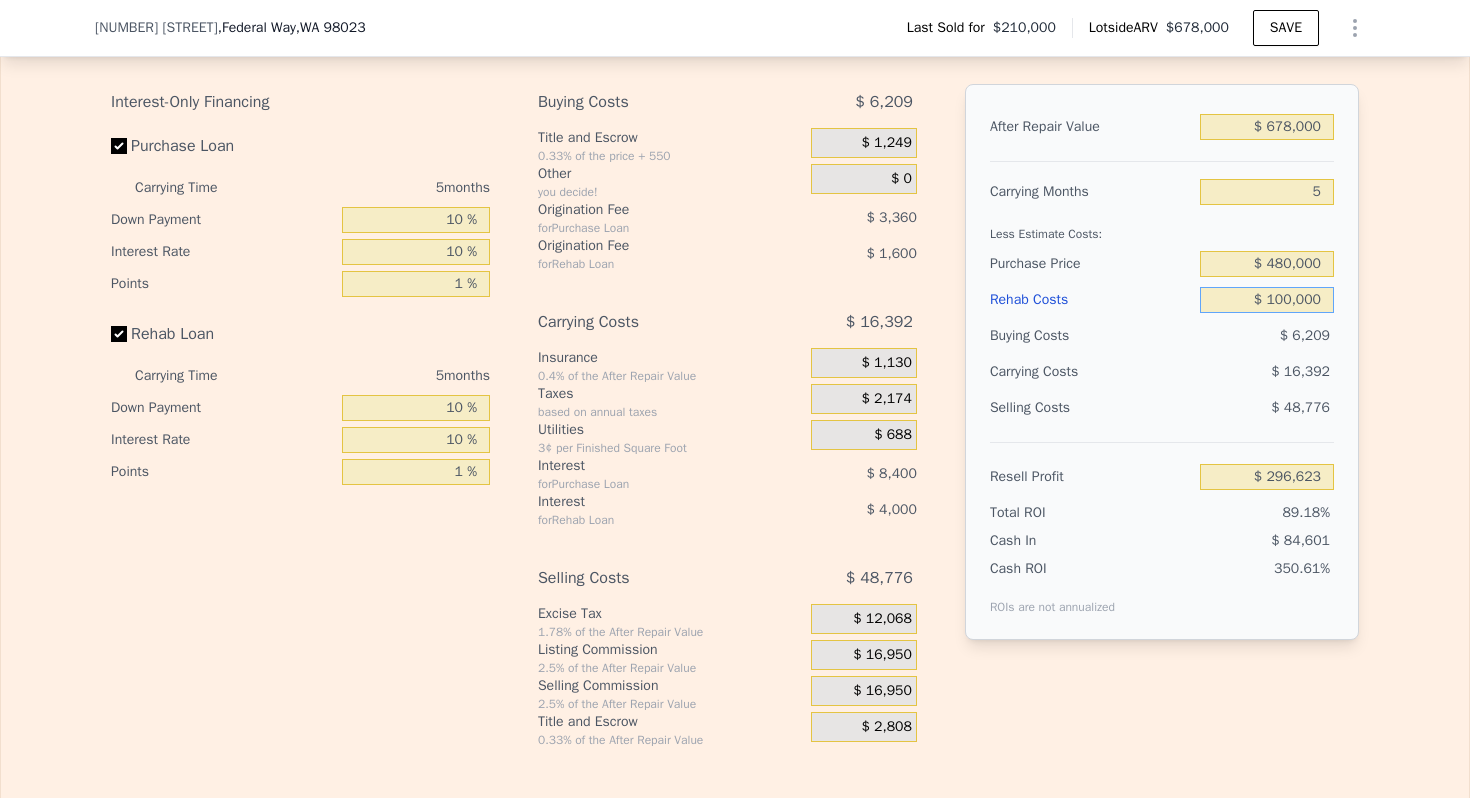 type on "$ 100,000" 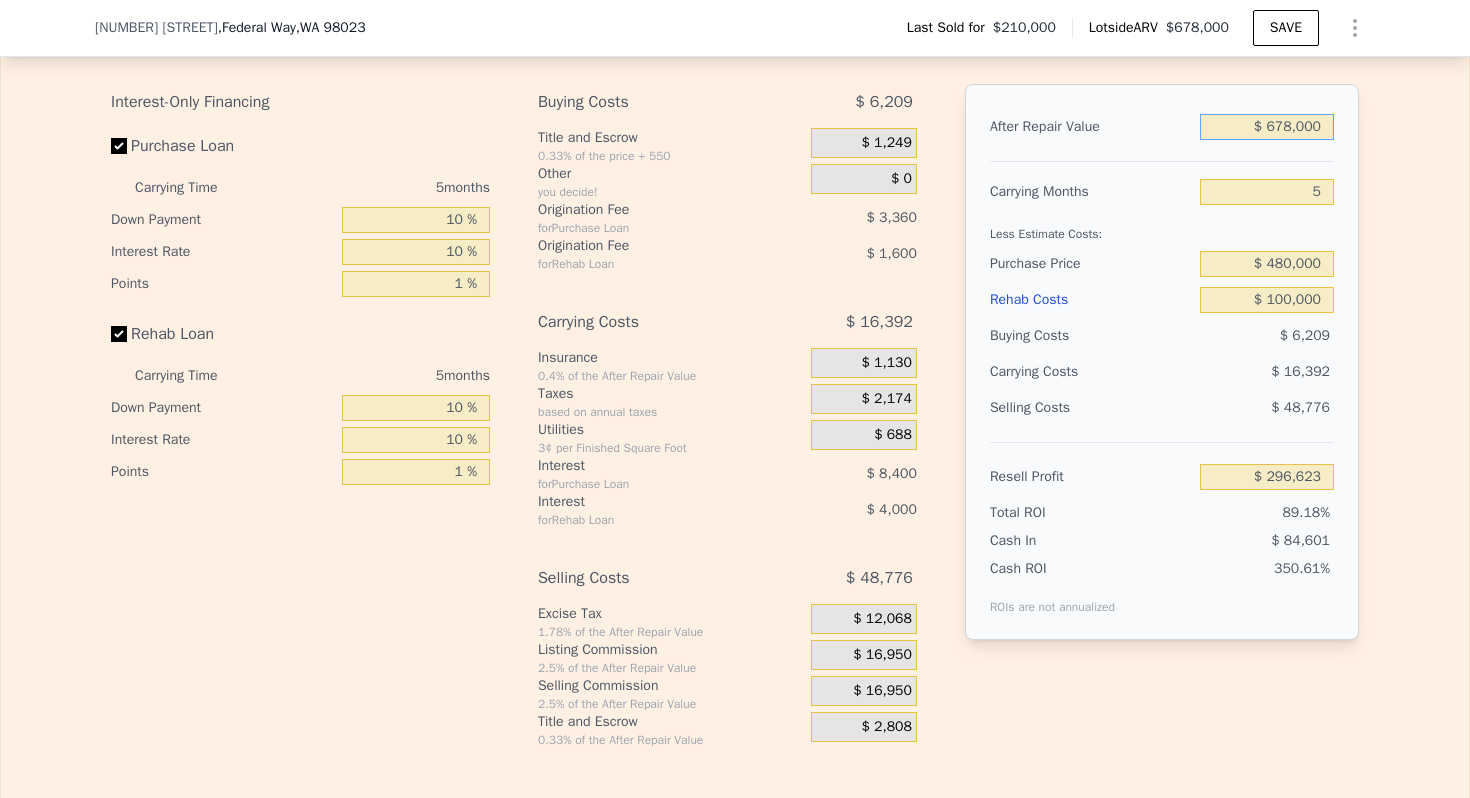 click on "$ 678,000" at bounding box center [1267, 127] 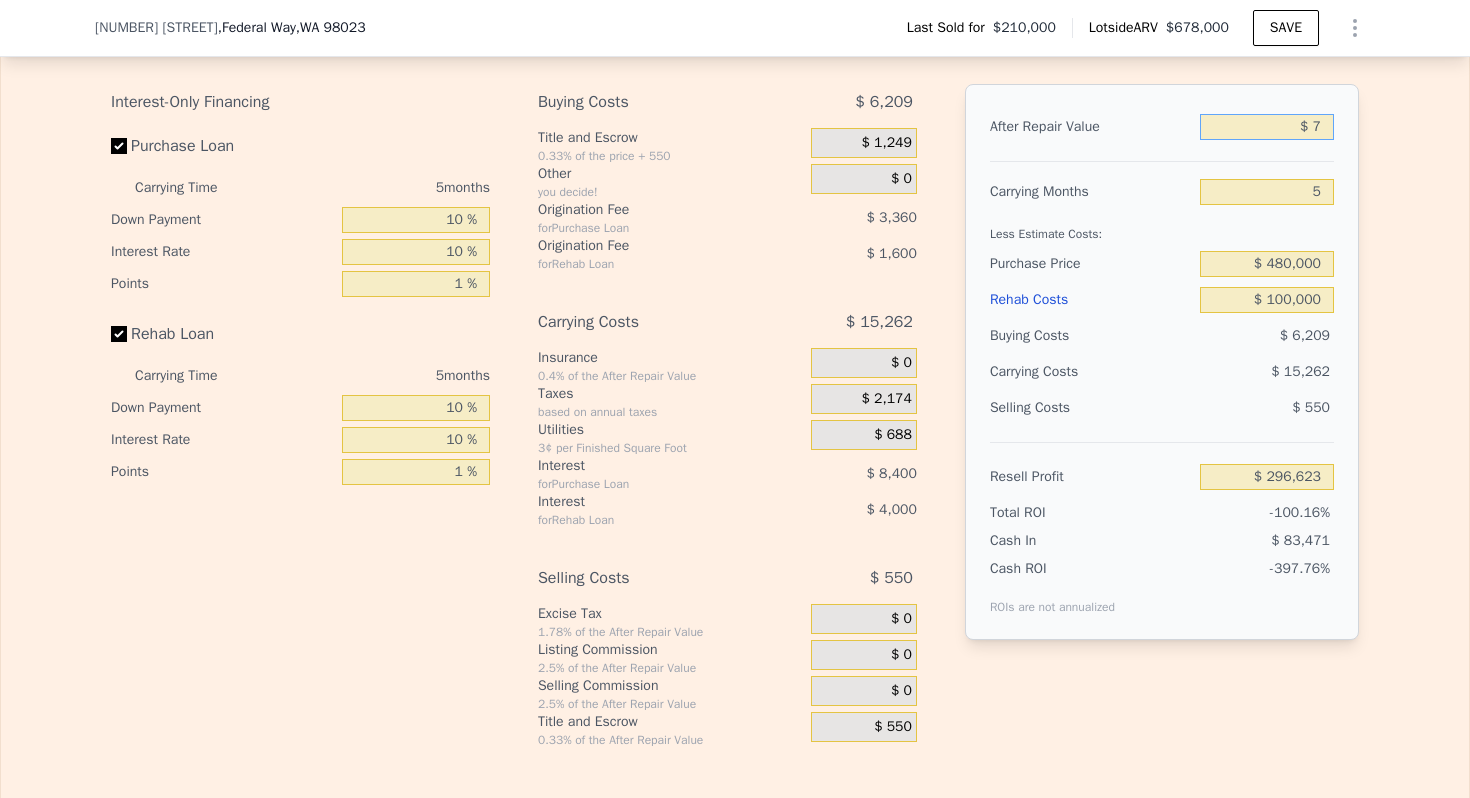 type on "-$ 332,014" 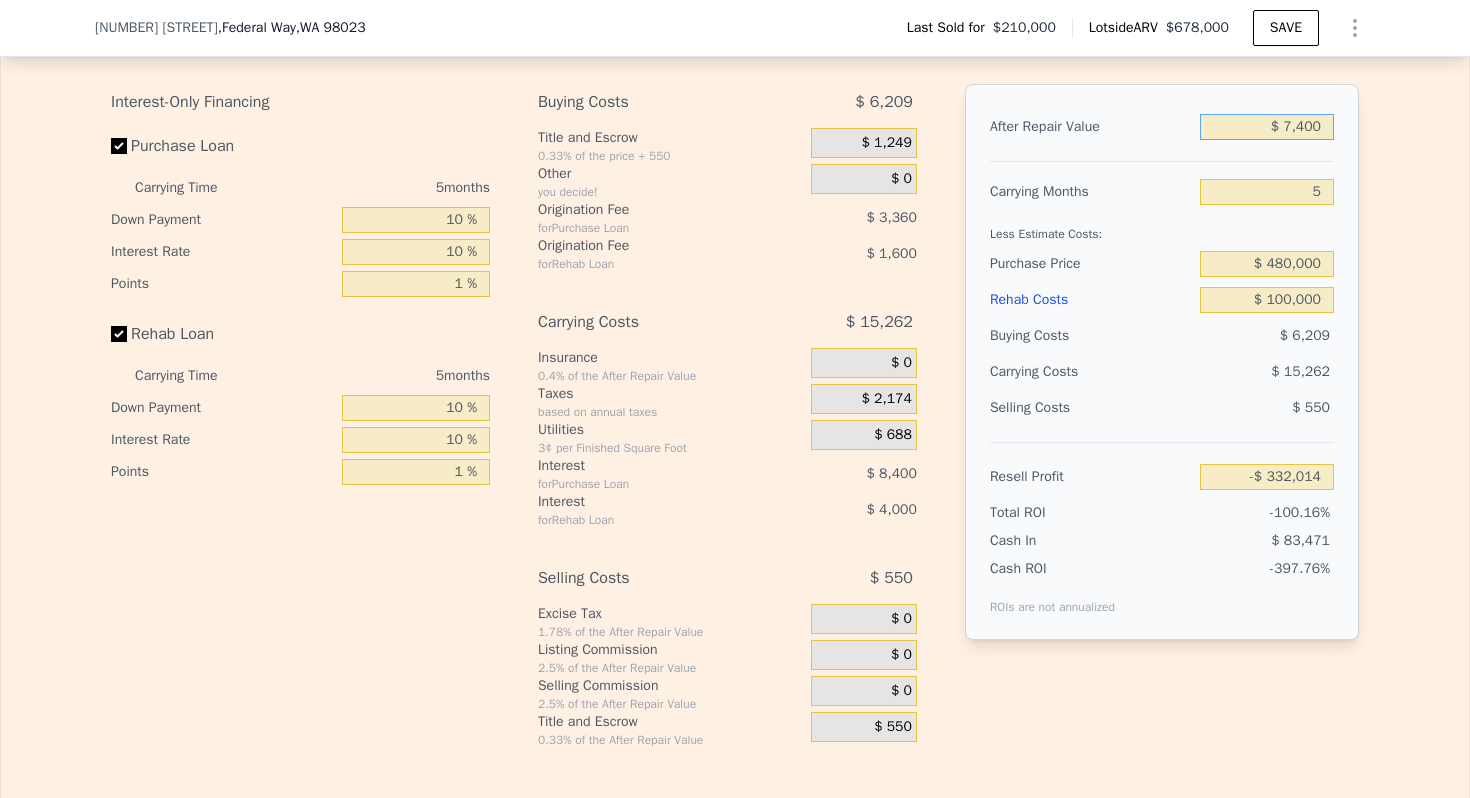 type on "$ 74,000" 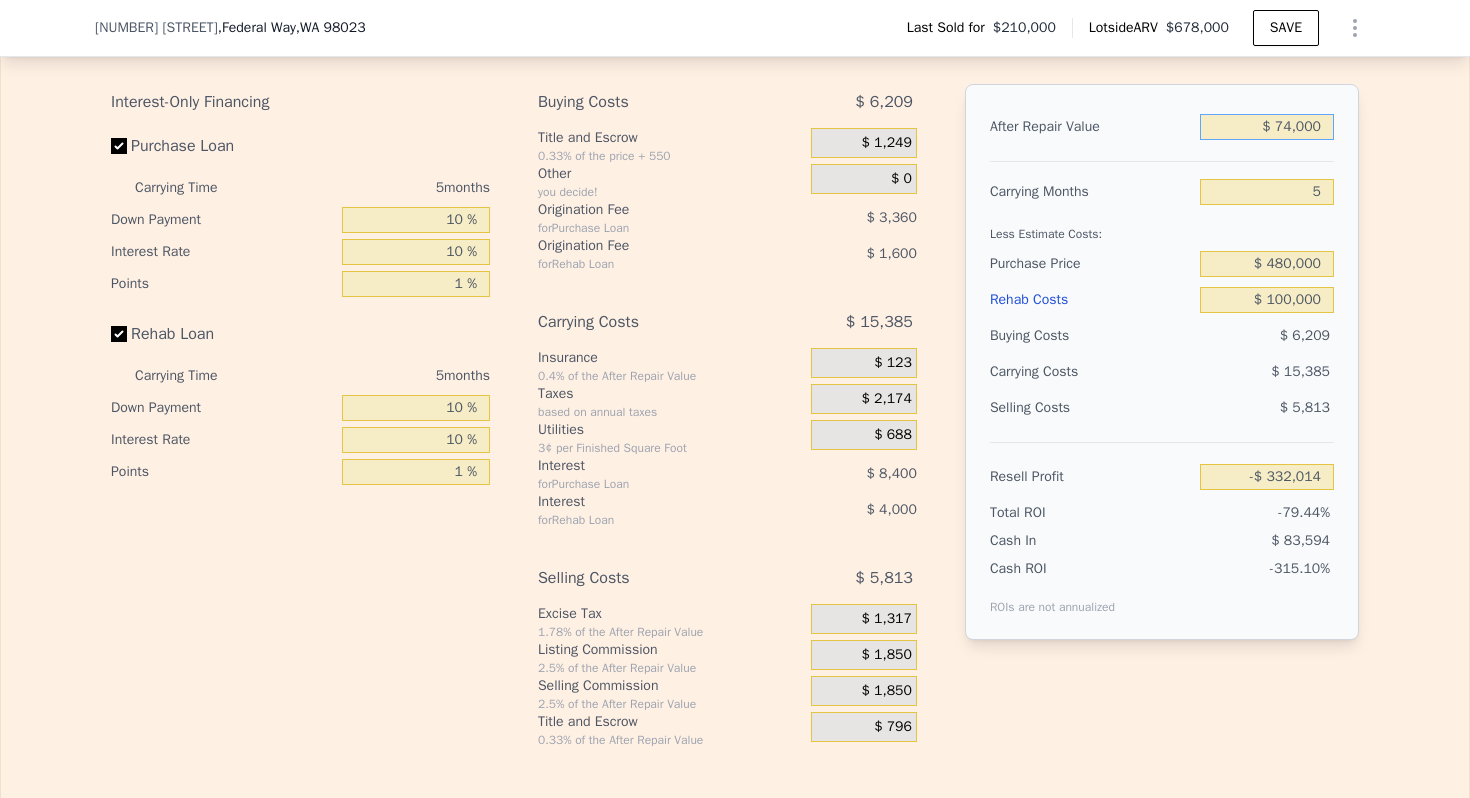 type on "-$ 263,407" 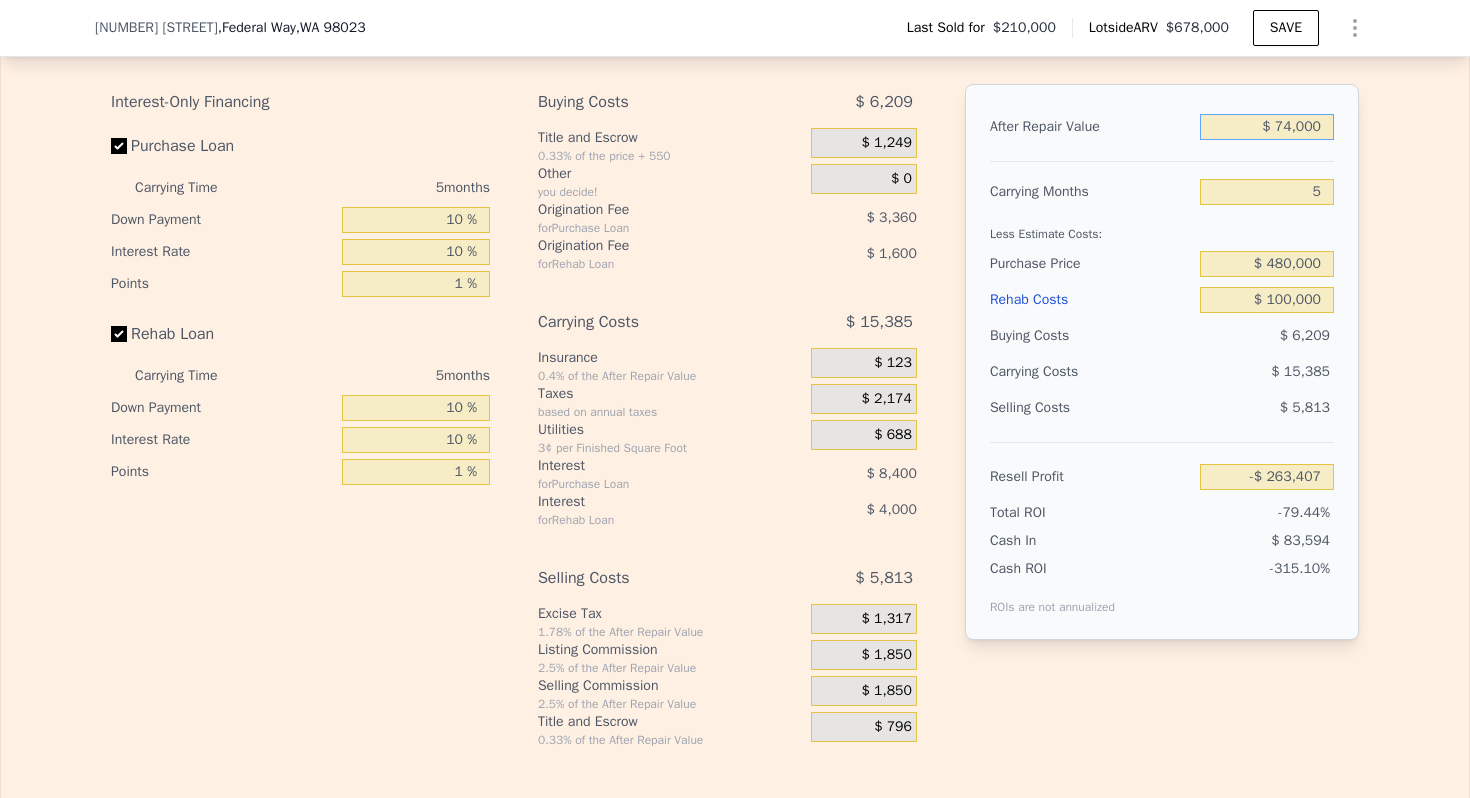 type on "$ 740,000" 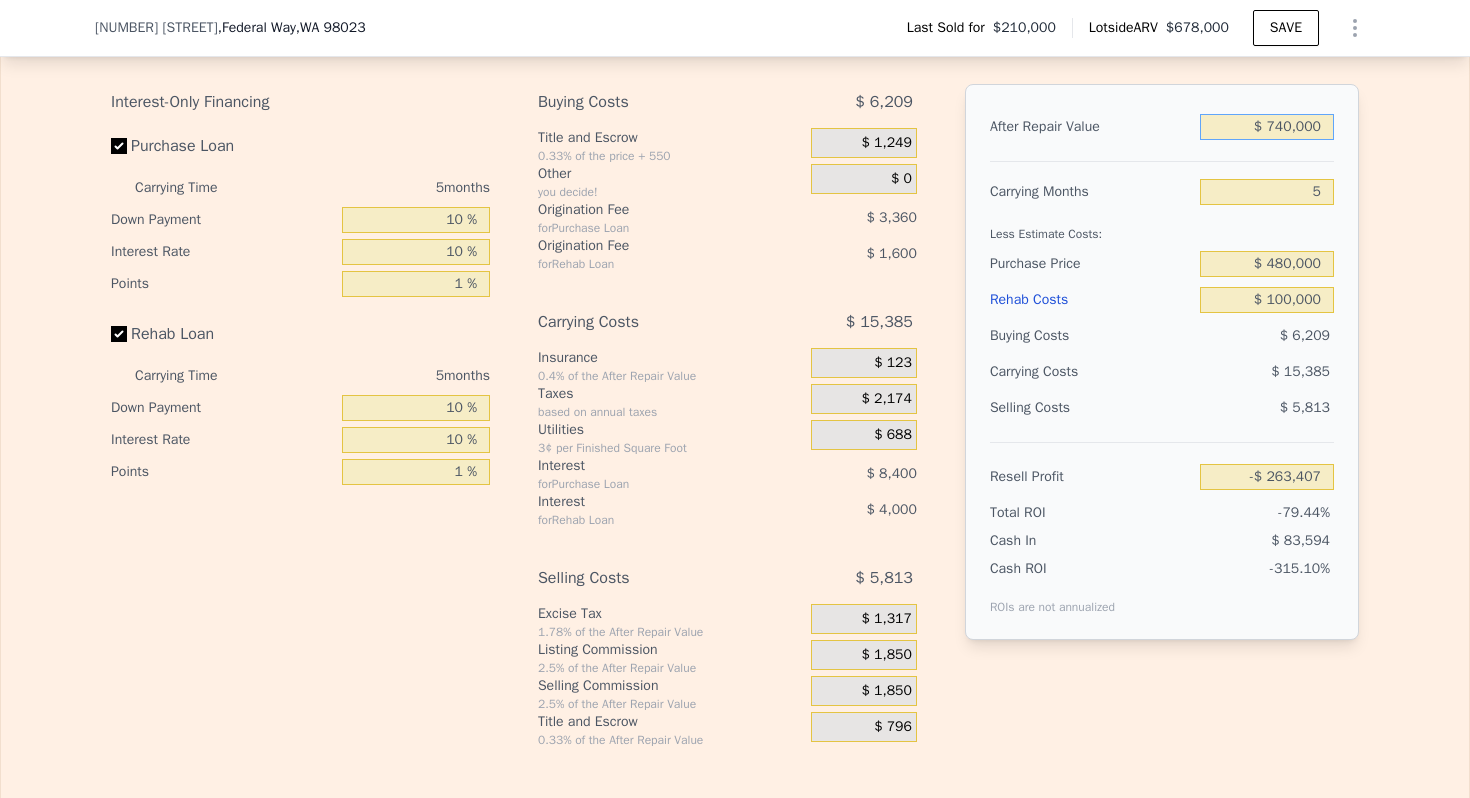 type on "$ 354,110" 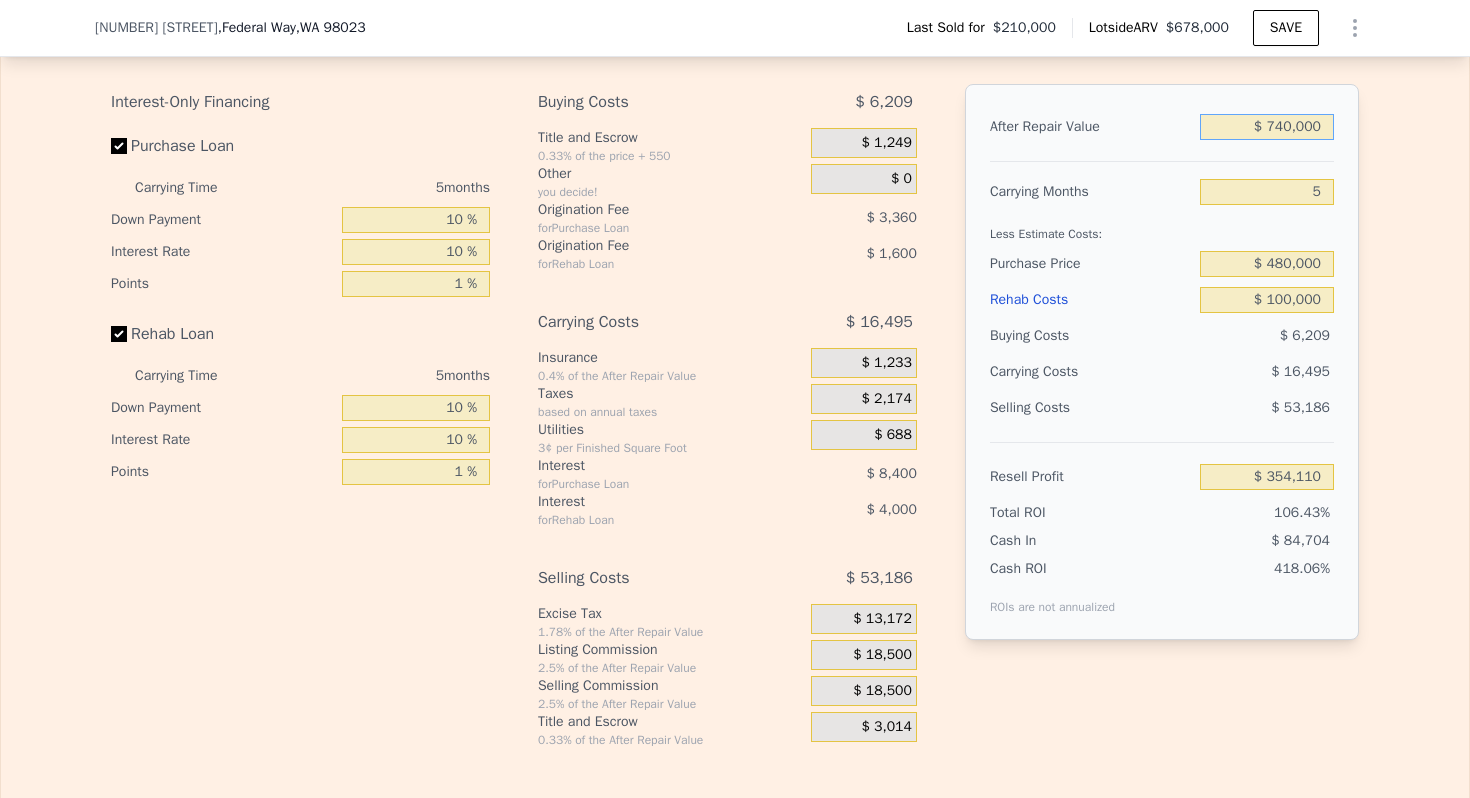 type on "$ 740,000" 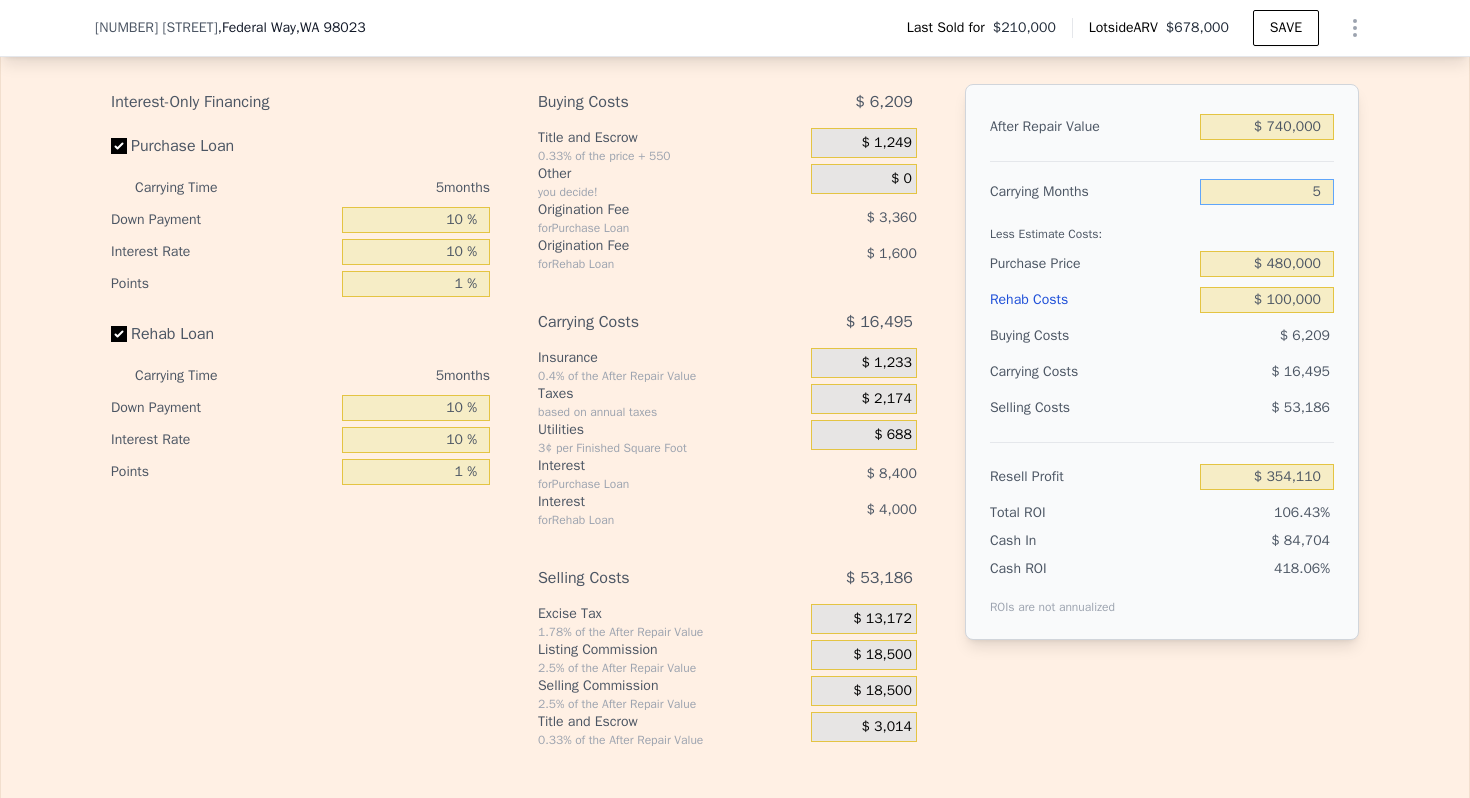 click on "5" at bounding box center (1267, 192) 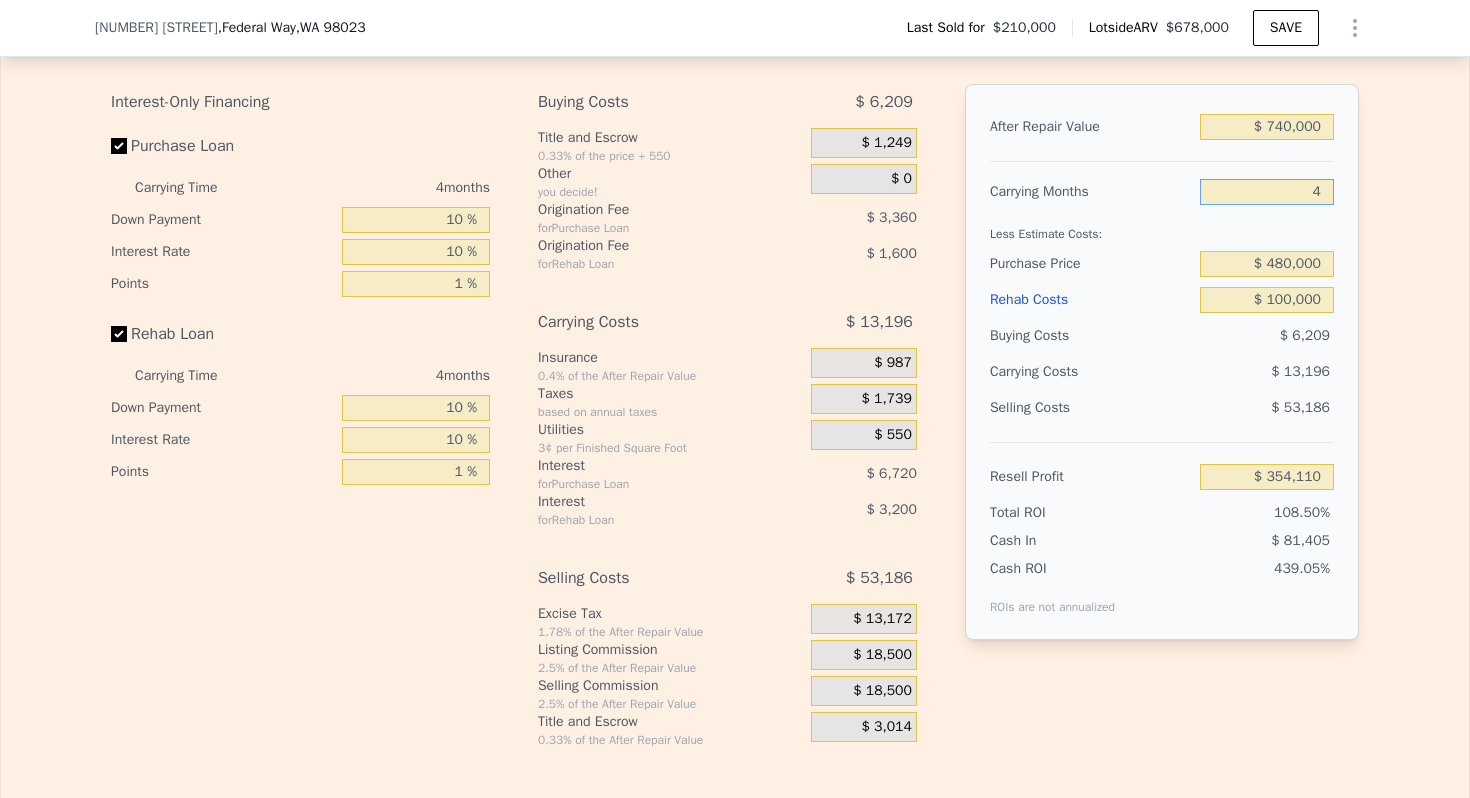 type on "$ 357,409" 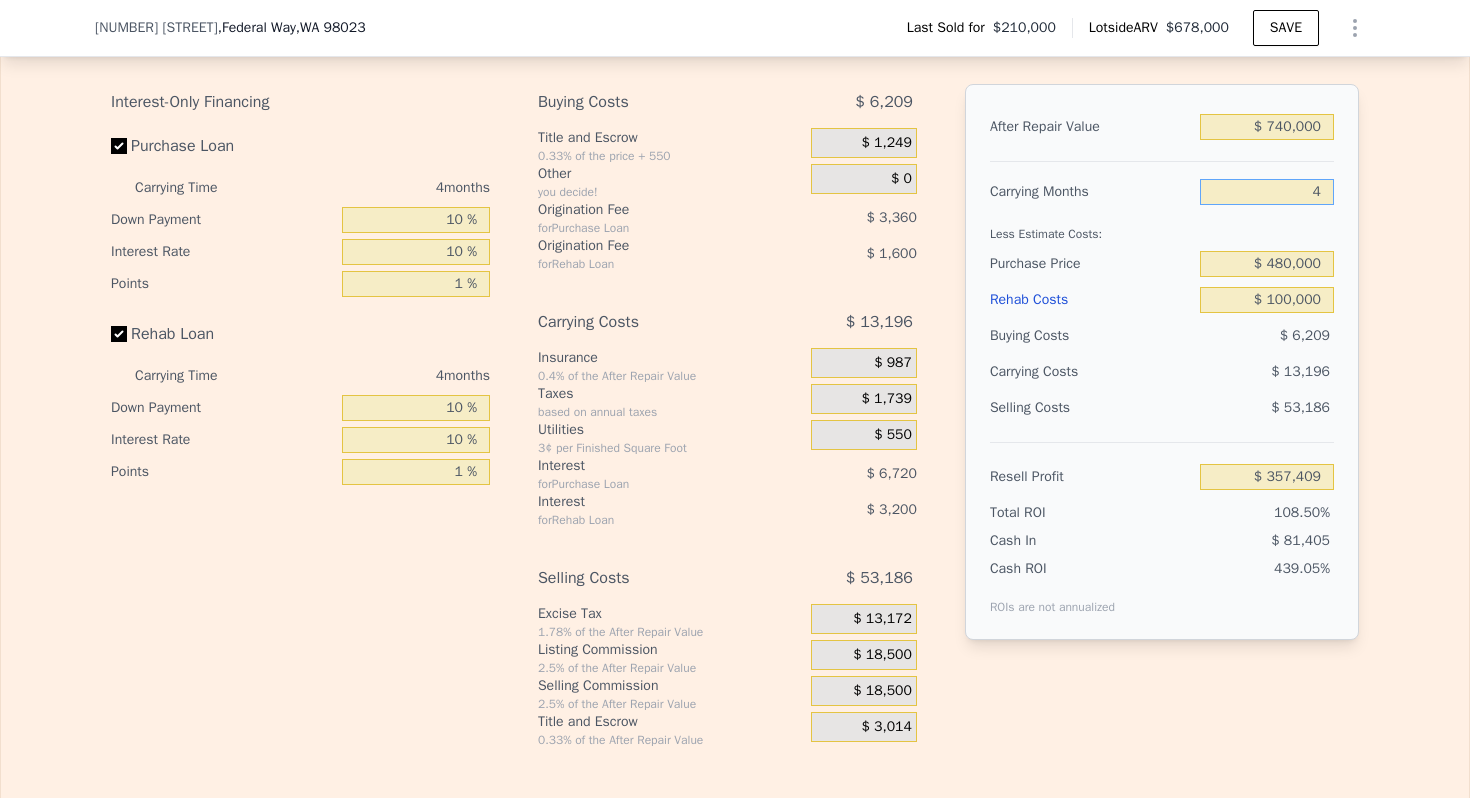 type on "4" 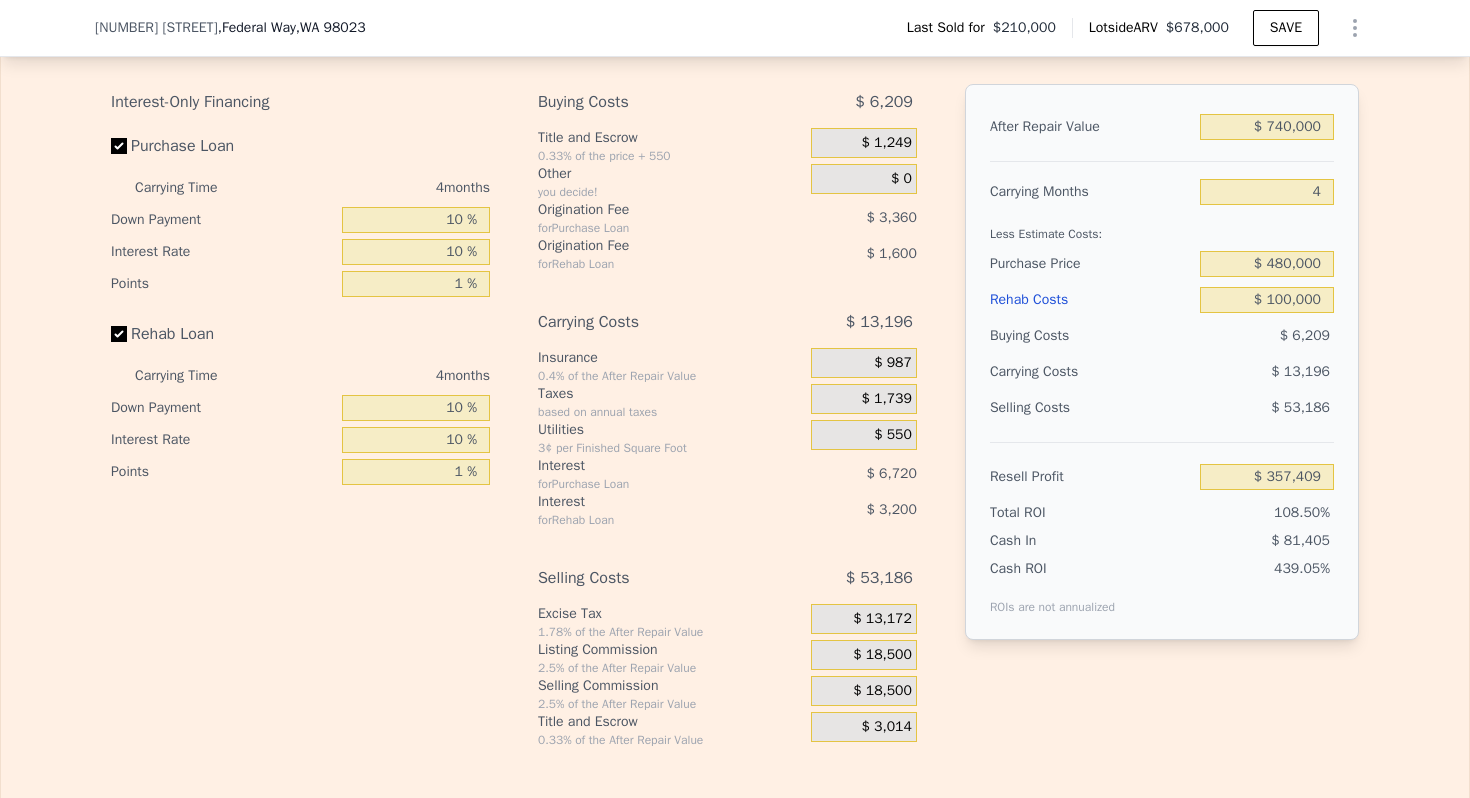 click on "Less Estimate Costs:" at bounding box center (1162, 228) 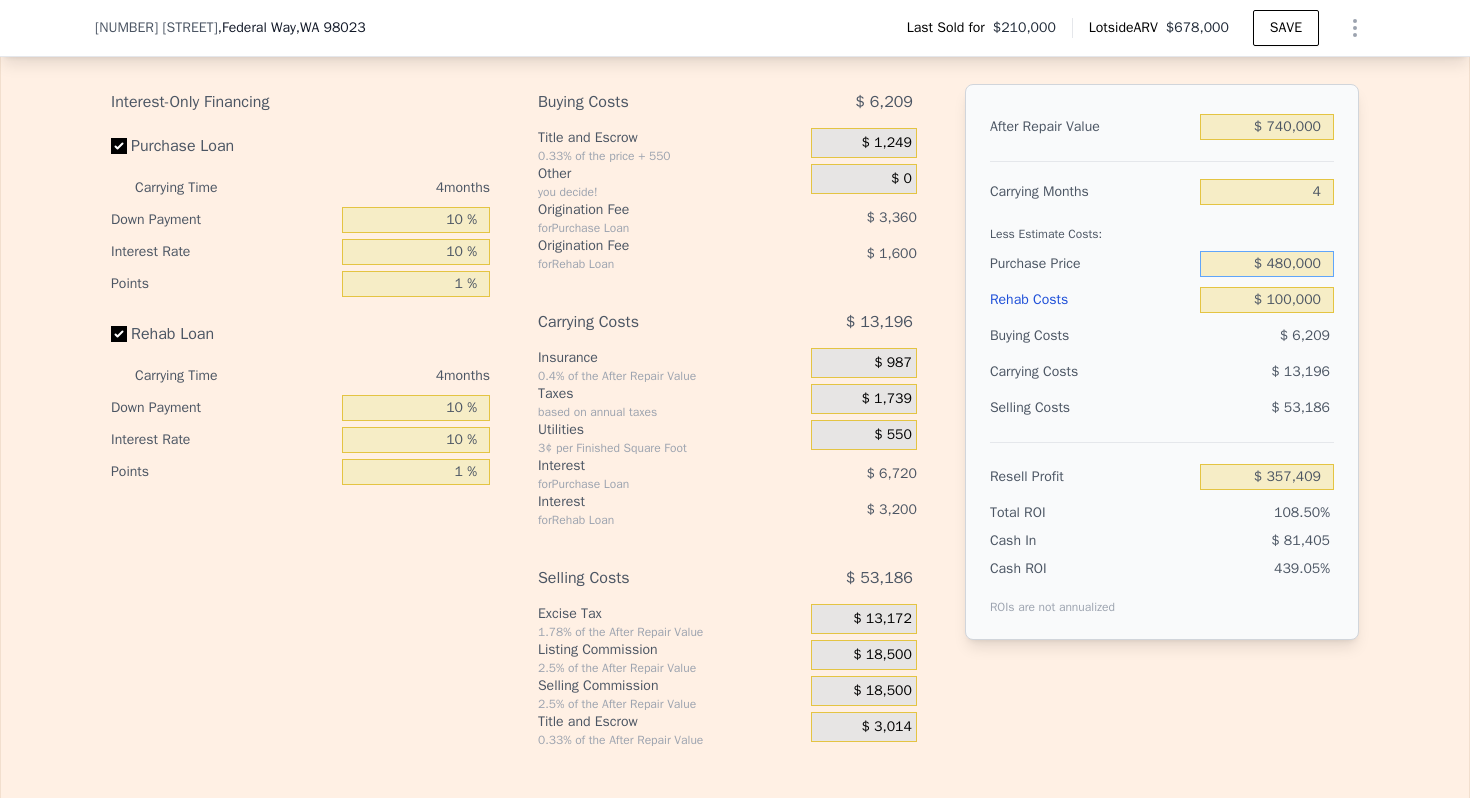 click on "$ 480,000" at bounding box center [1267, 264] 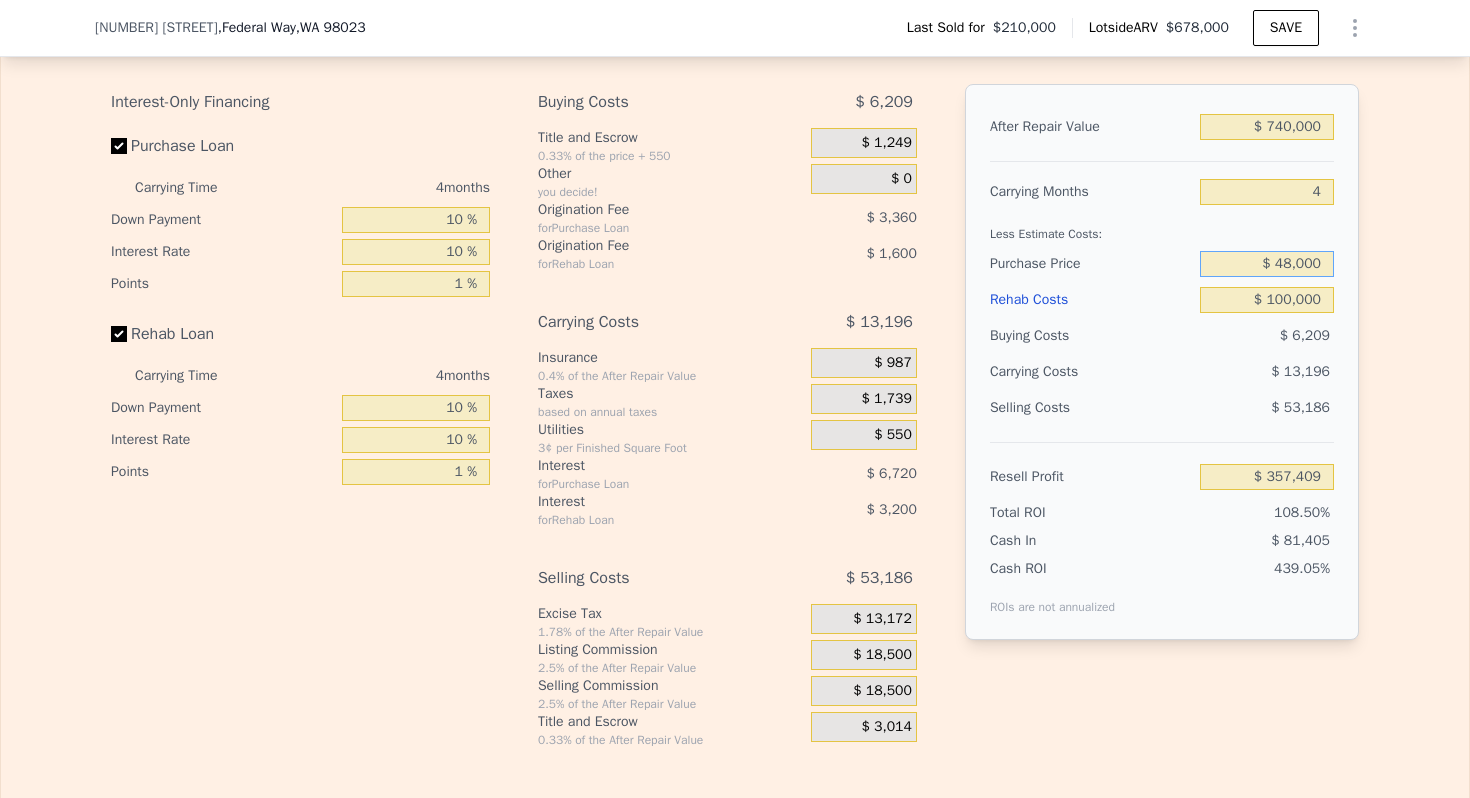 type on "$ 480,000" 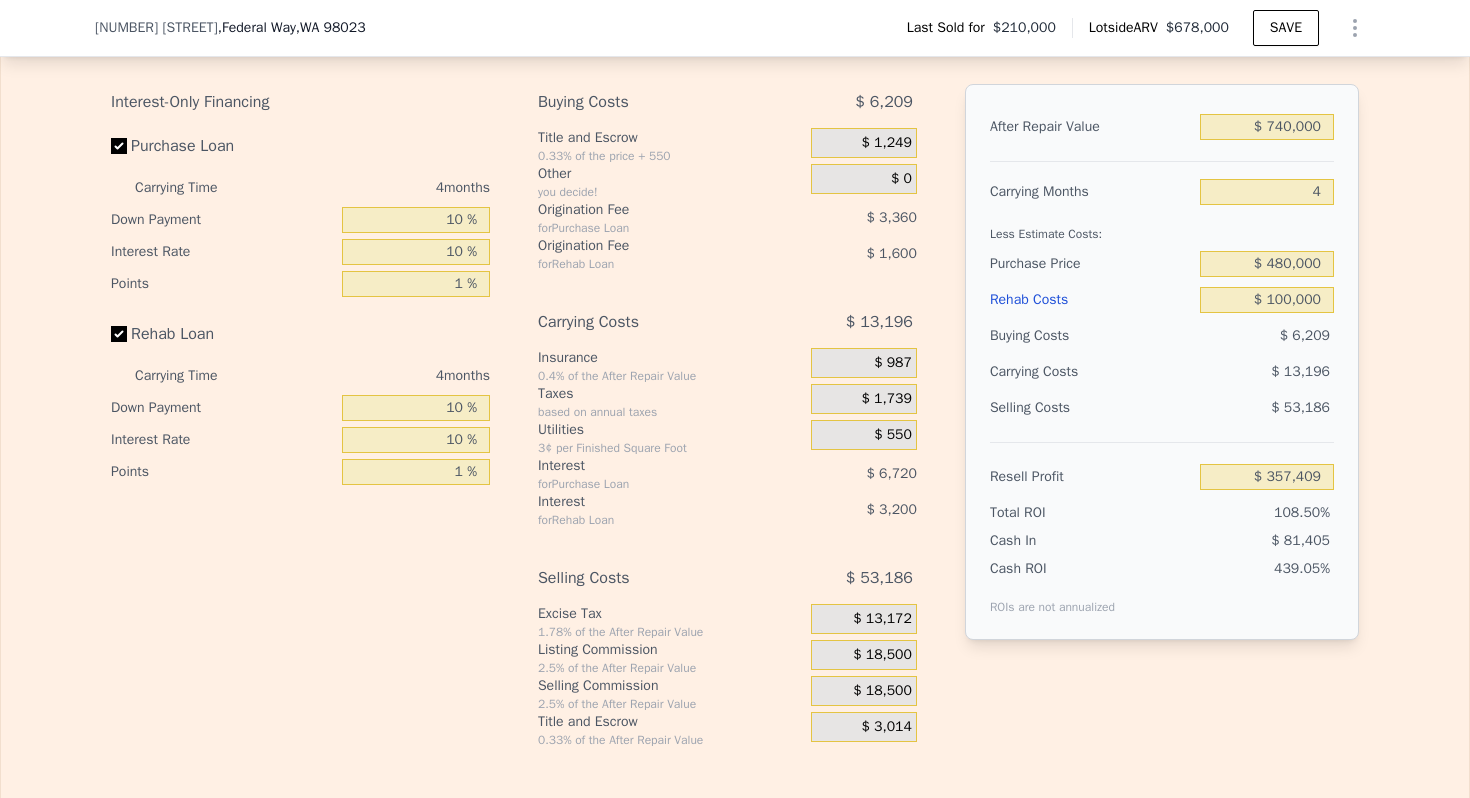 click on "Less Estimate Costs:" at bounding box center (1162, 228) 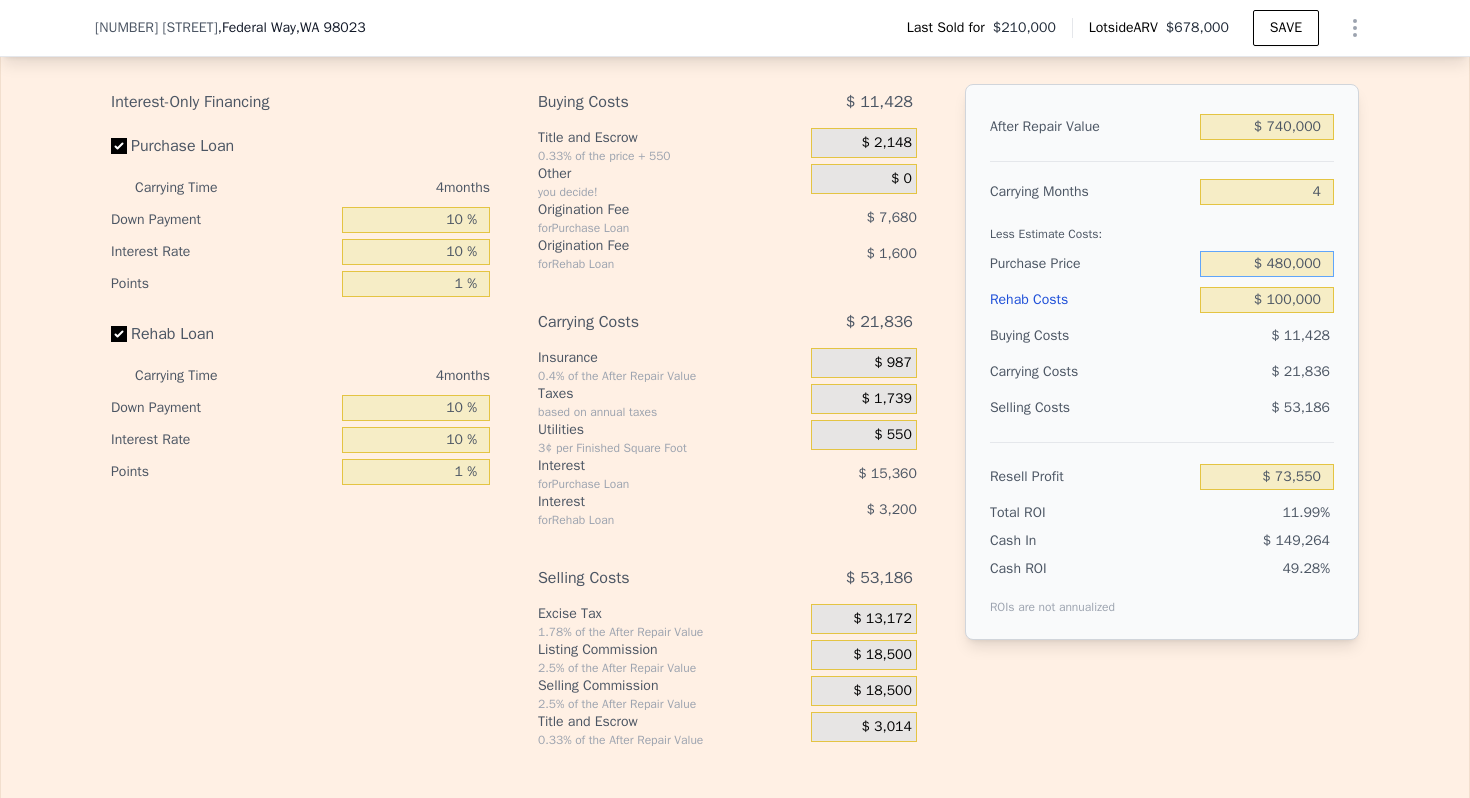 click on "$ 480,000" at bounding box center (1267, 264) 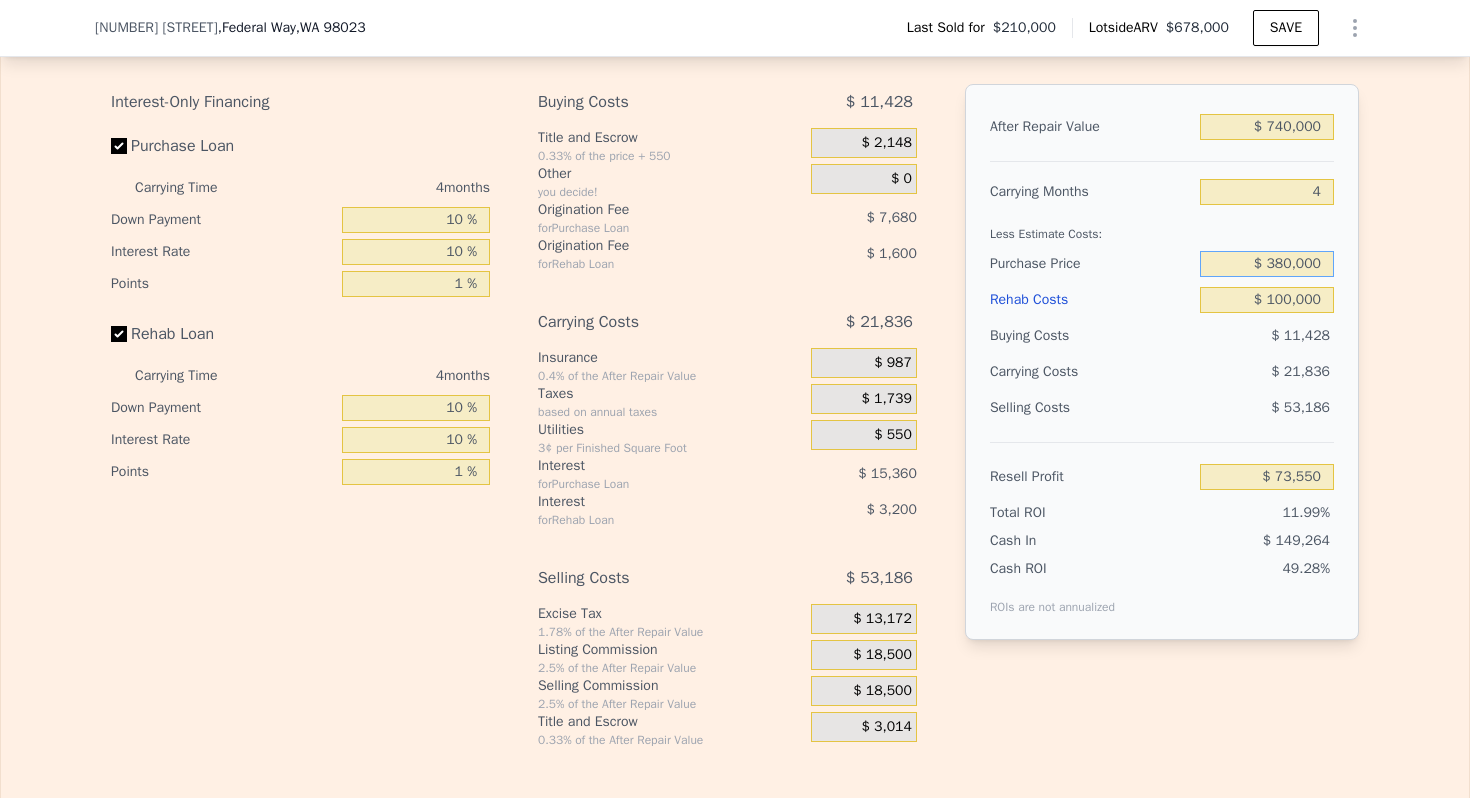 type on "$ 380,000" 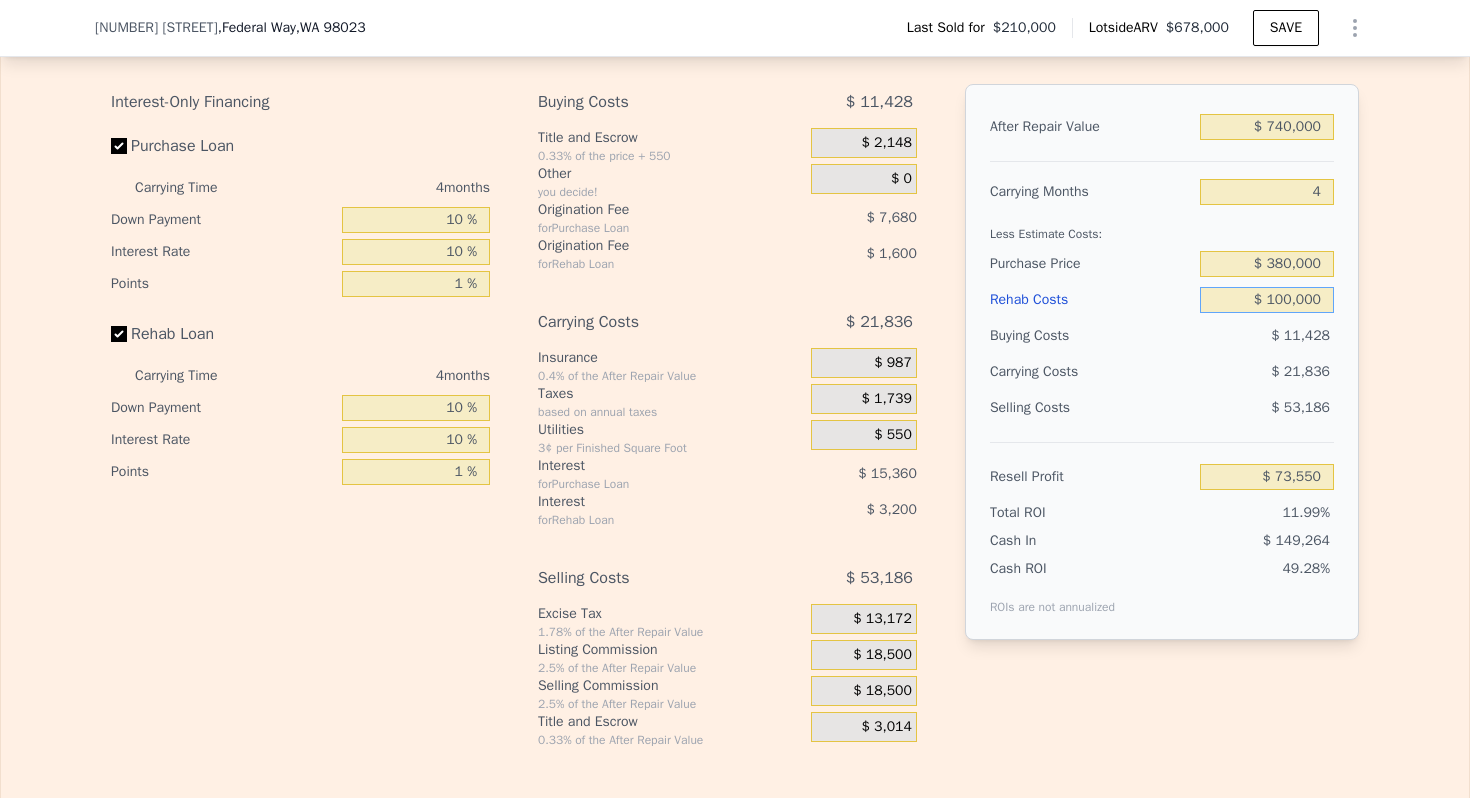 click on "$ 100,000" at bounding box center (1267, 300) 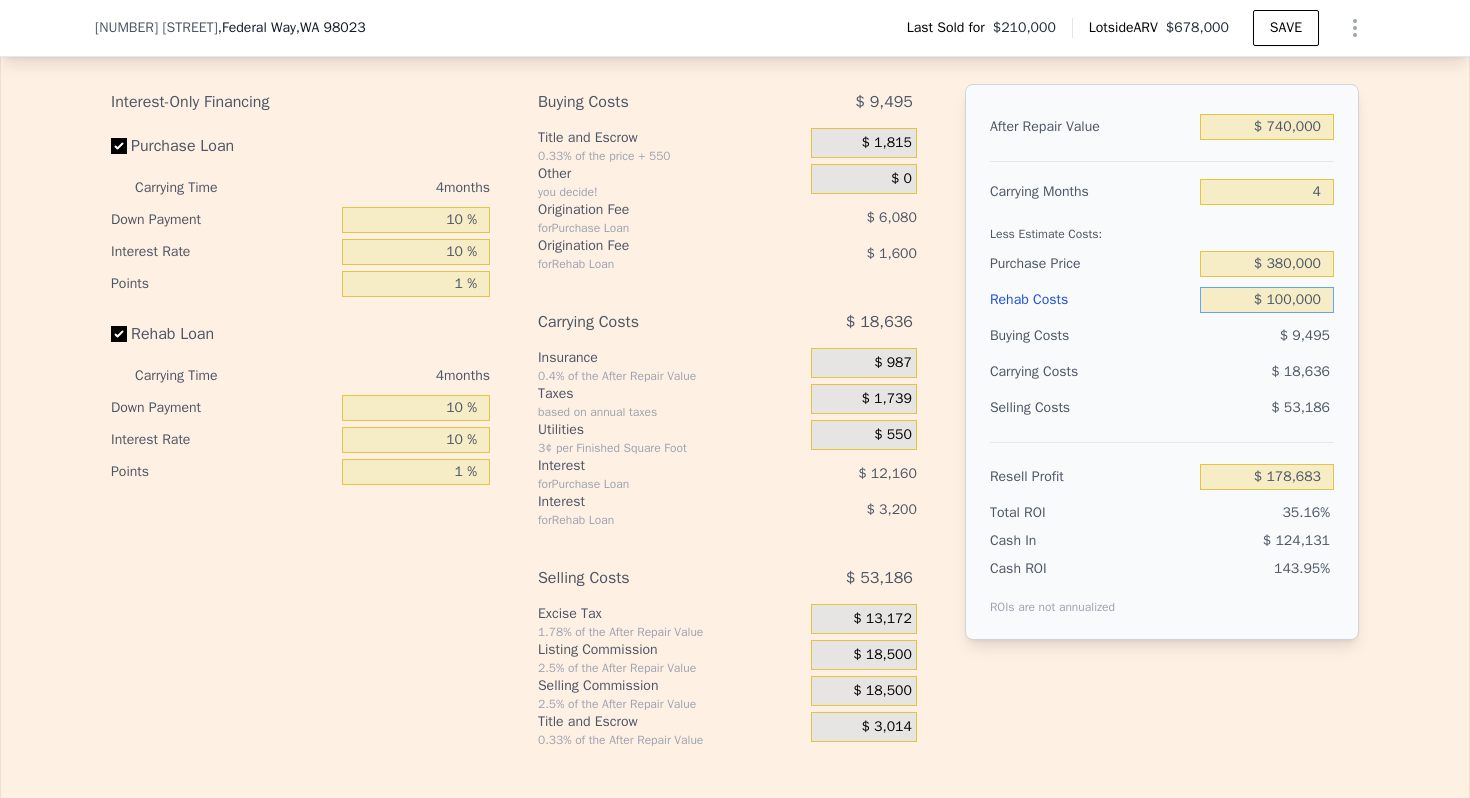 click on "$ 100,000" at bounding box center (1267, 300) 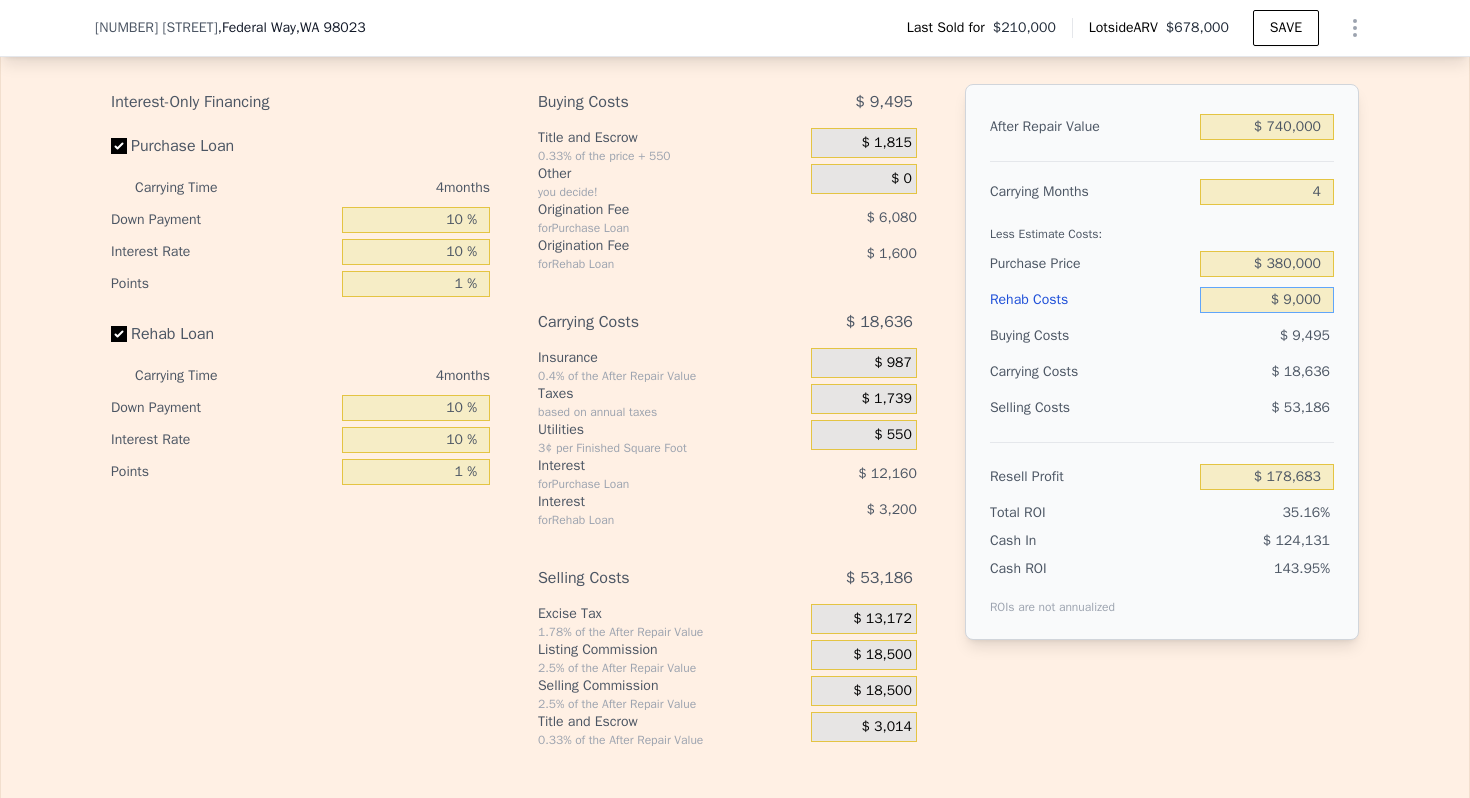 type on "$ 90,000" 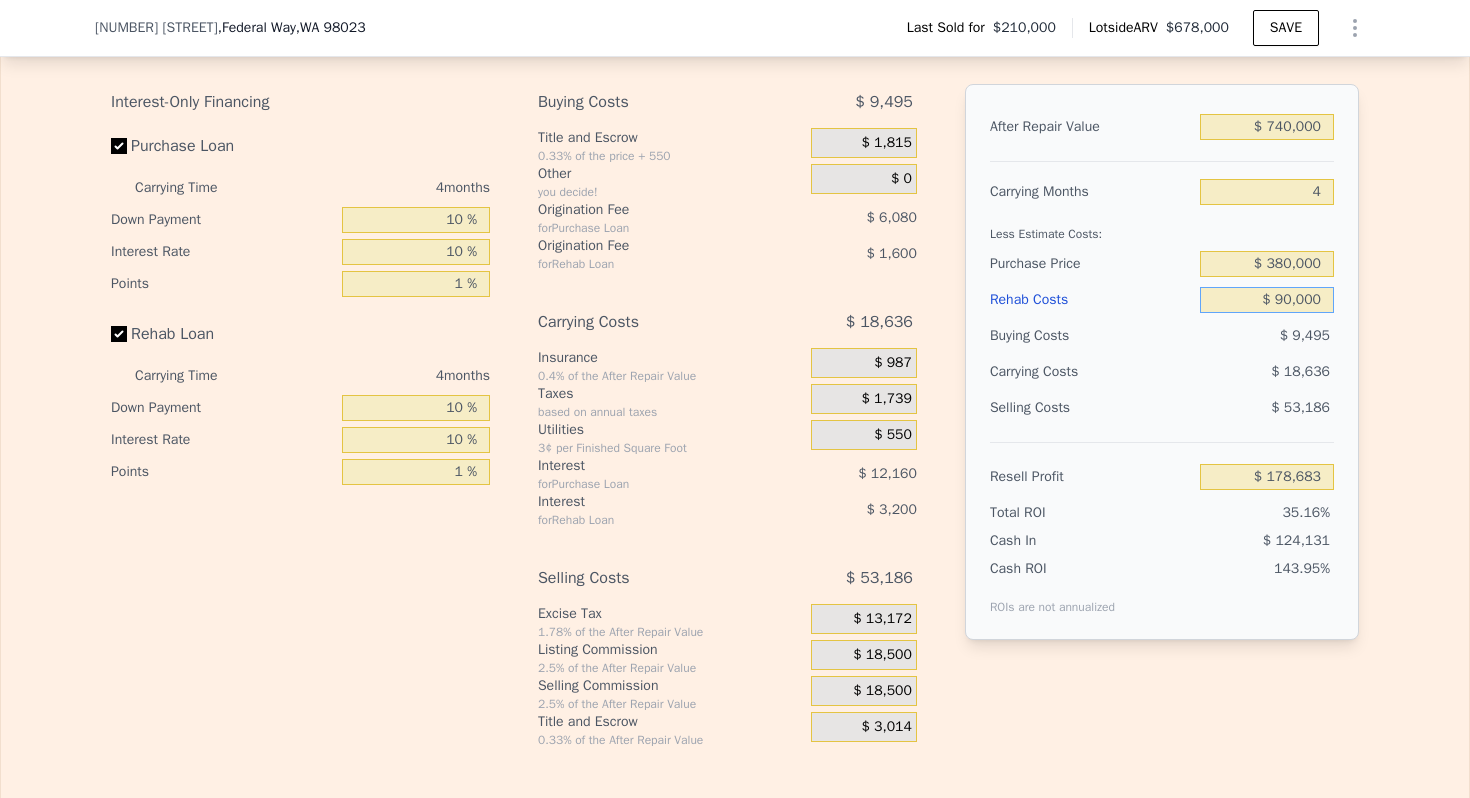 type on "$ 189,163" 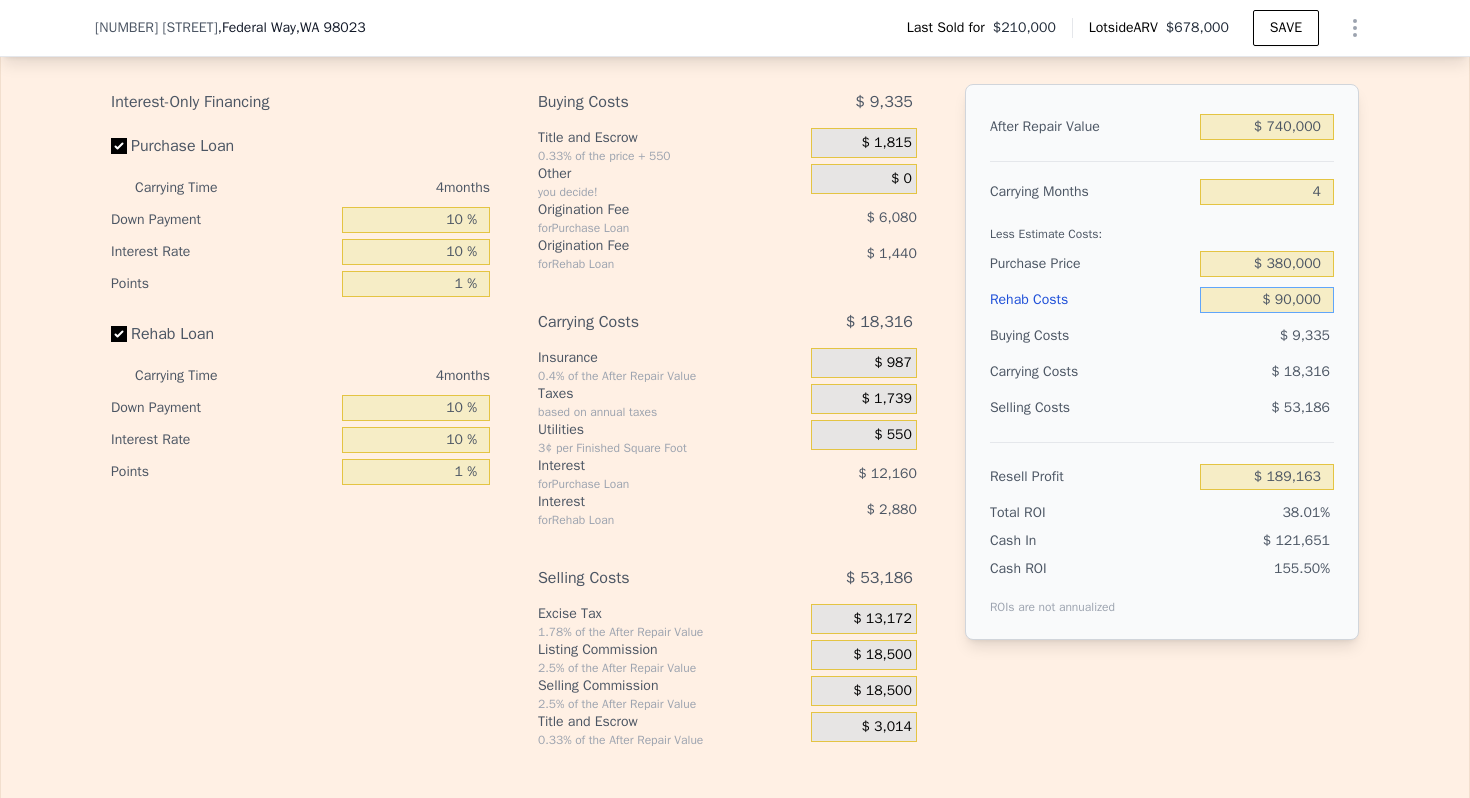 type on "$ 90,000" 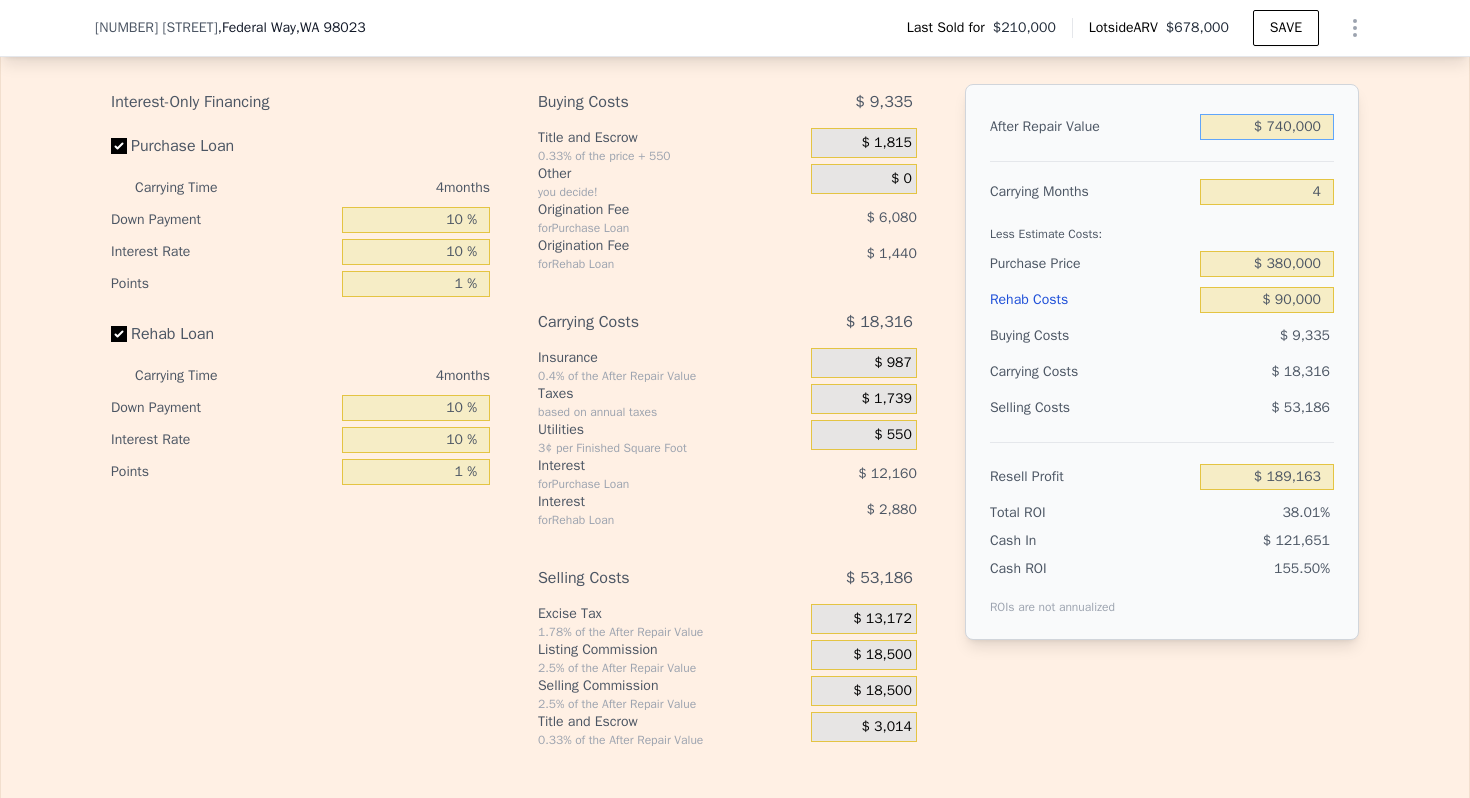 click on "$ 740,000" at bounding box center (1267, 127) 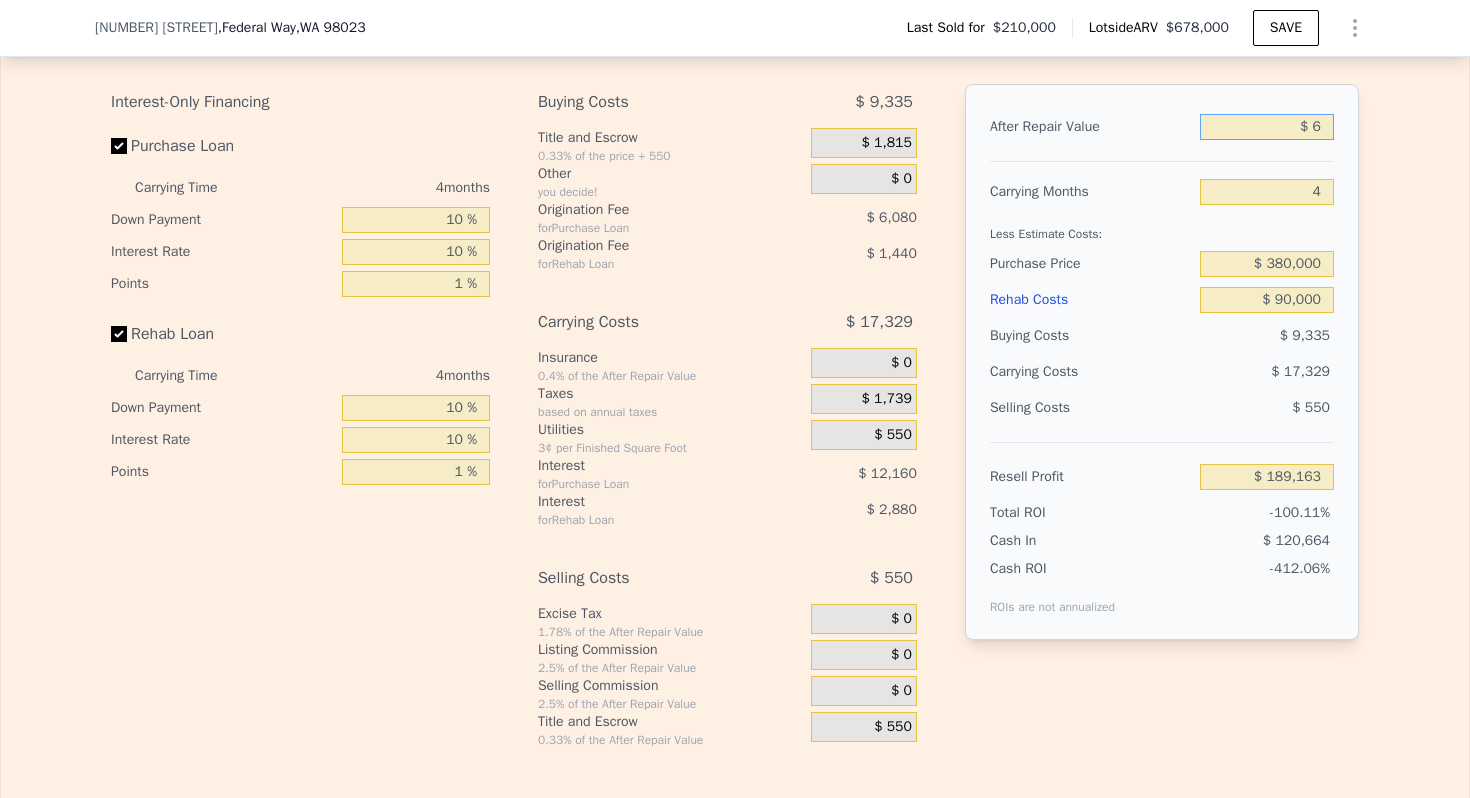 type on "-$ 497,208" 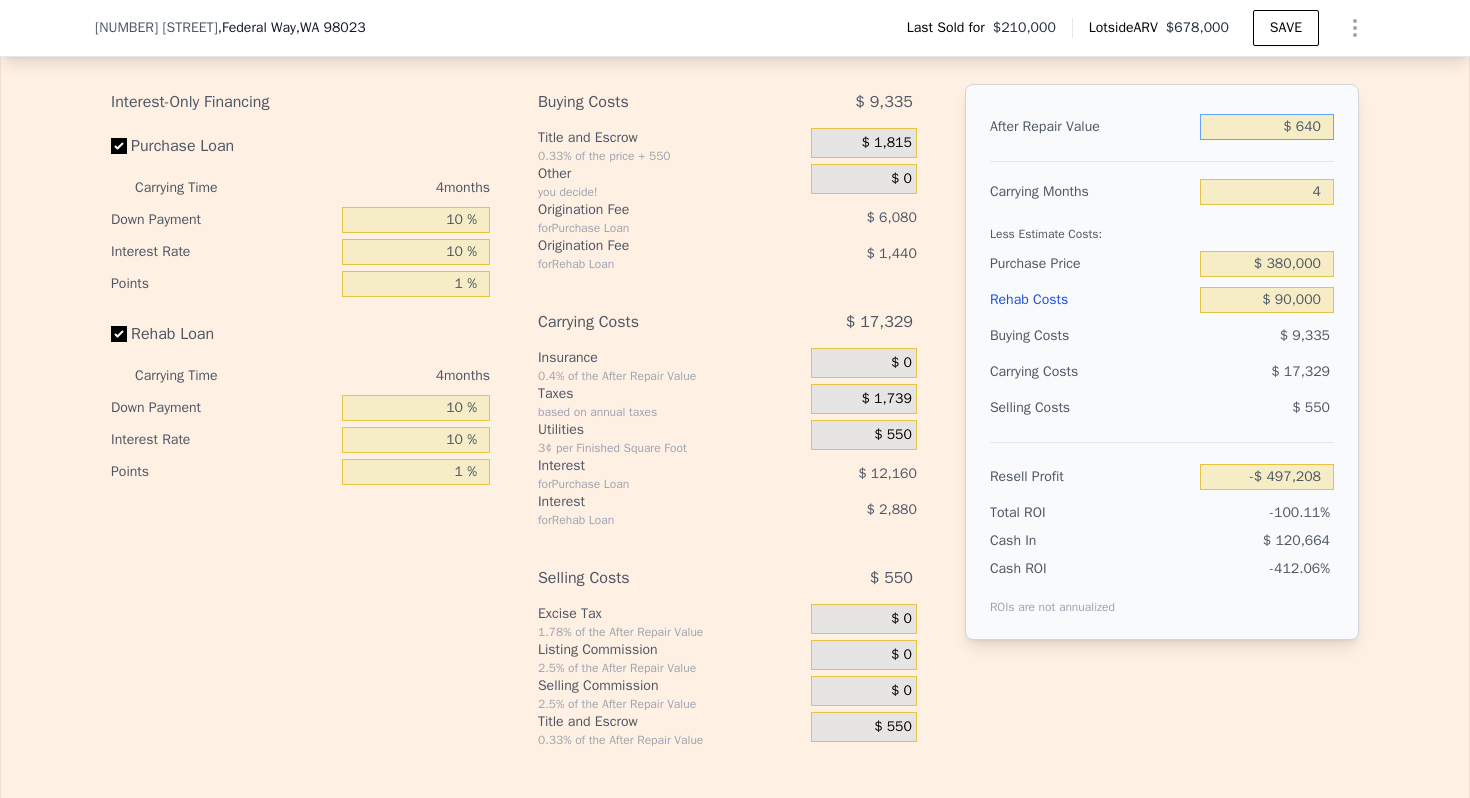 type on "$ 6,405" 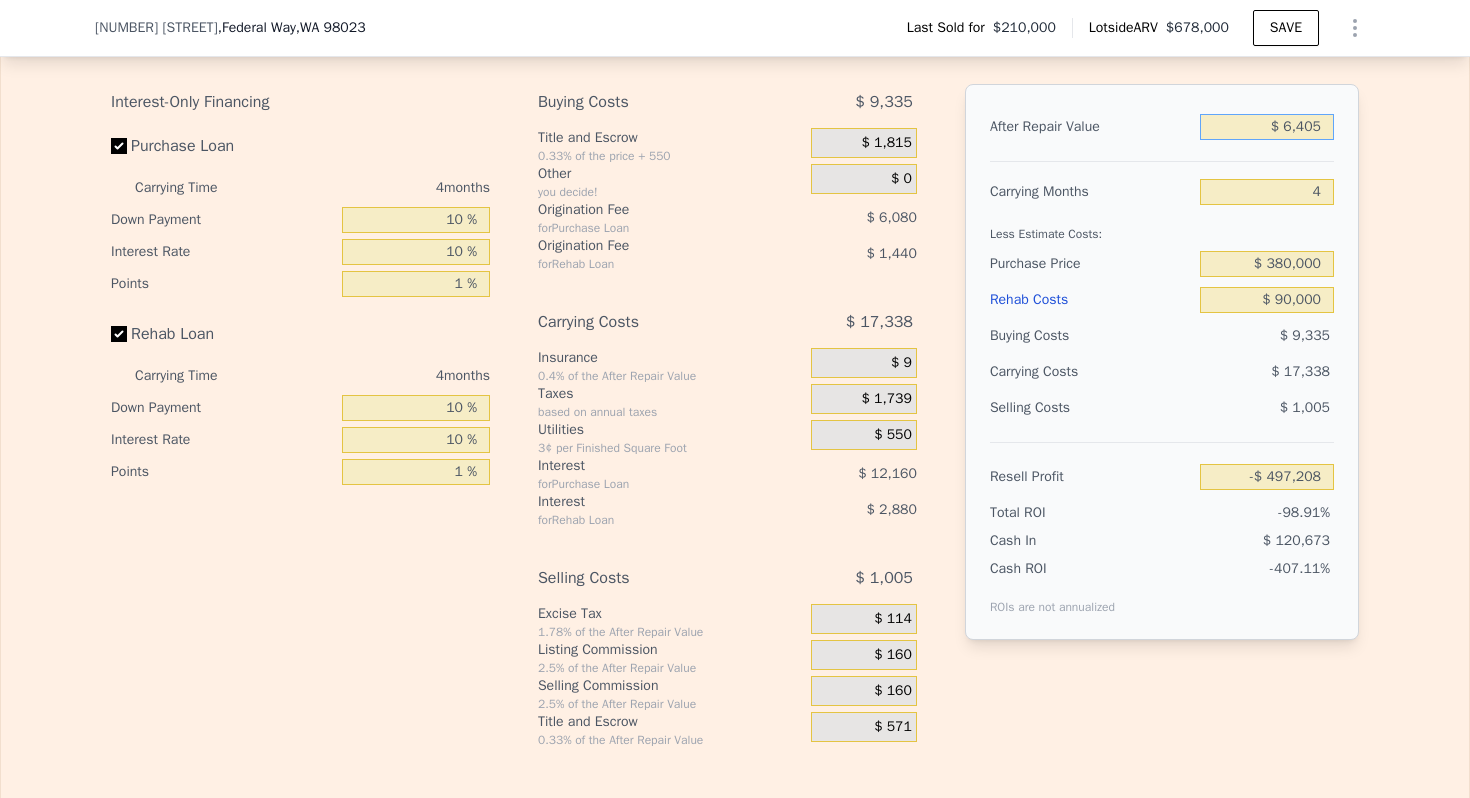 type on "-$ 491,273" 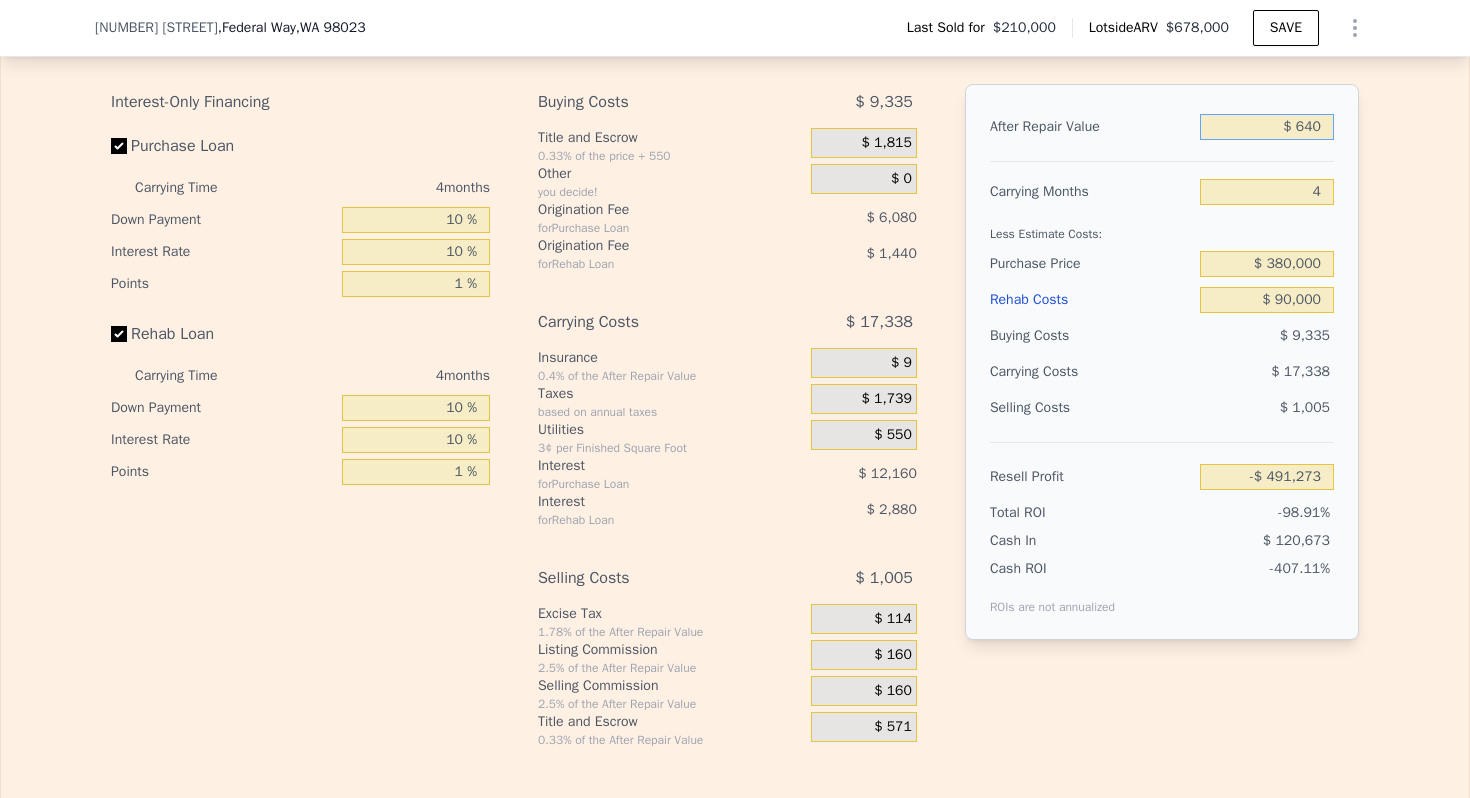 type on "$ 64" 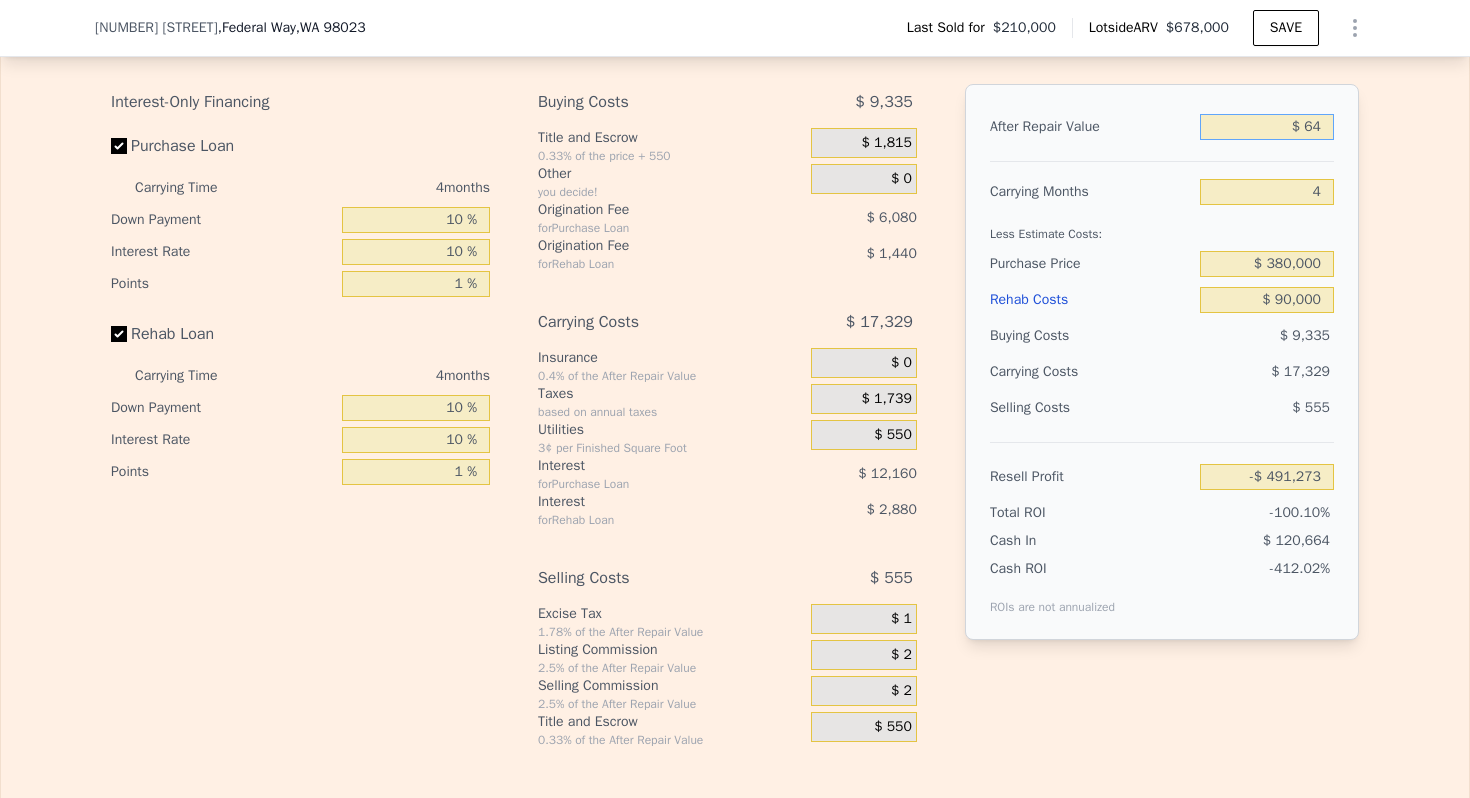 type on "-$ 497,155" 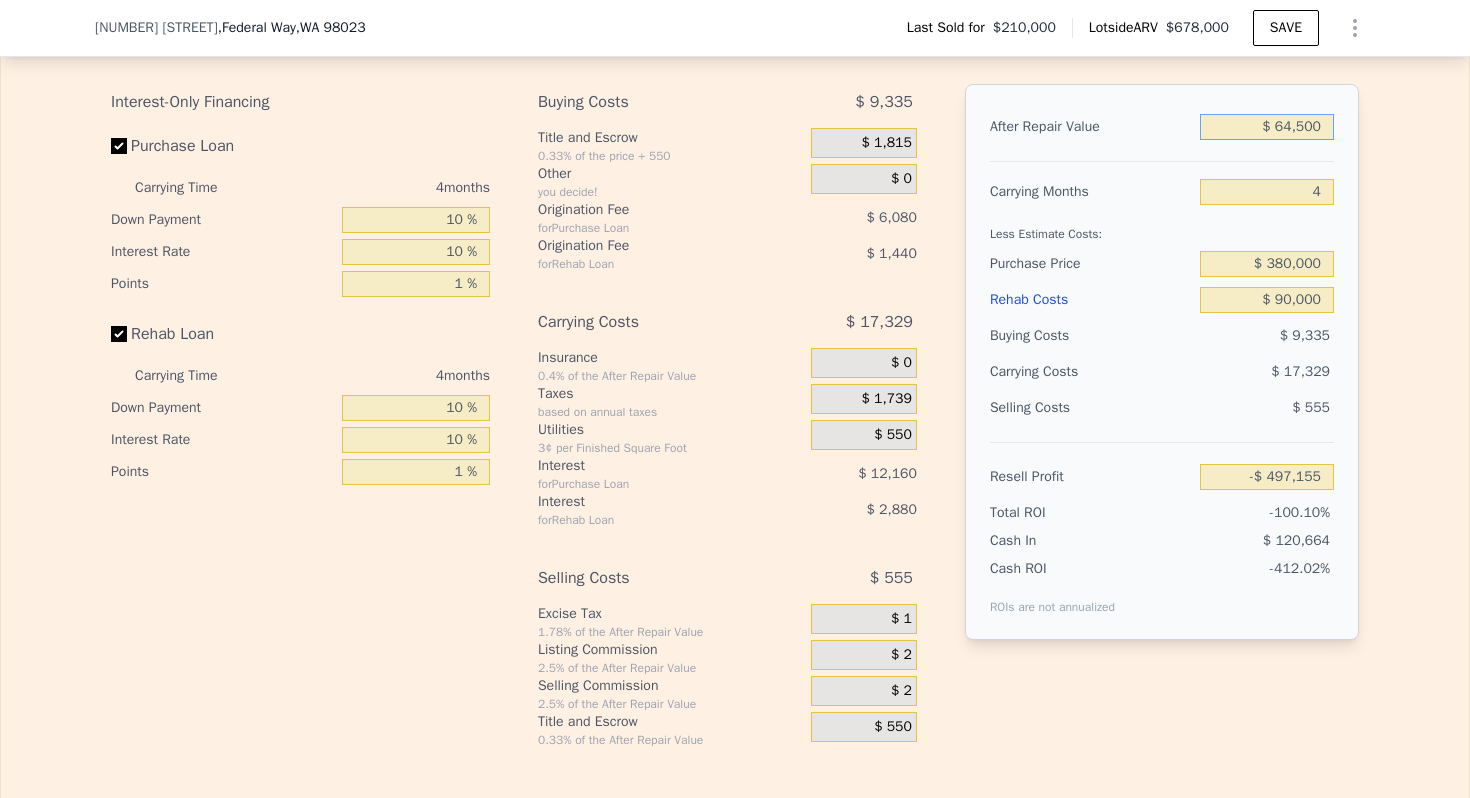 type on "$ 645,000" 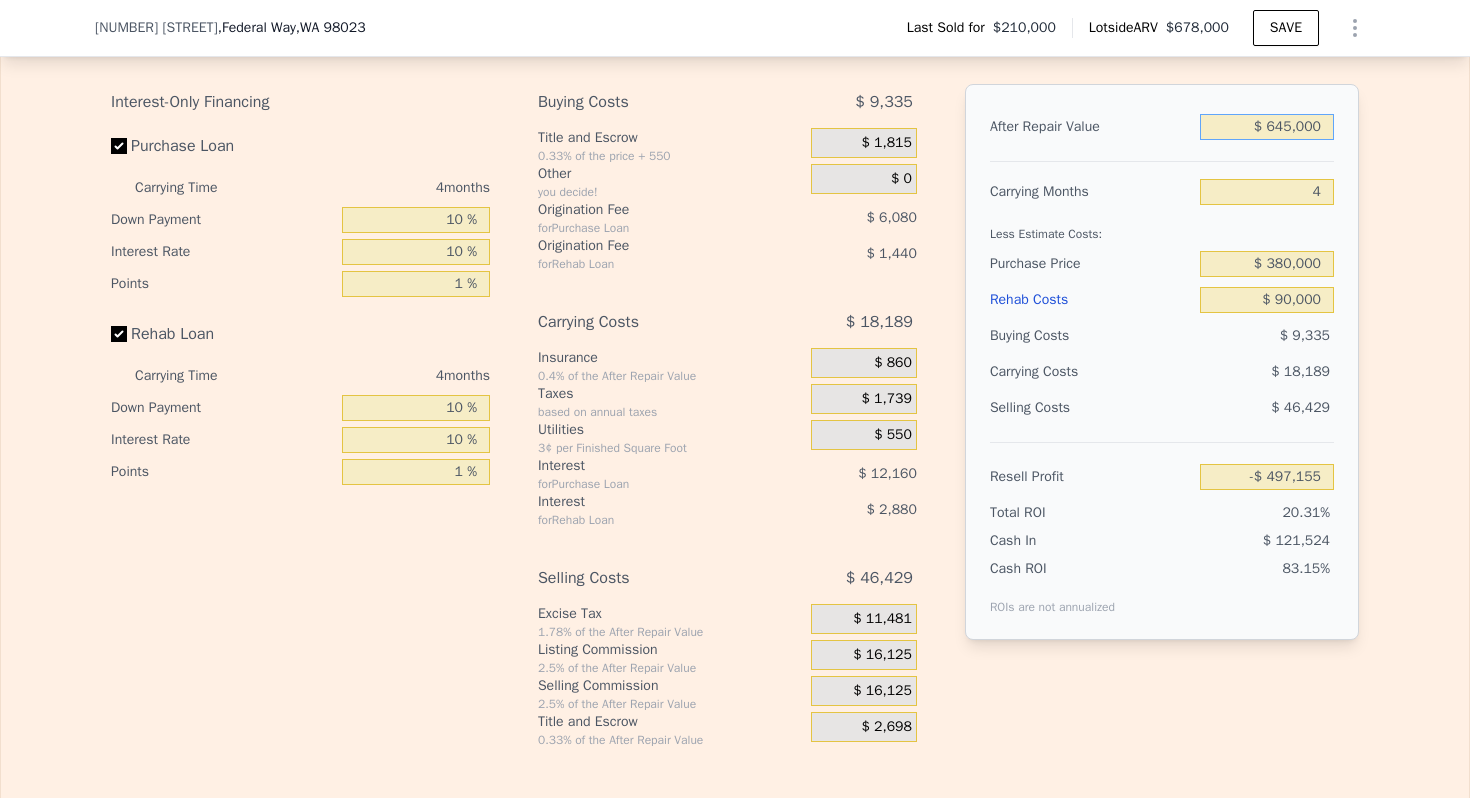 type on "$ 101,047" 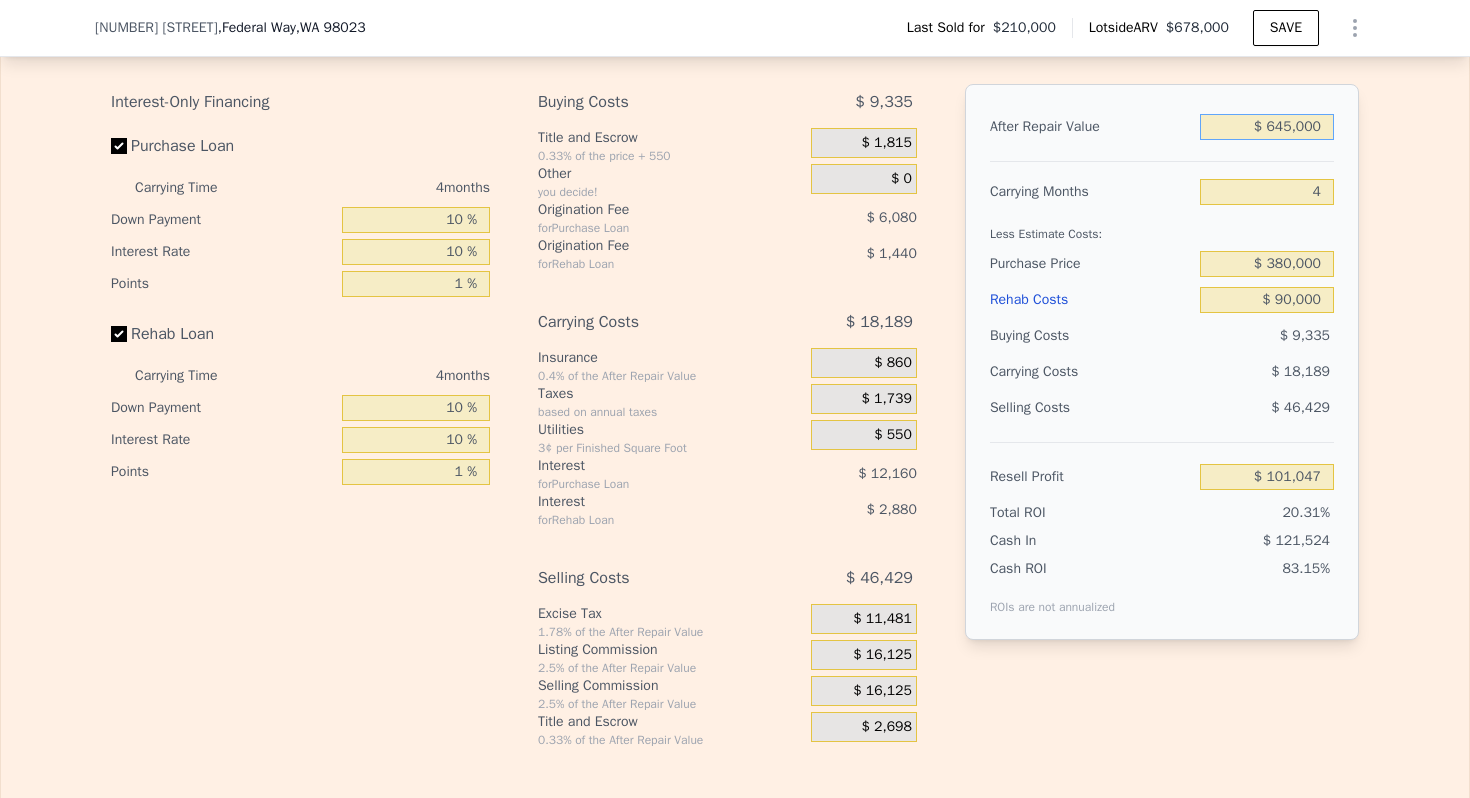 type on "$ 645,000" 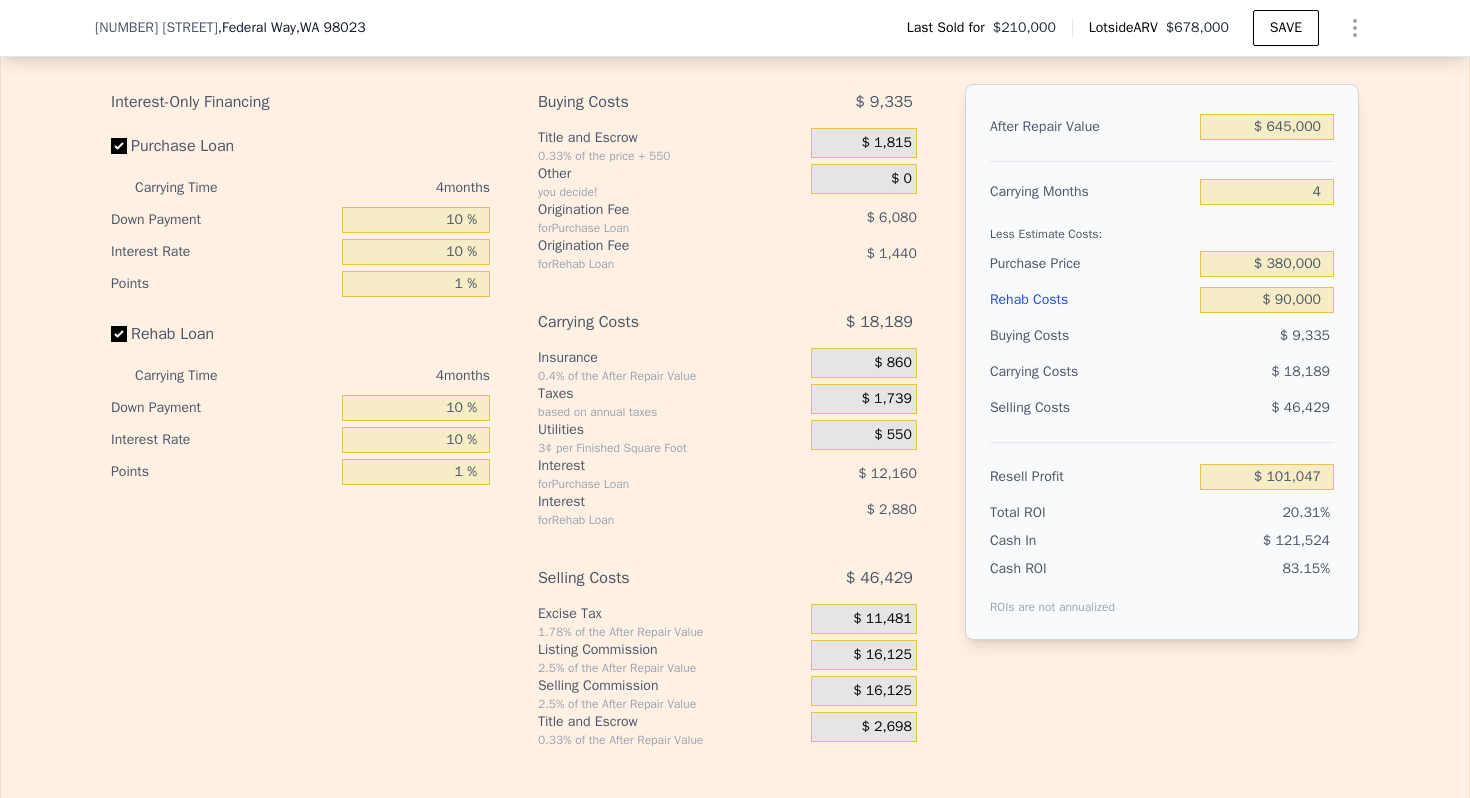 click on "Less Estimate Costs:" at bounding box center [1162, 228] 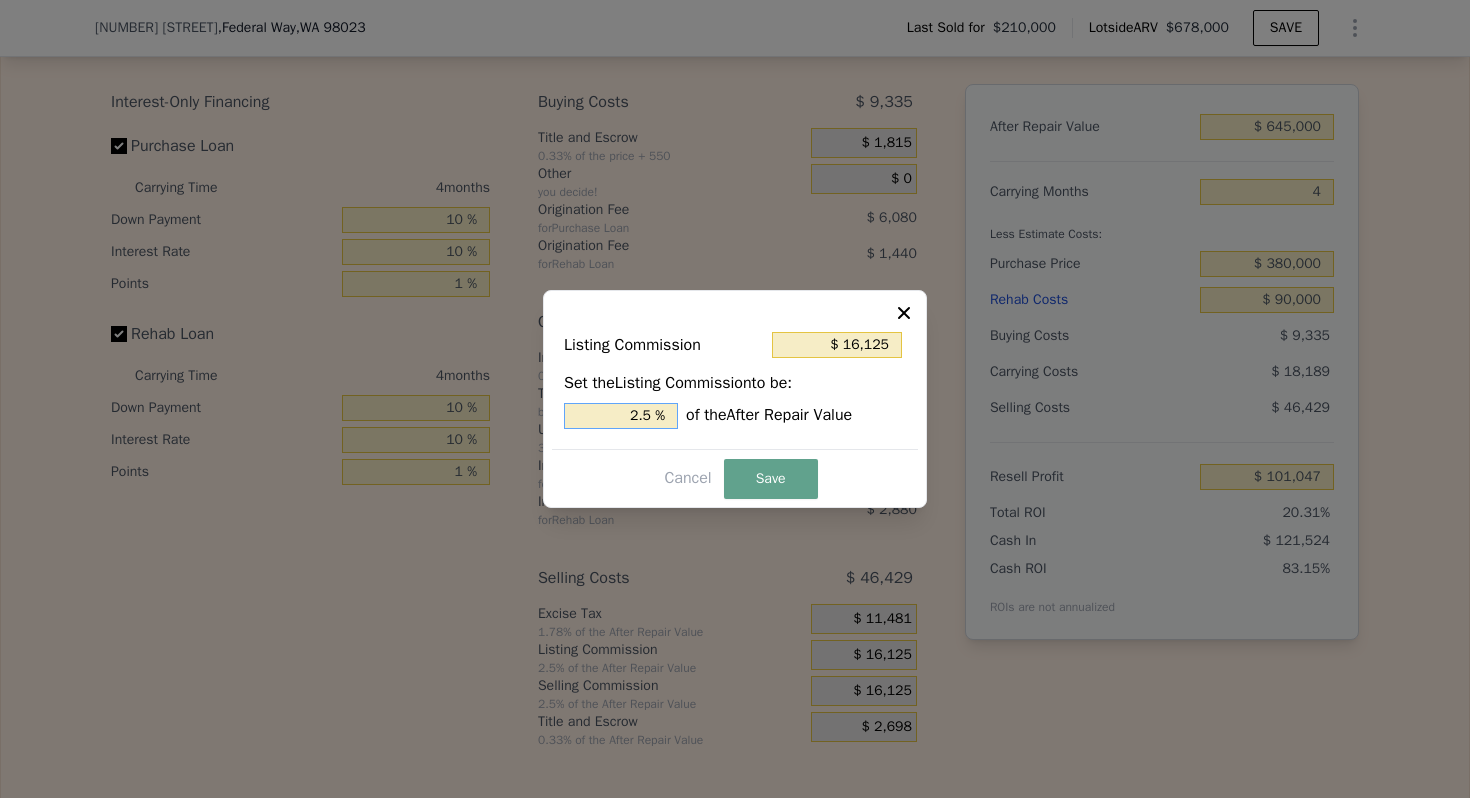 click on "2.5 %" at bounding box center (621, 416) 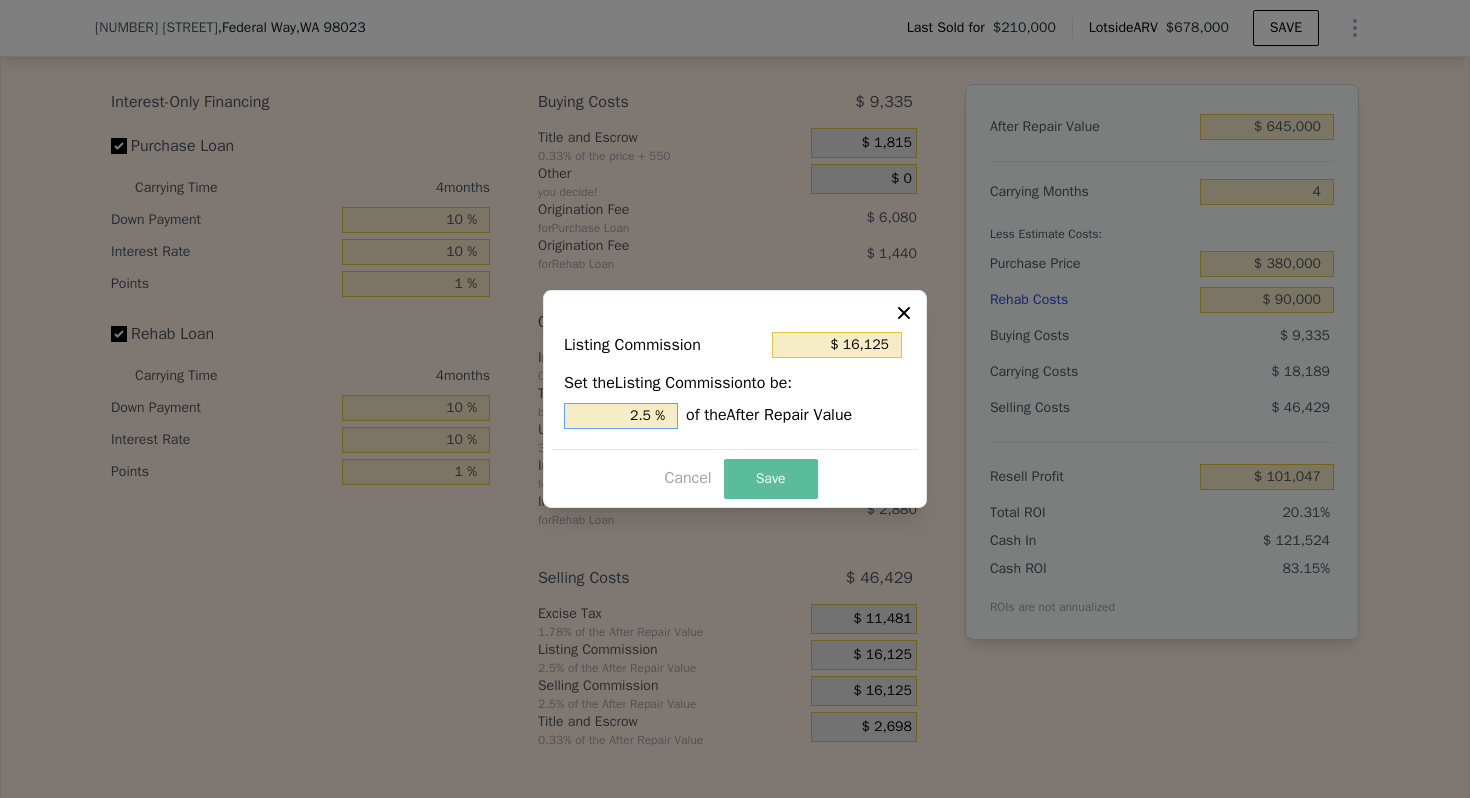 type on "$ 12,900" 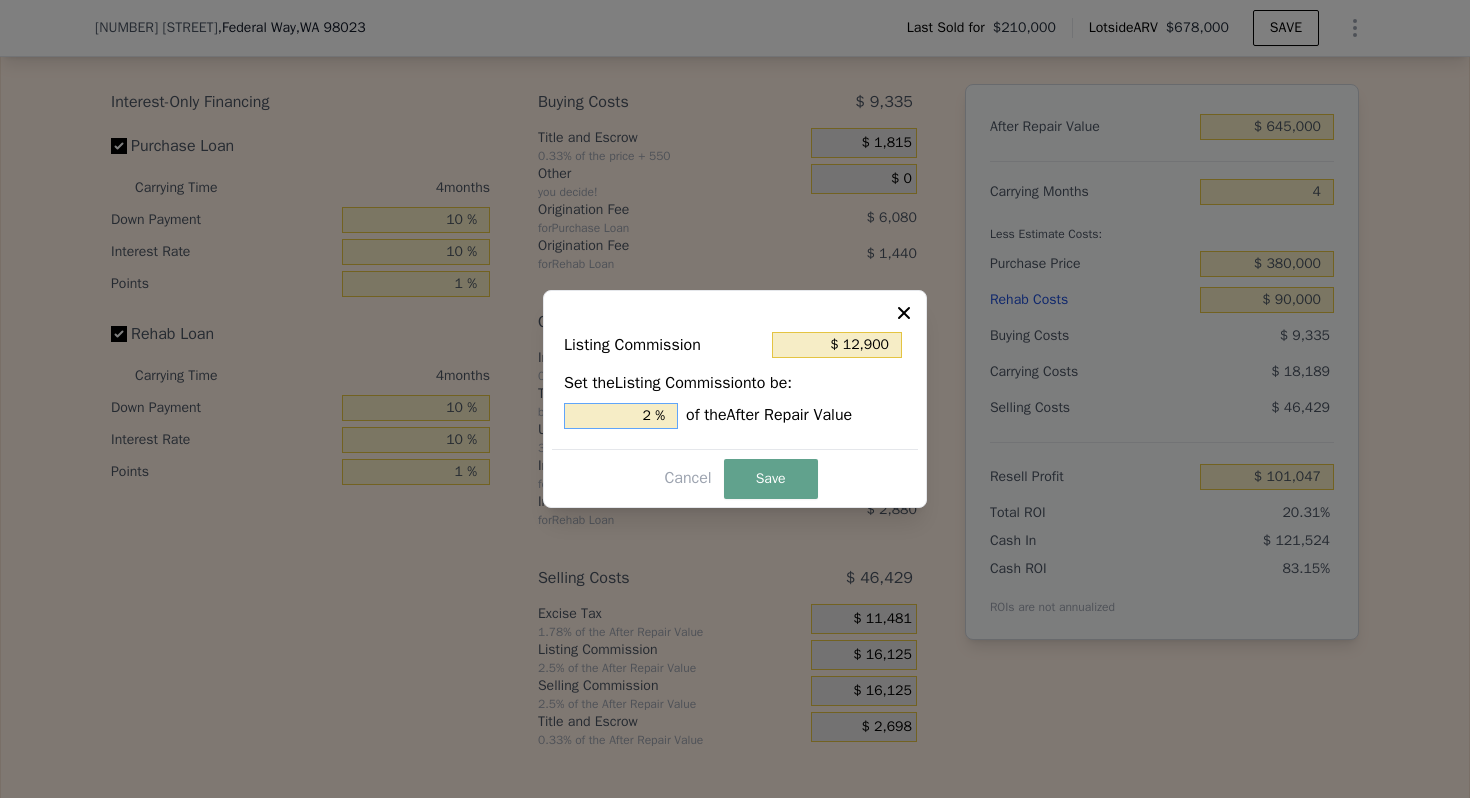 type on "2 %" 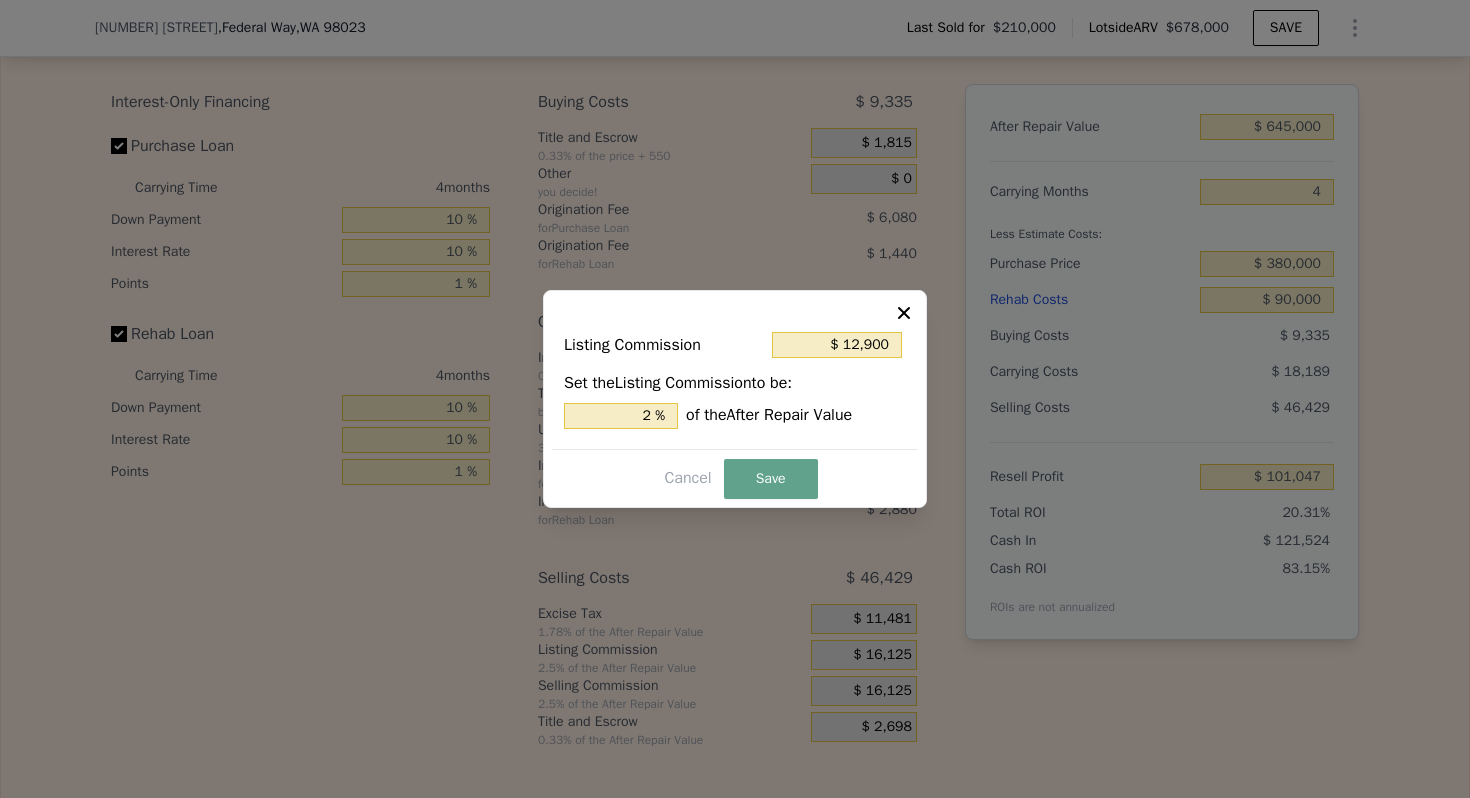 click on "Save" at bounding box center (771, 479) 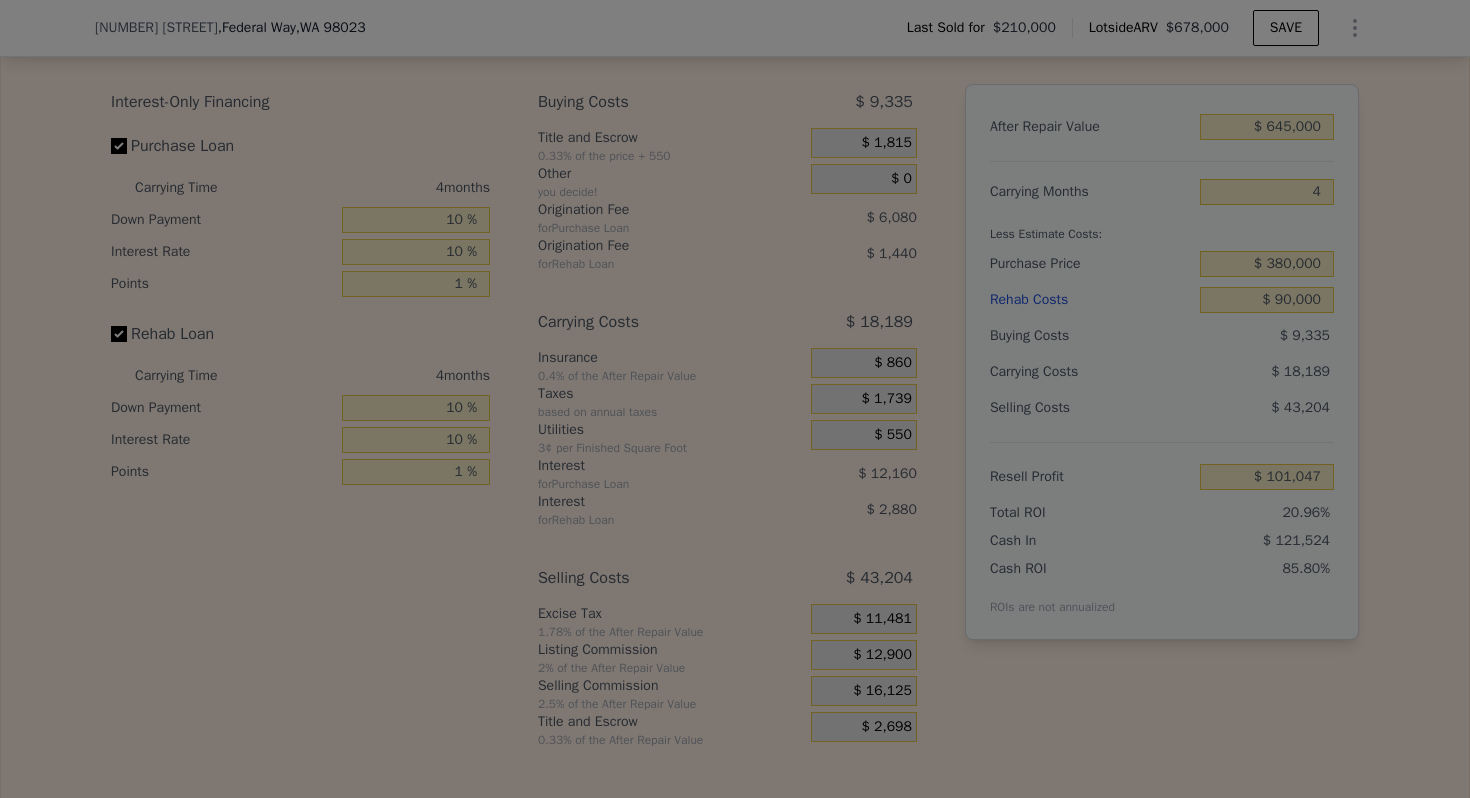 type on "$ 104,272" 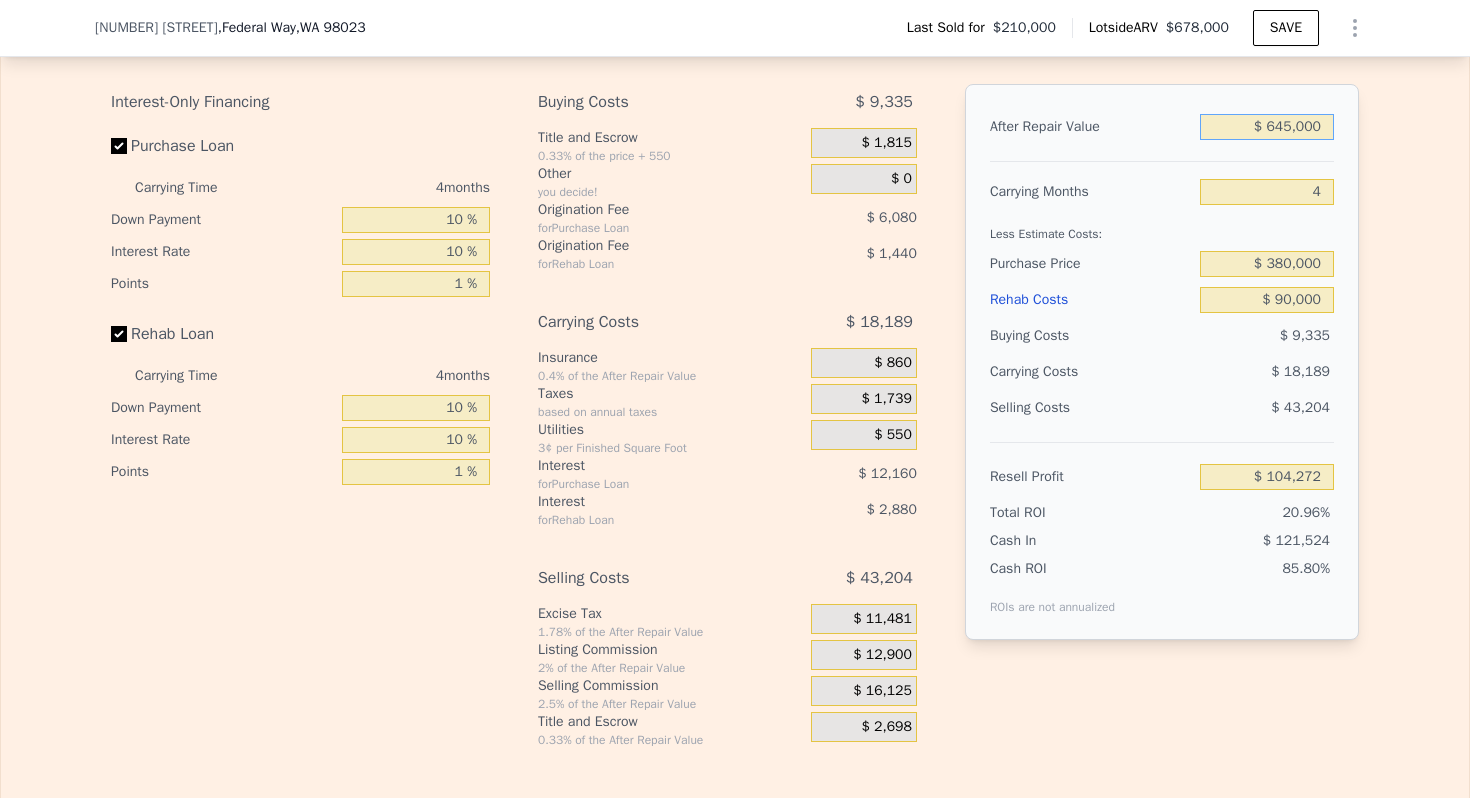 click on "$ 645,000" at bounding box center (1267, 127) 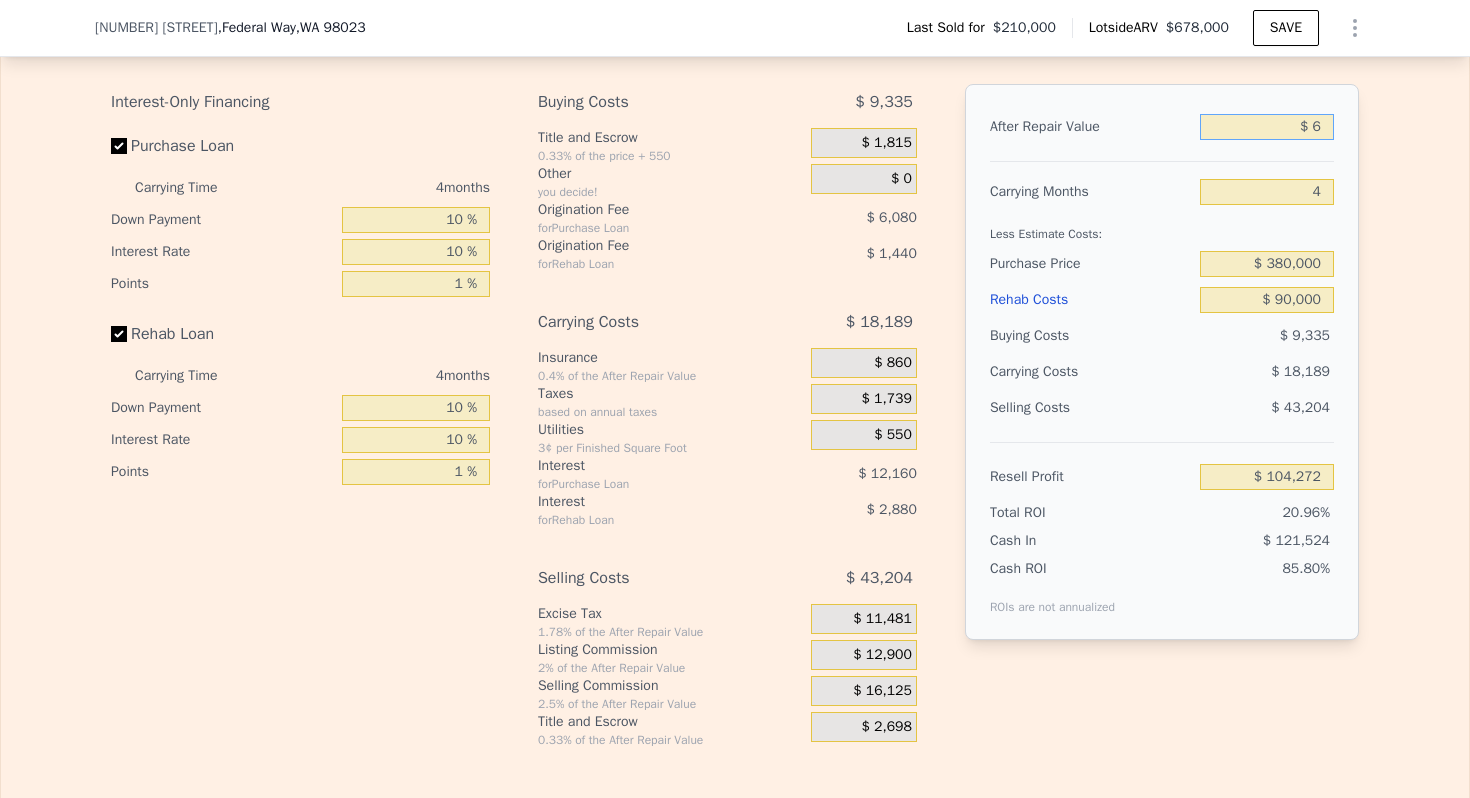 type on "-$ 497,208" 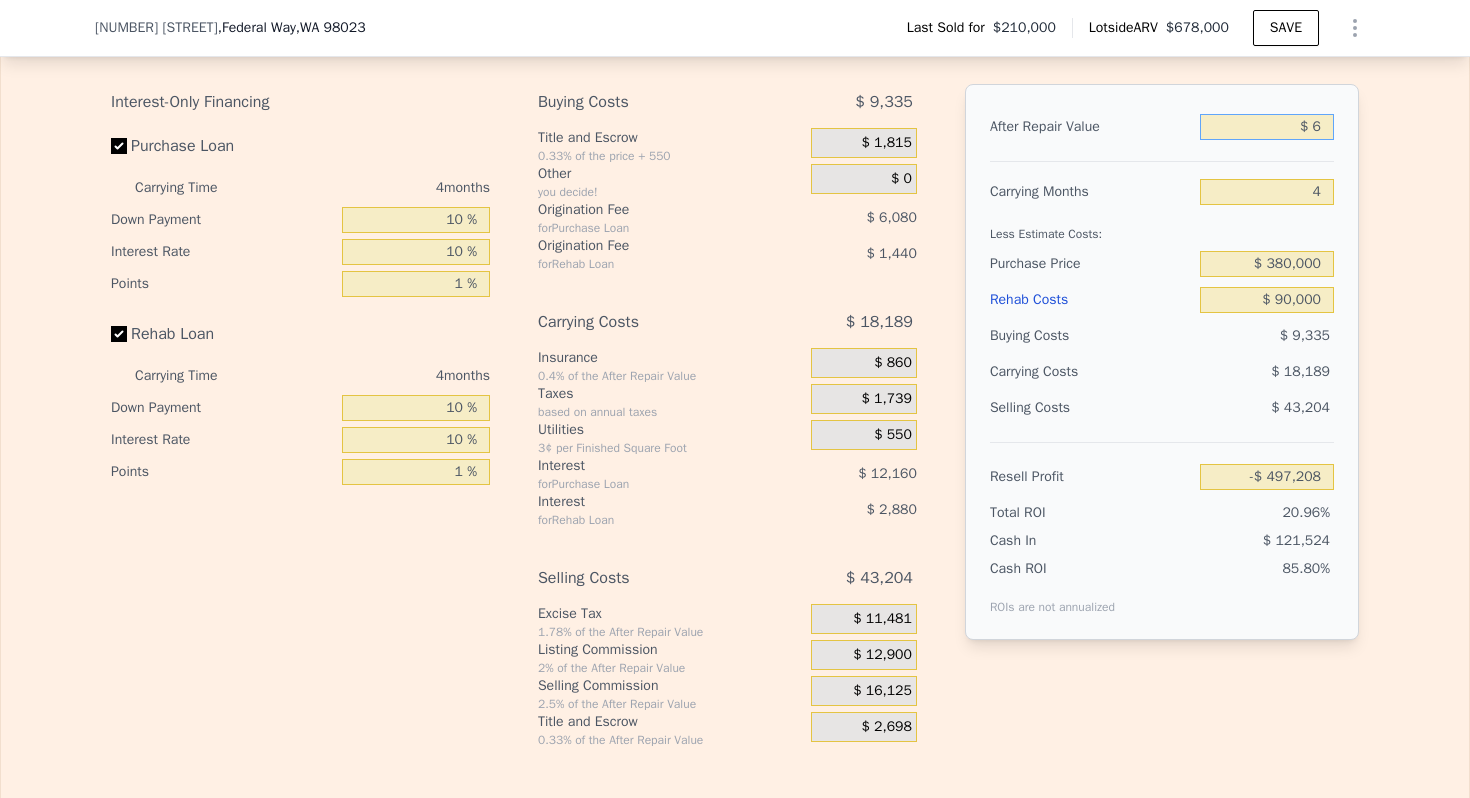 type on "$ 62" 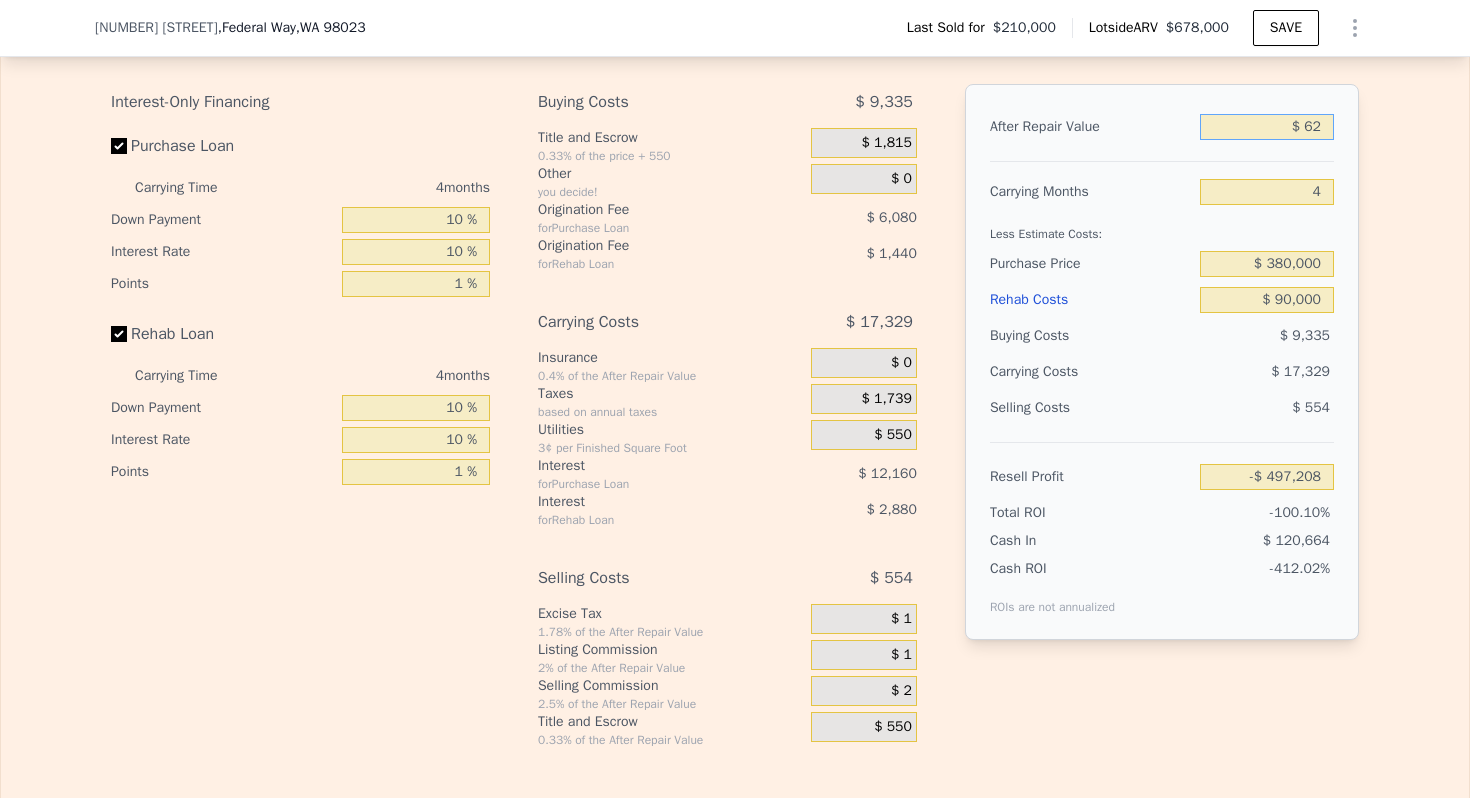 type on "-$ 497,156" 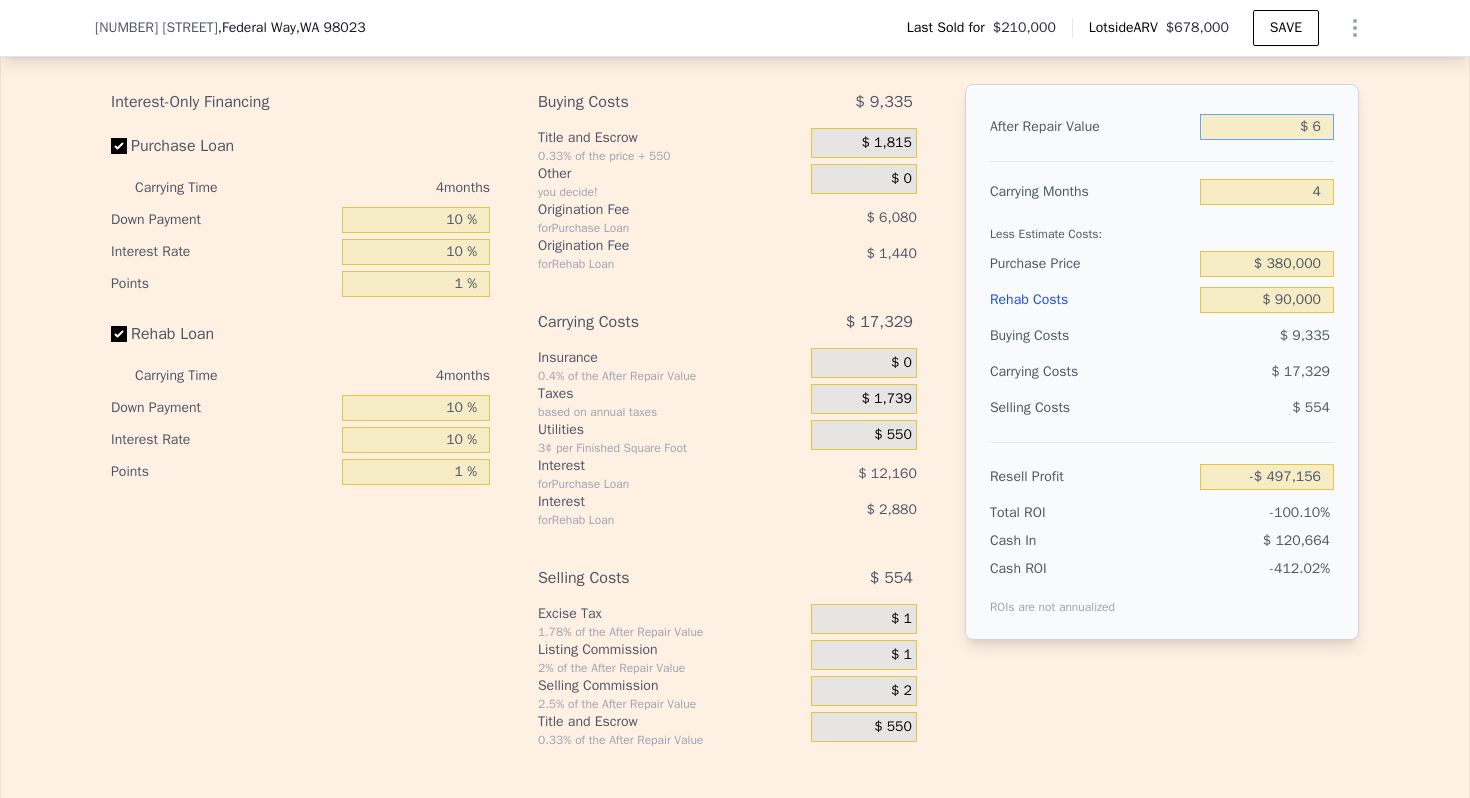type on "$ 63" 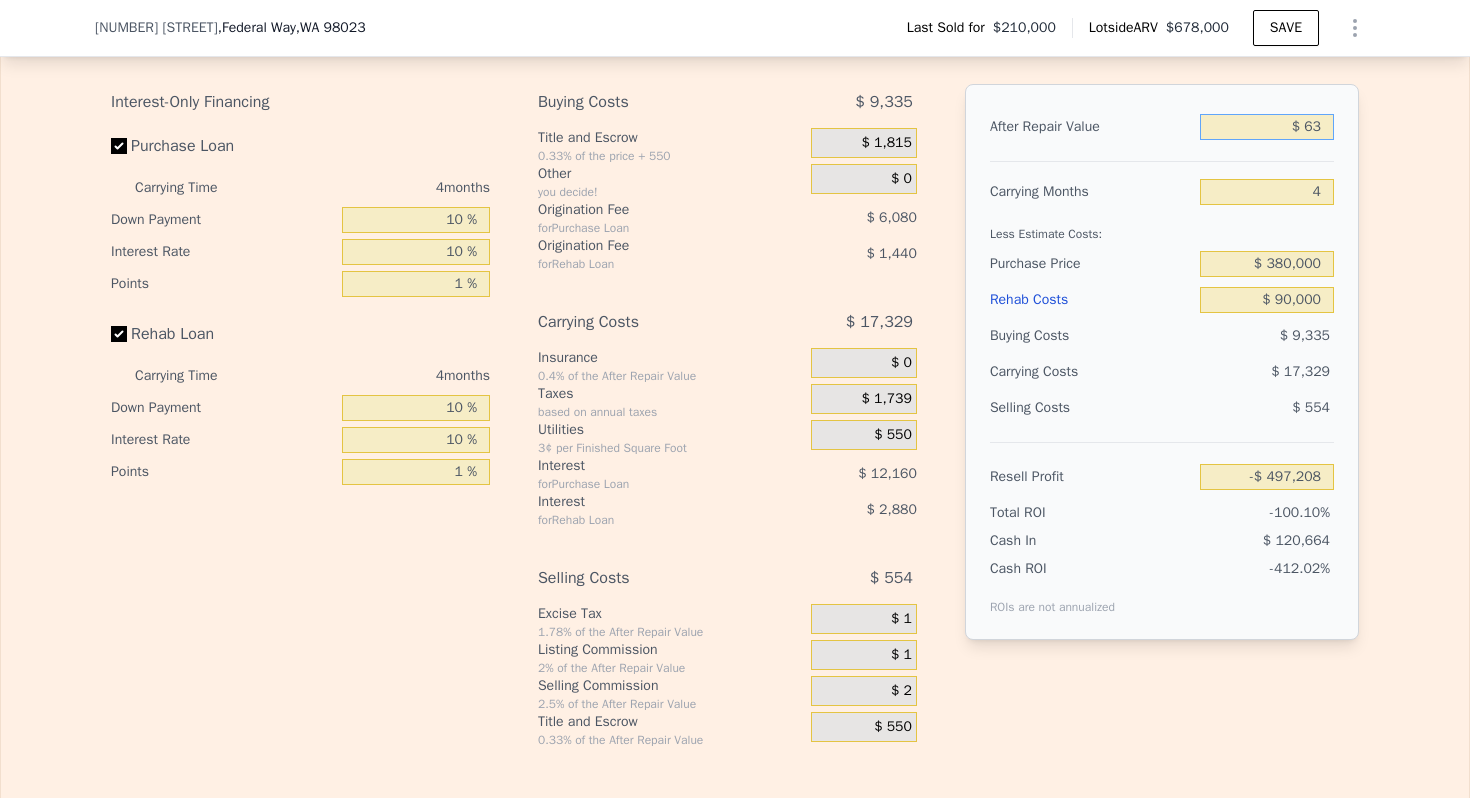 type on "-$ 497,155" 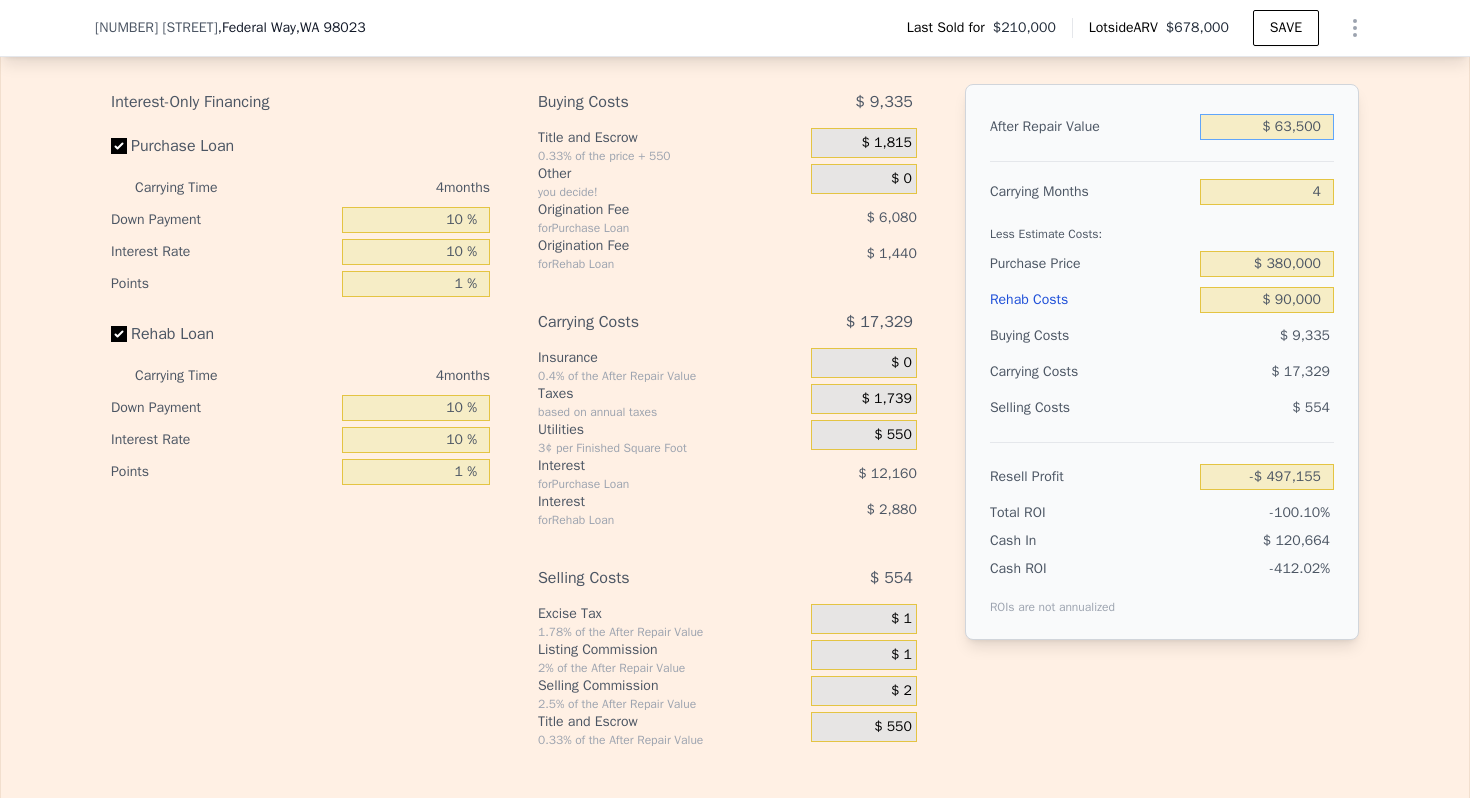 type on "$ 635,000" 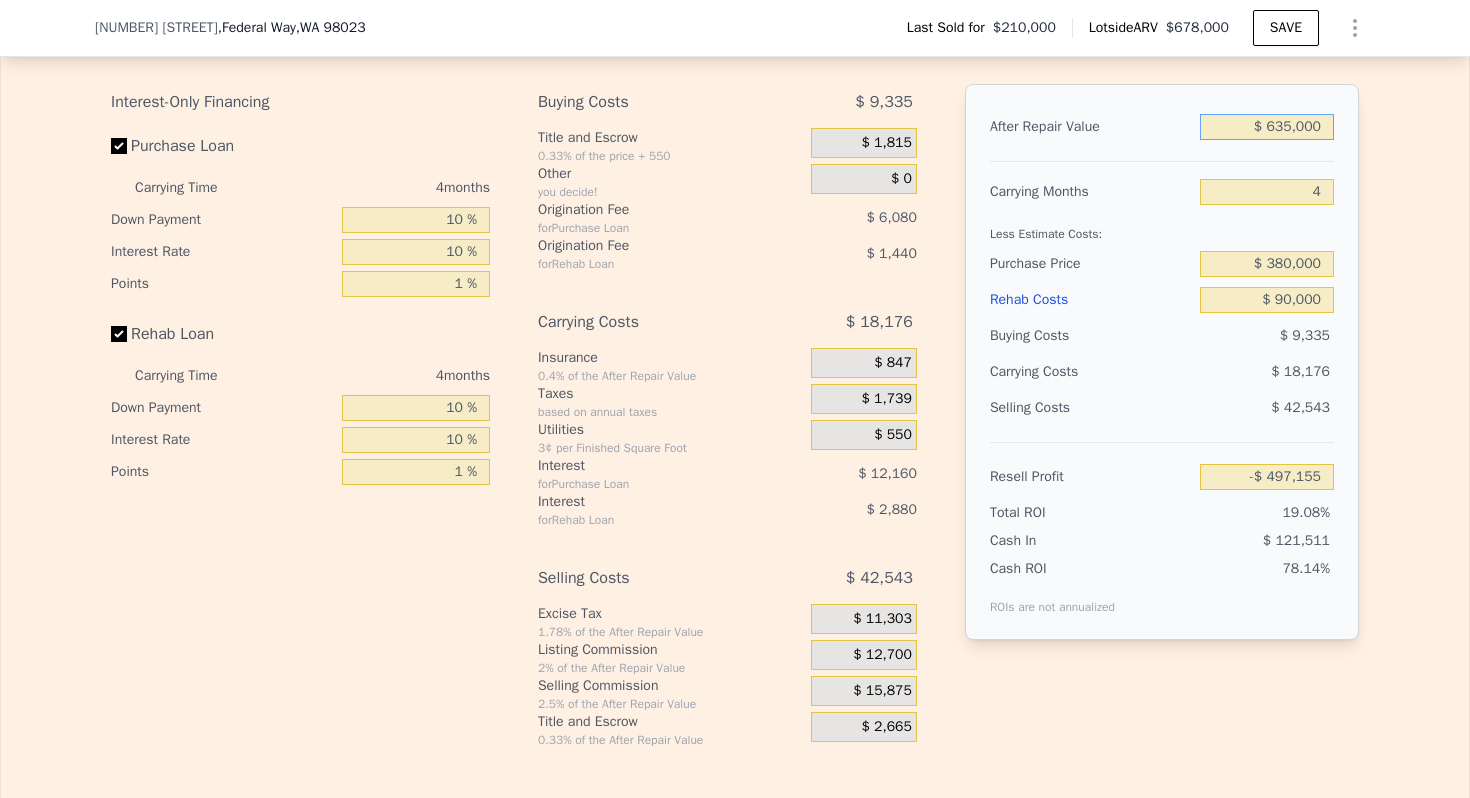 type on "$ 94,946" 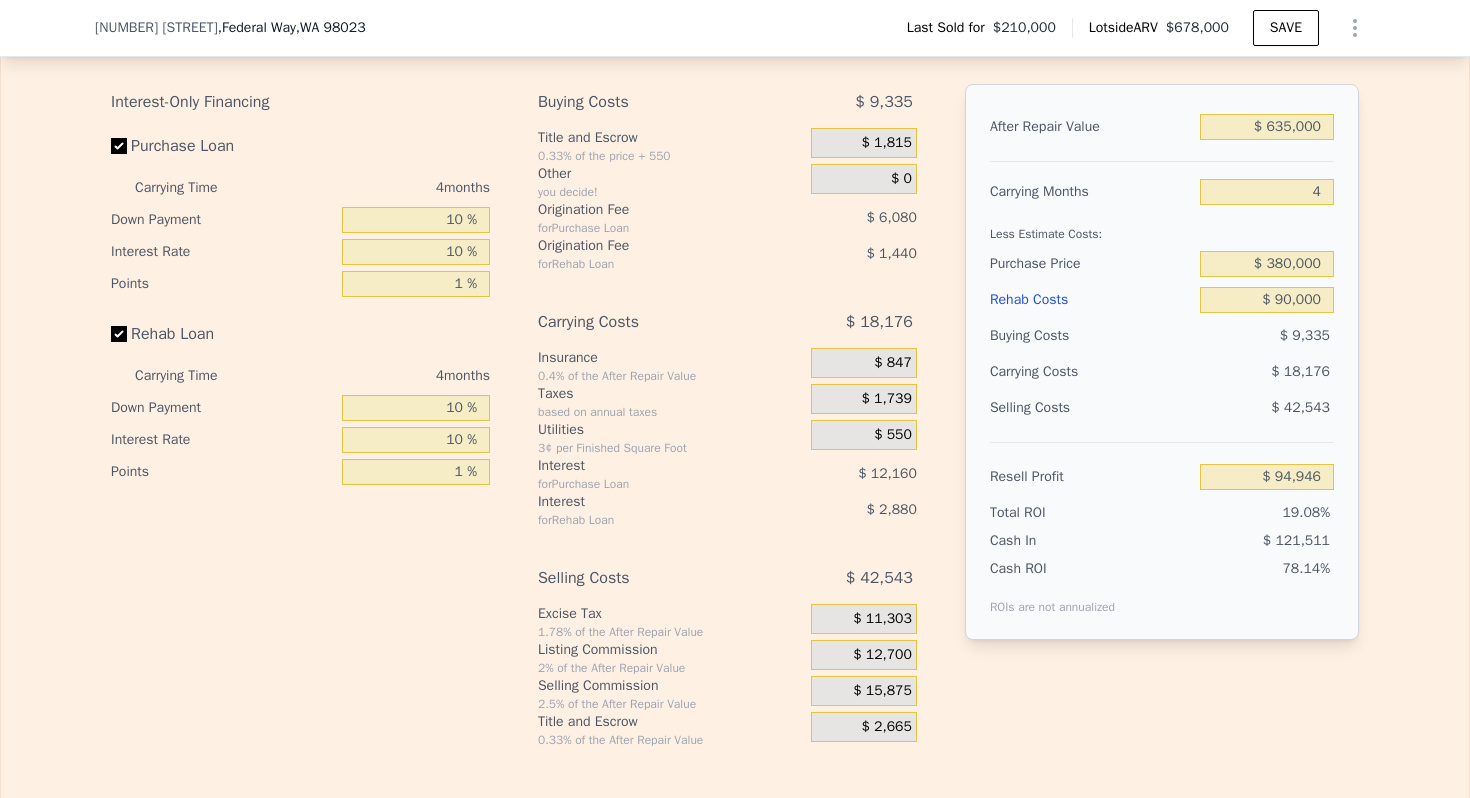 click on "Carrying Months" at bounding box center [1091, 192] 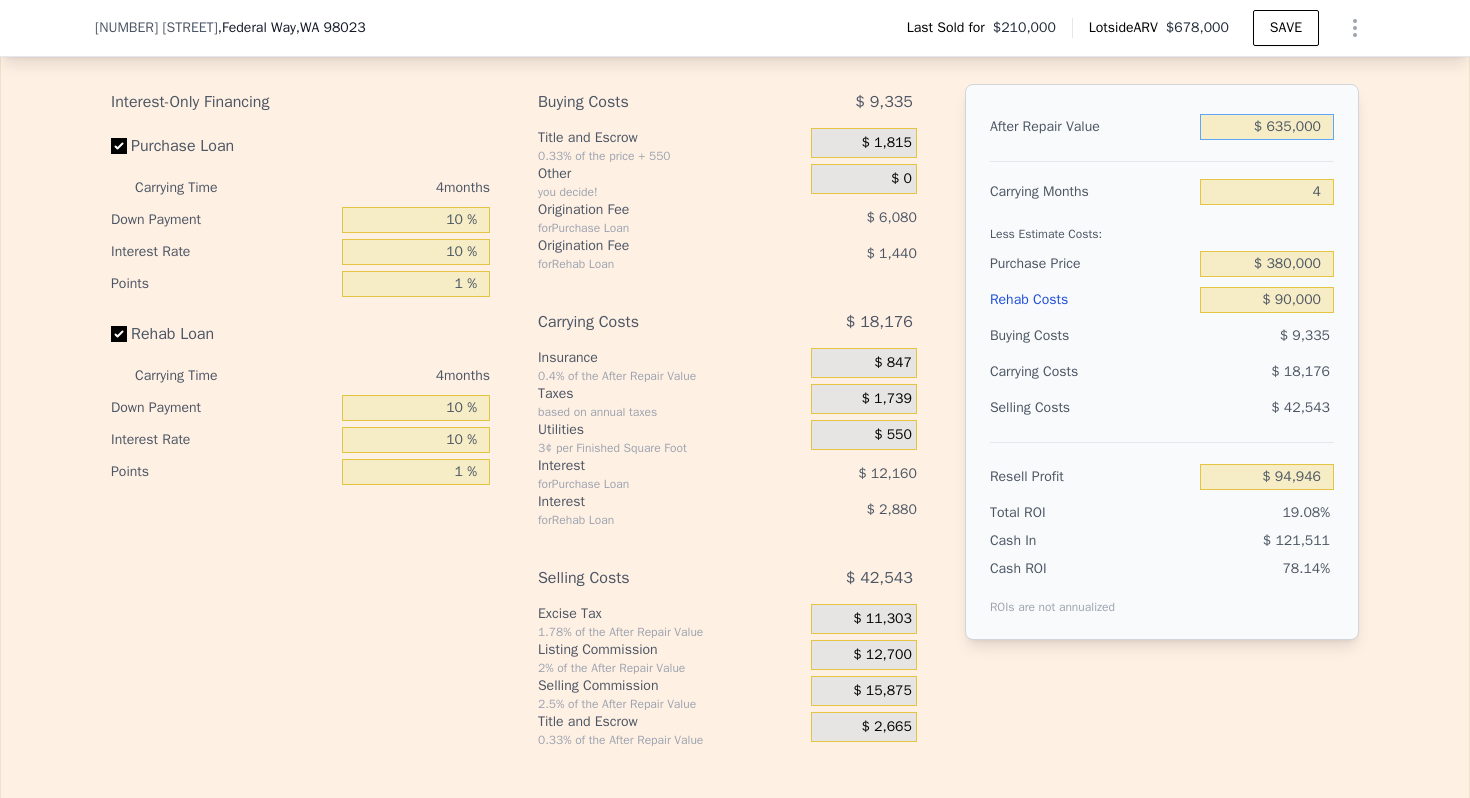 click on "$ 635,000" at bounding box center [1267, 127] 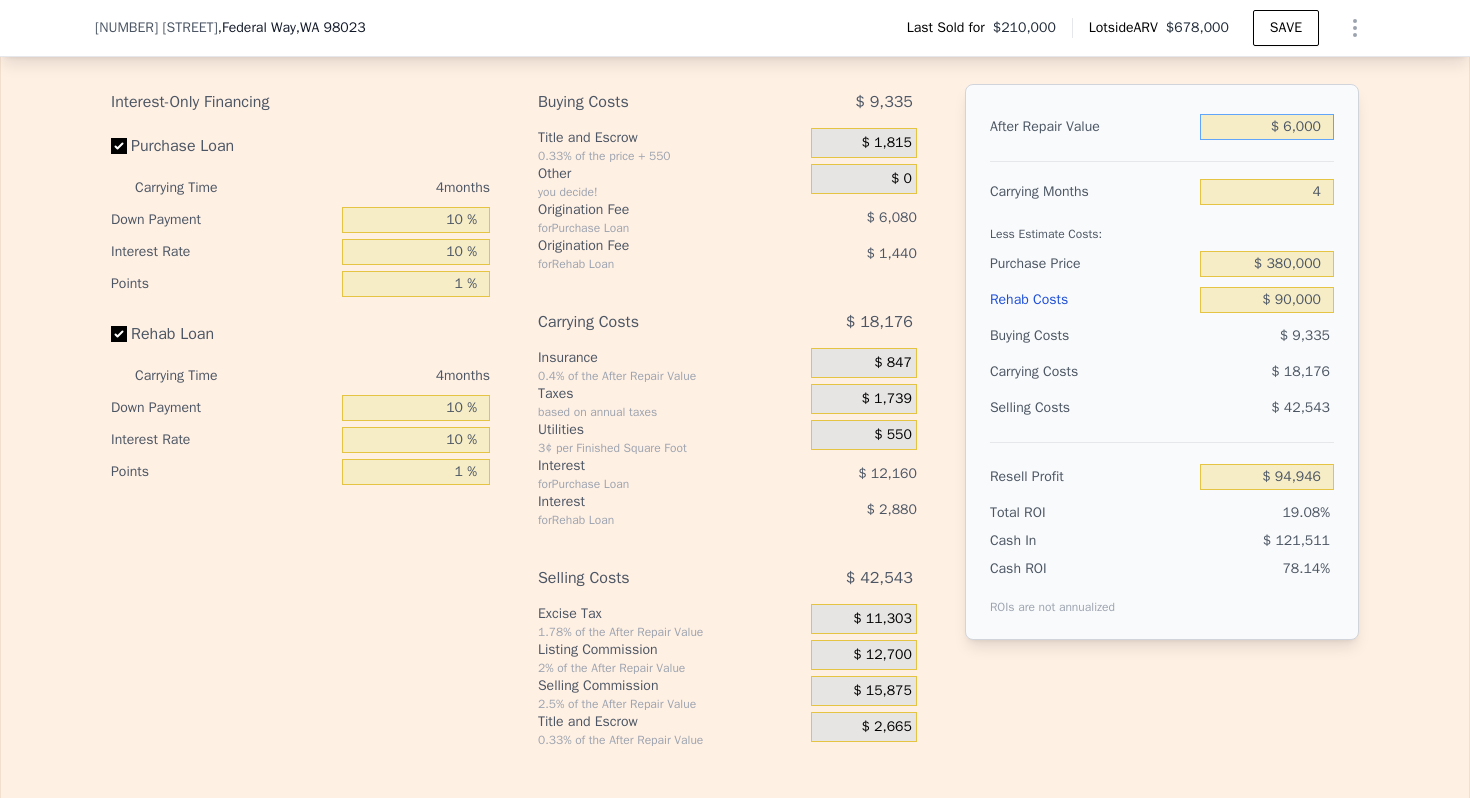 type on "$ 60,000" 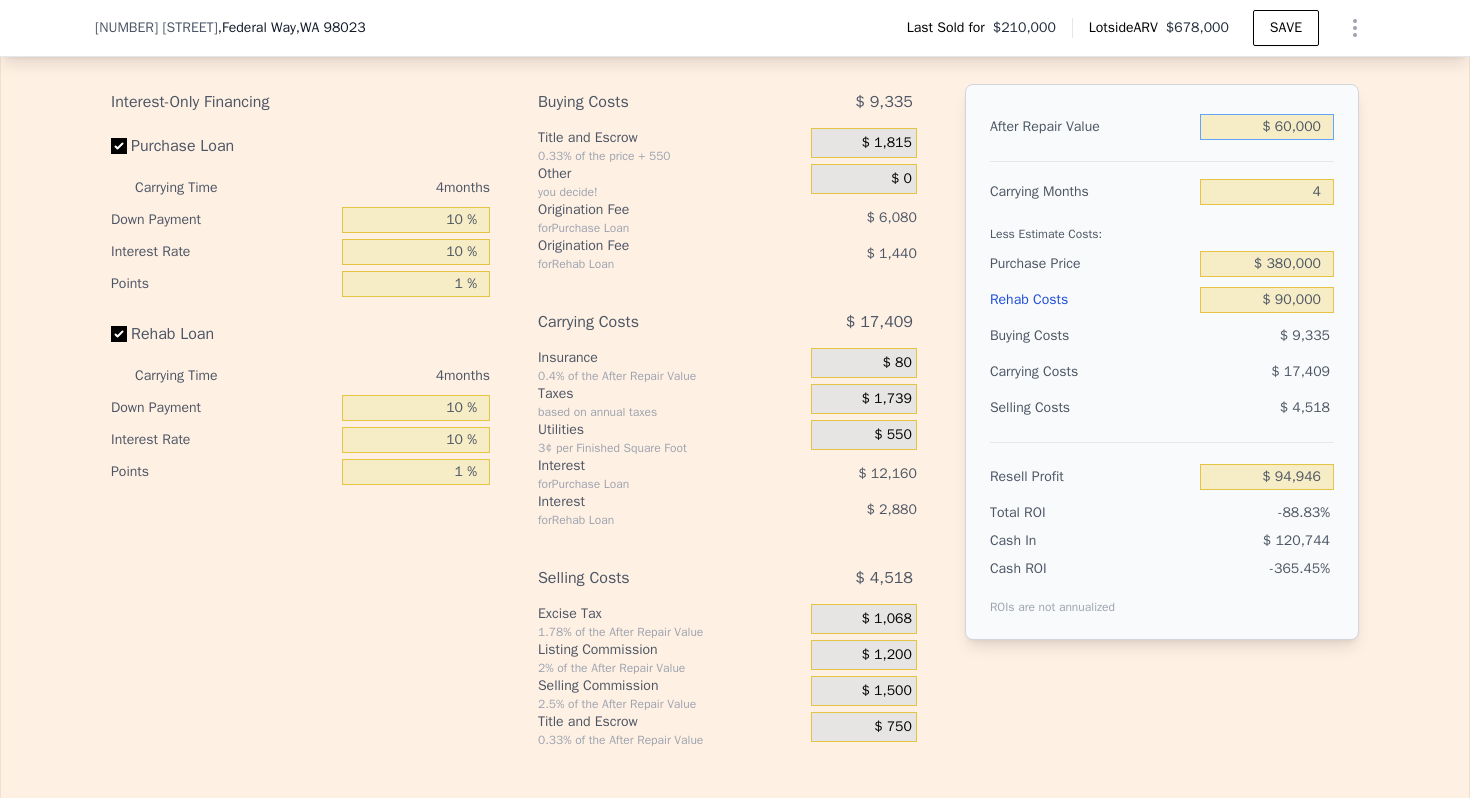 type on "-$ 441,262" 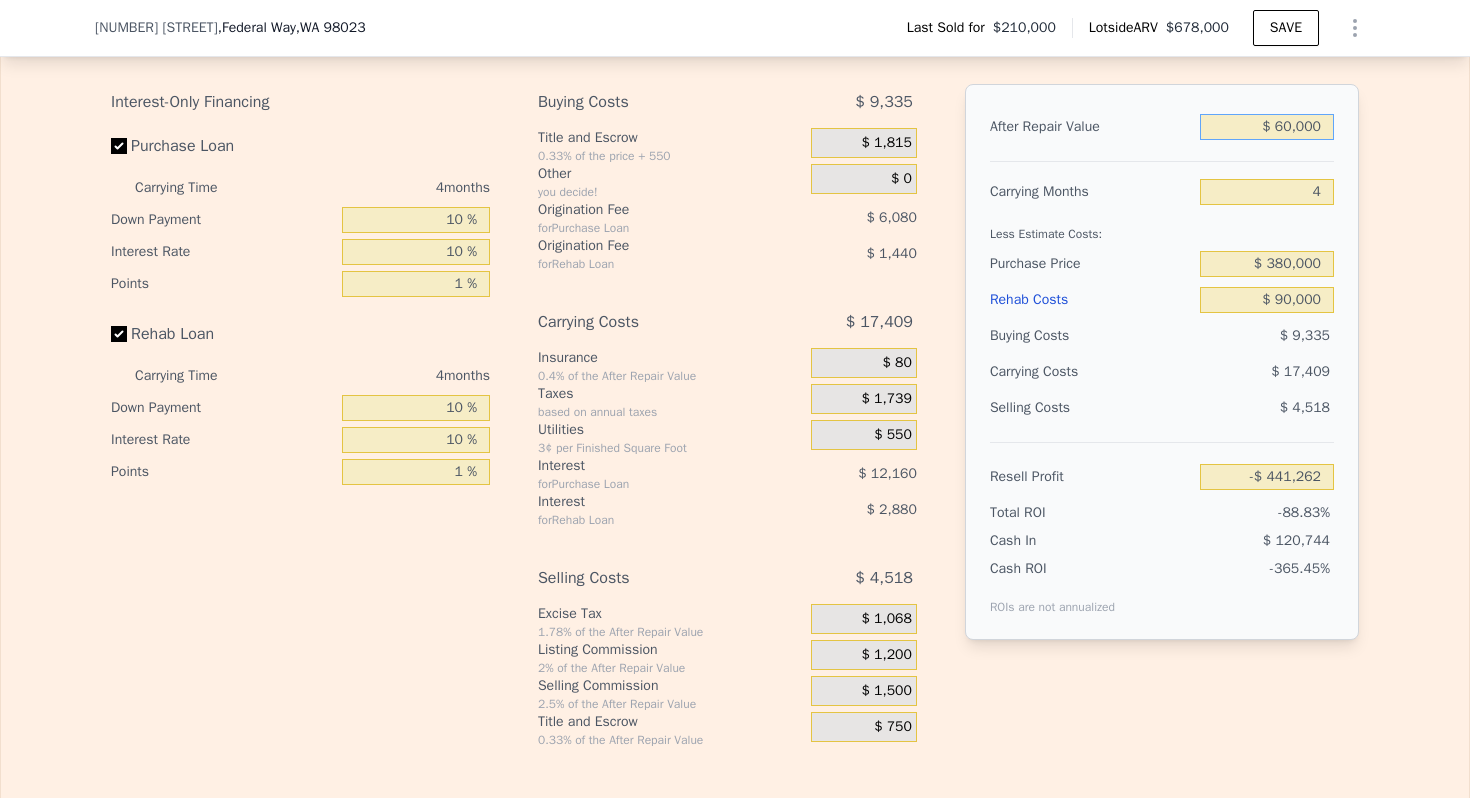 type on "$ 600,000" 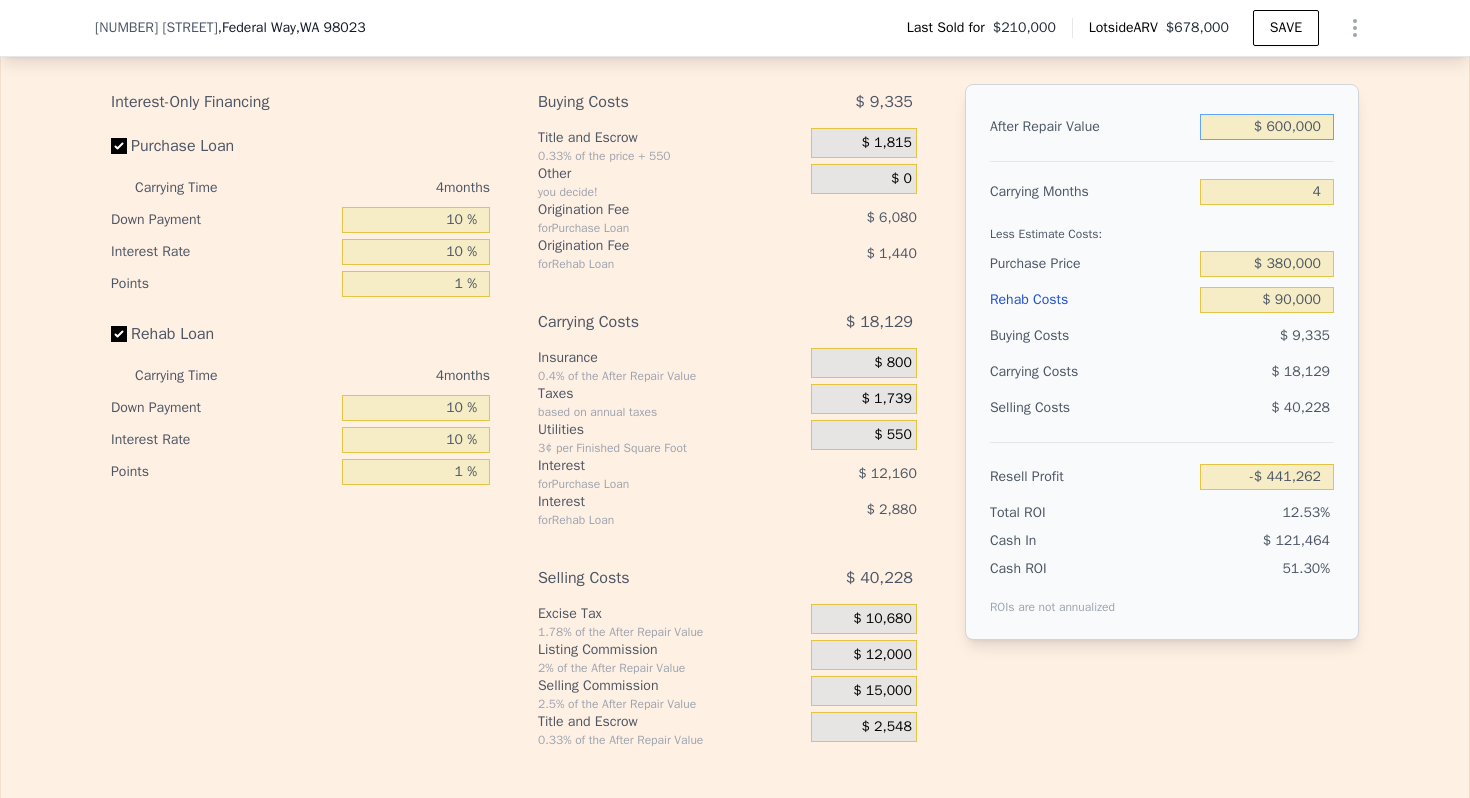 type on "$ 62,308" 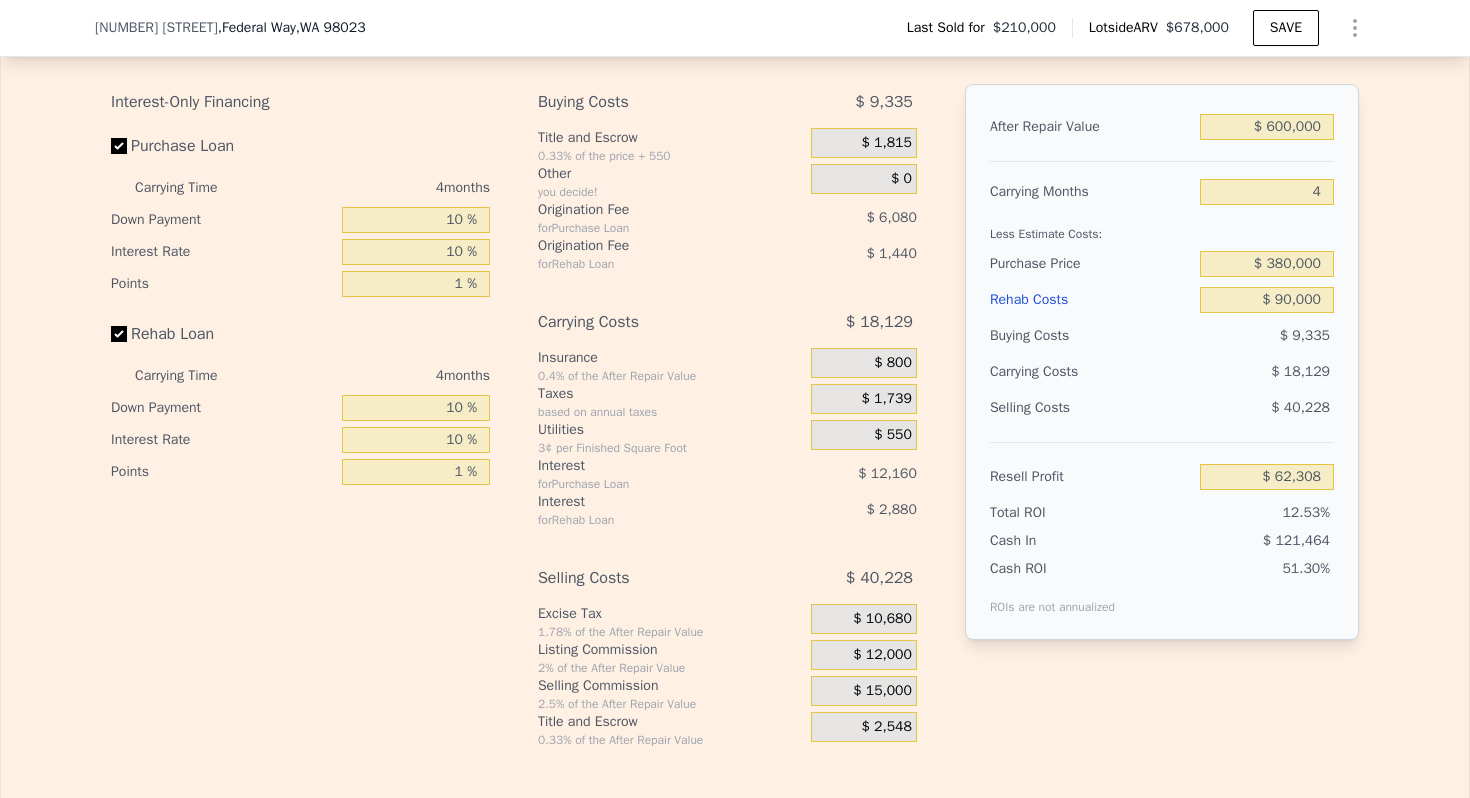 click on "Carrying Months" at bounding box center (1091, 192) 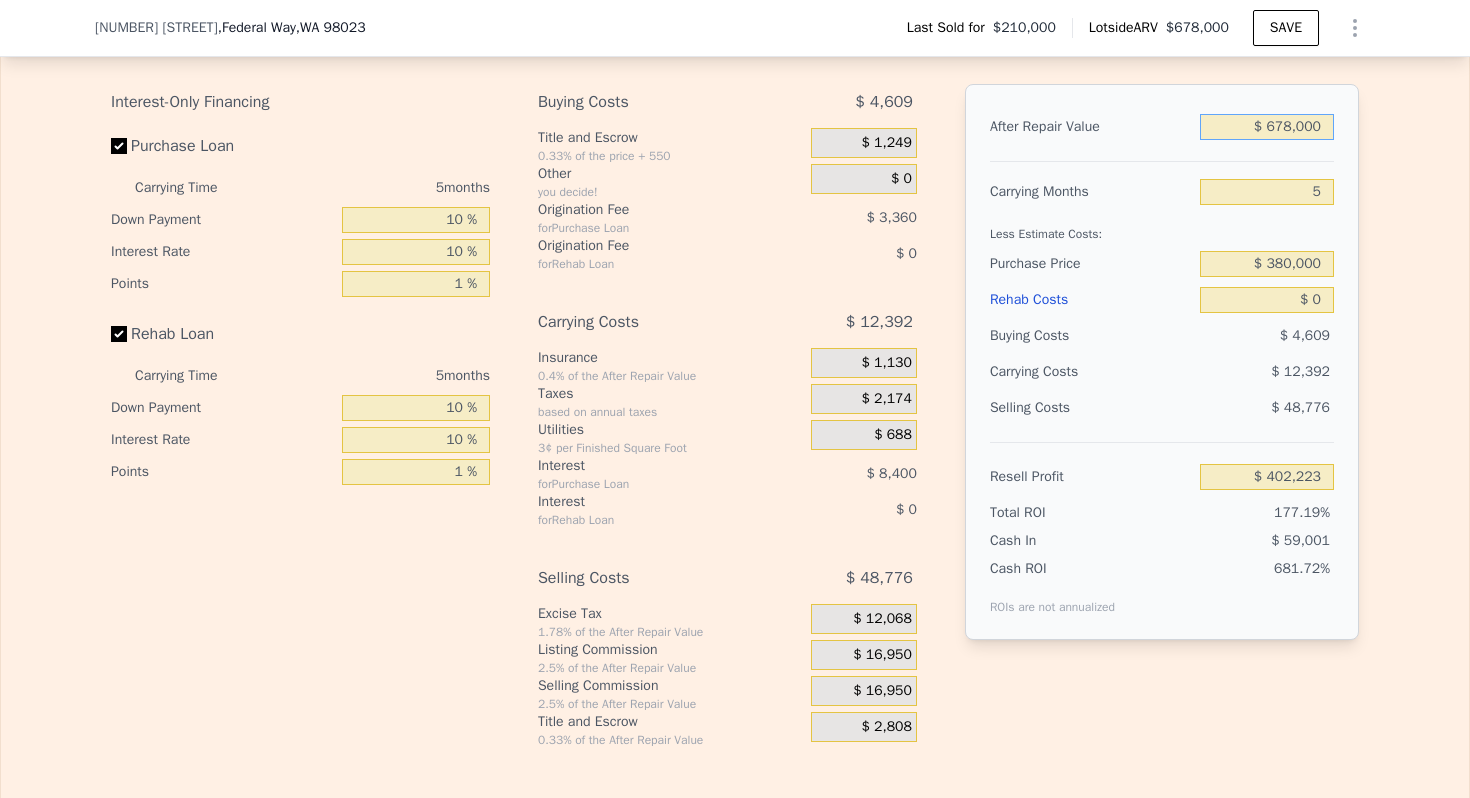 click on "$ 678,000" at bounding box center (1267, 127) 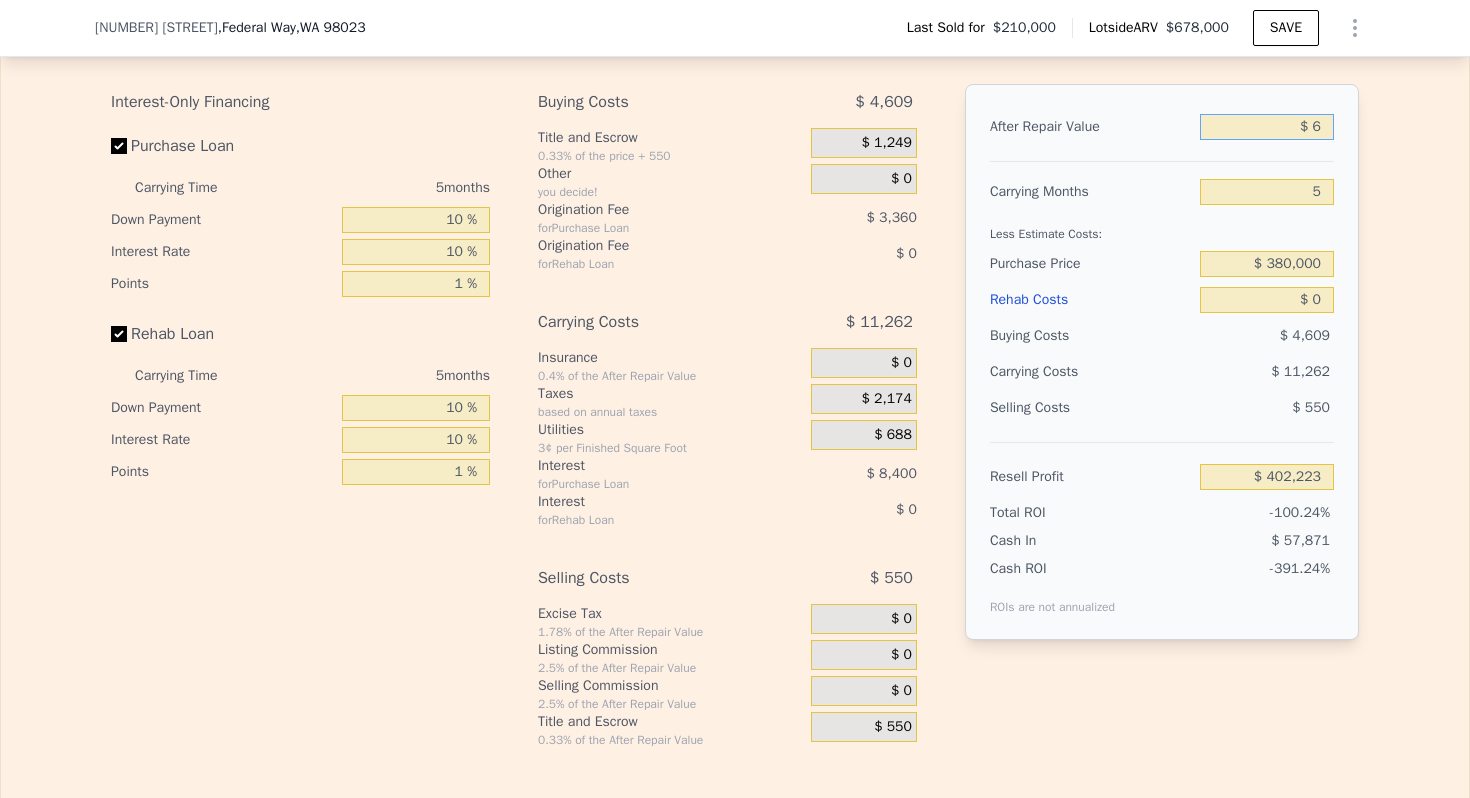 type on "-$ 226,415" 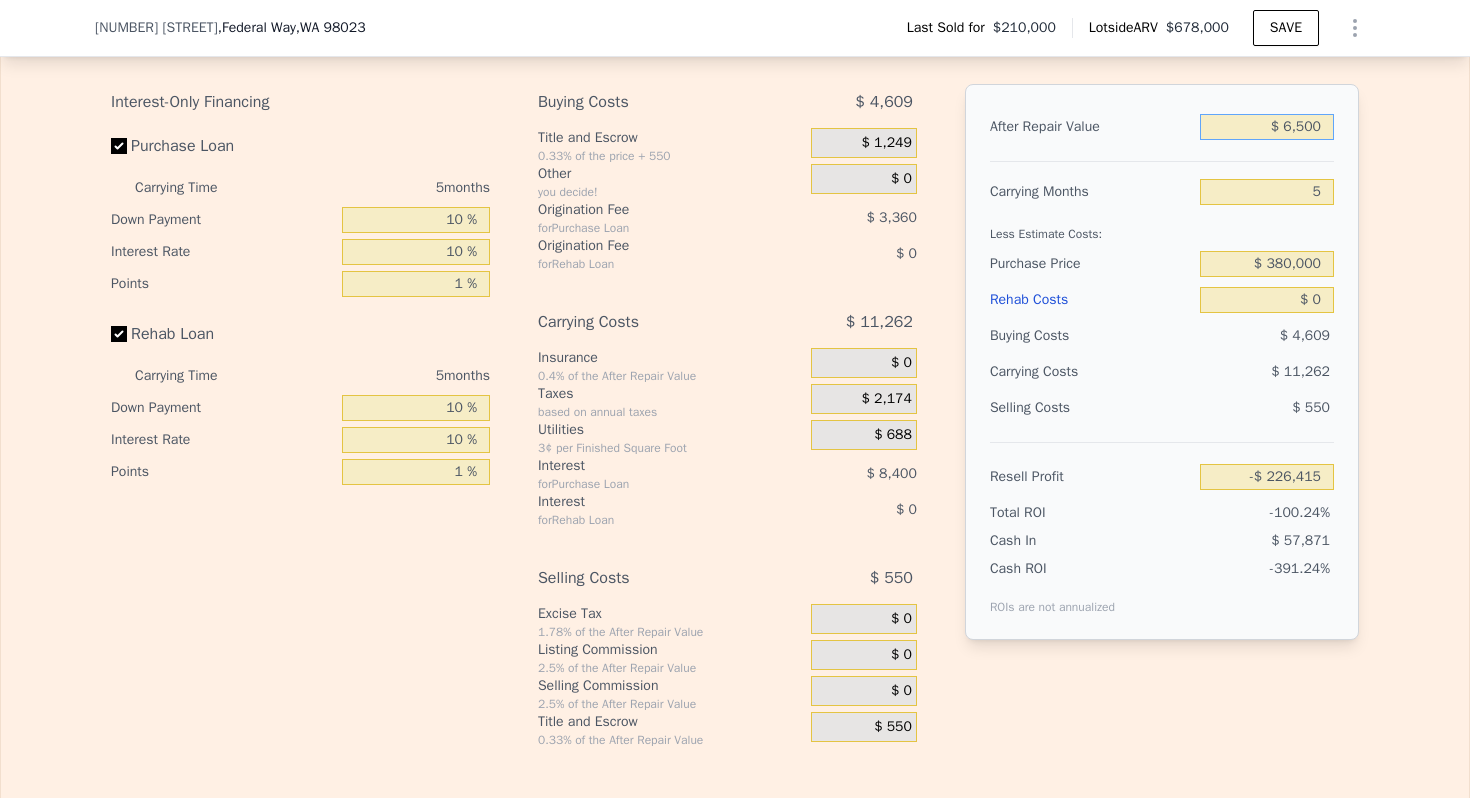 type on "$ 65,000" 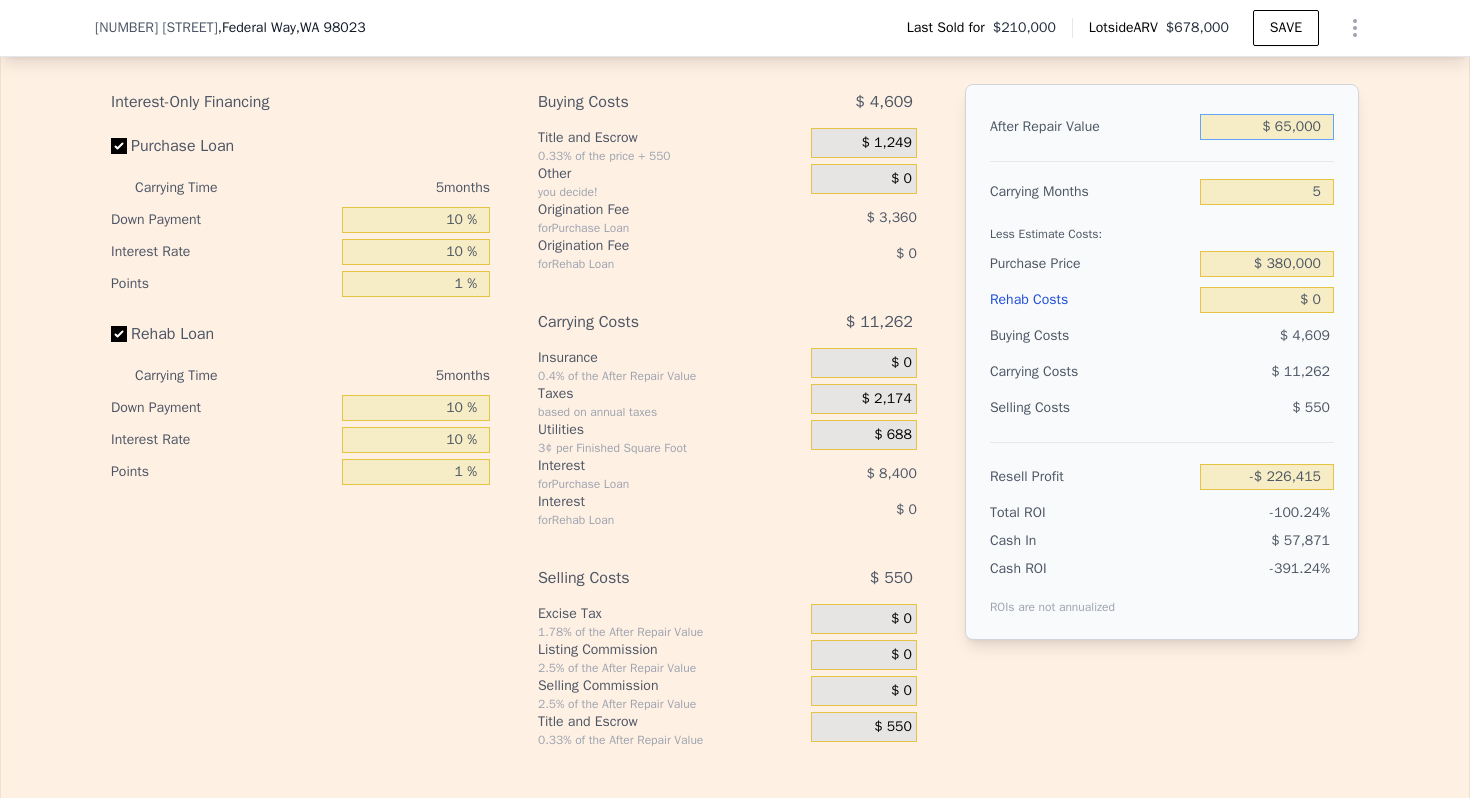 type on "-$ 166,152" 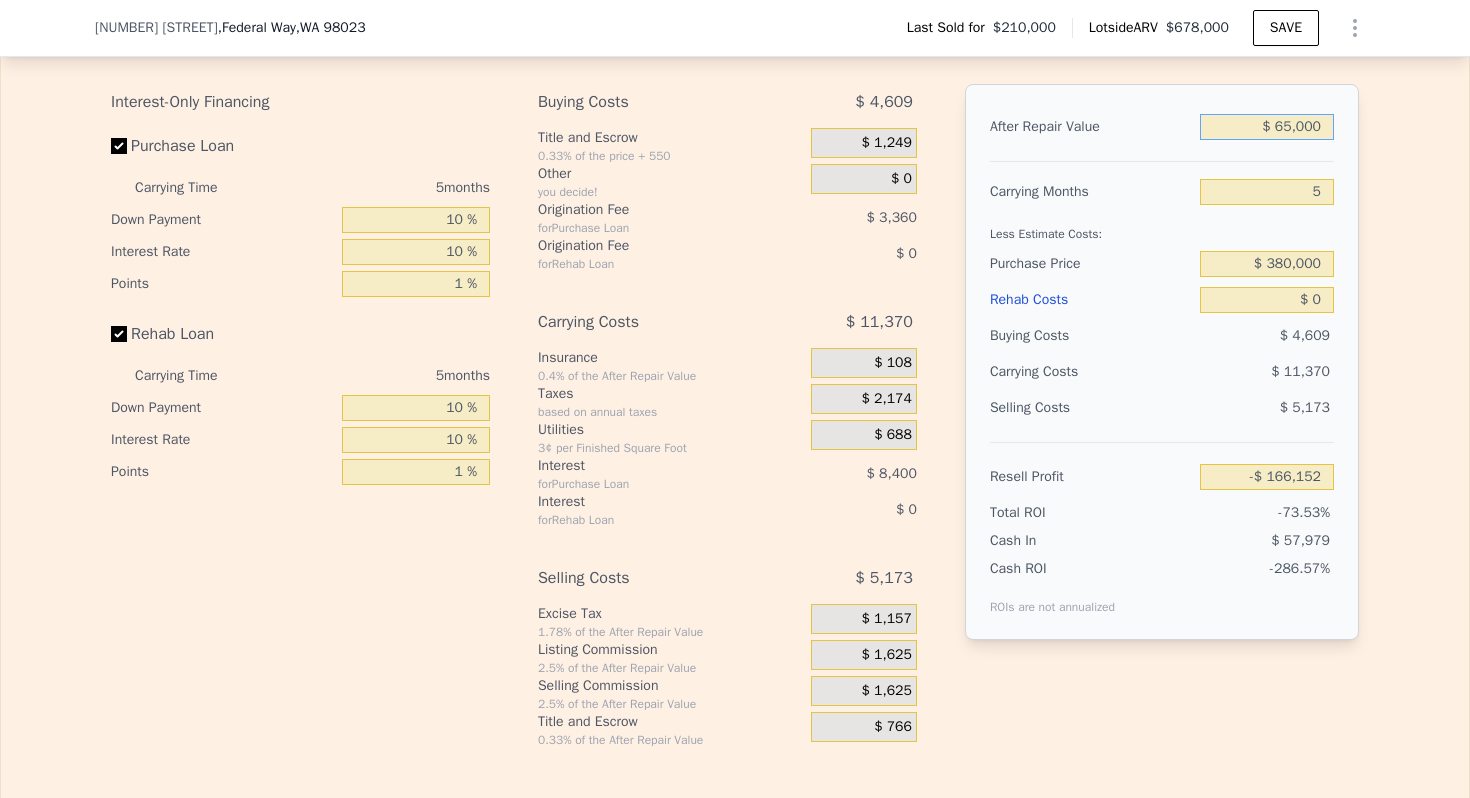 type on "$ 650,000" 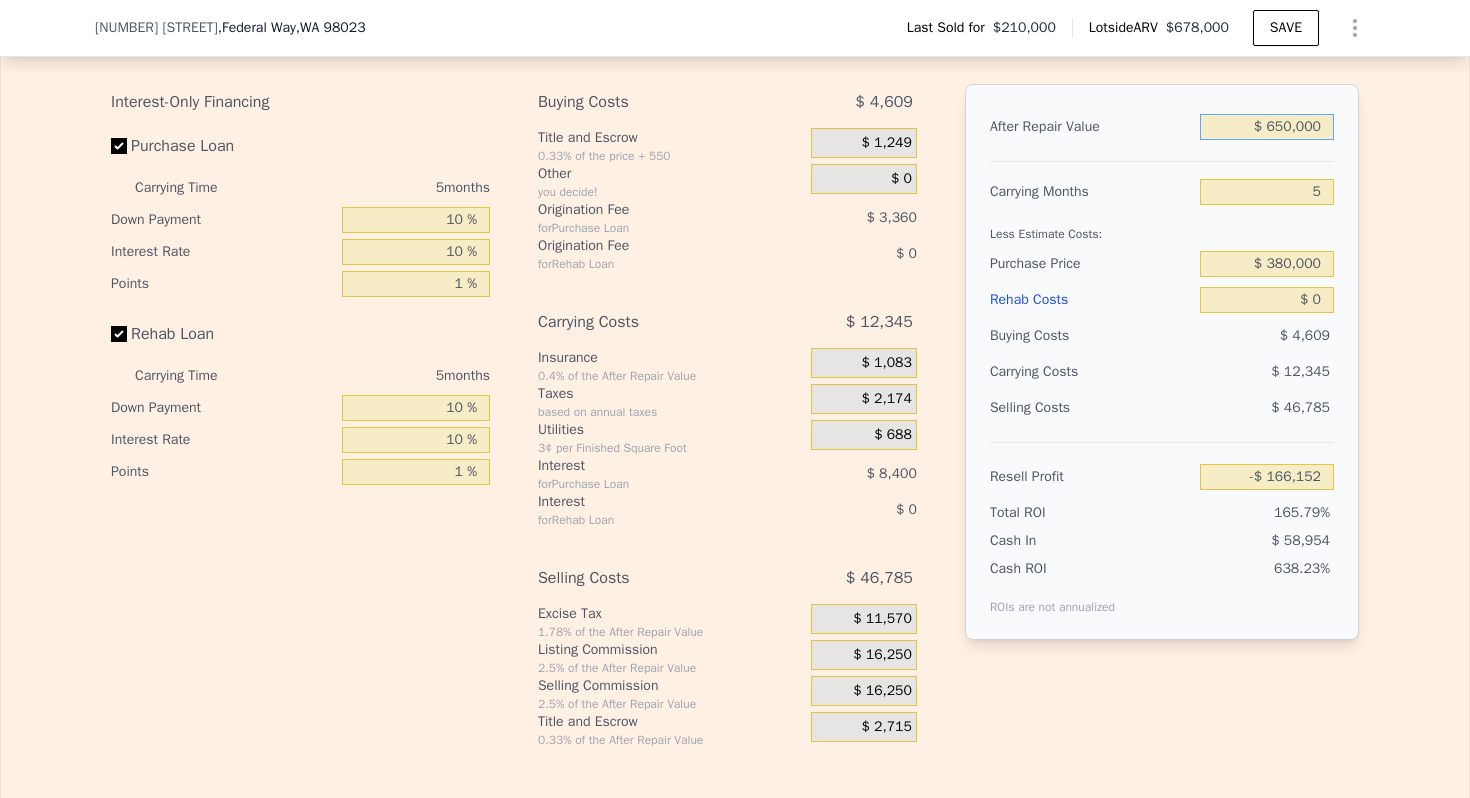 type on "$ 376,261" 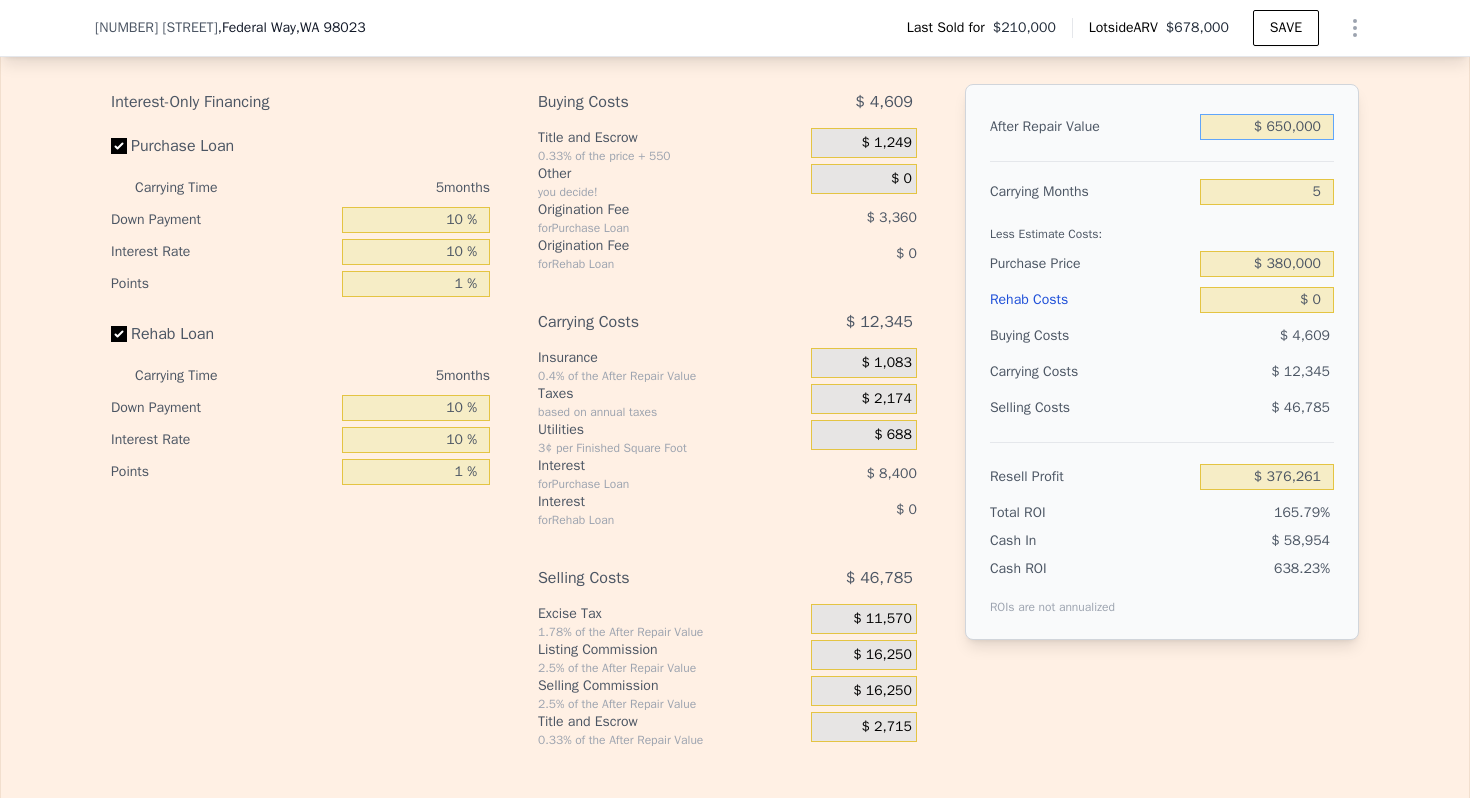 type on "$ 650,000" 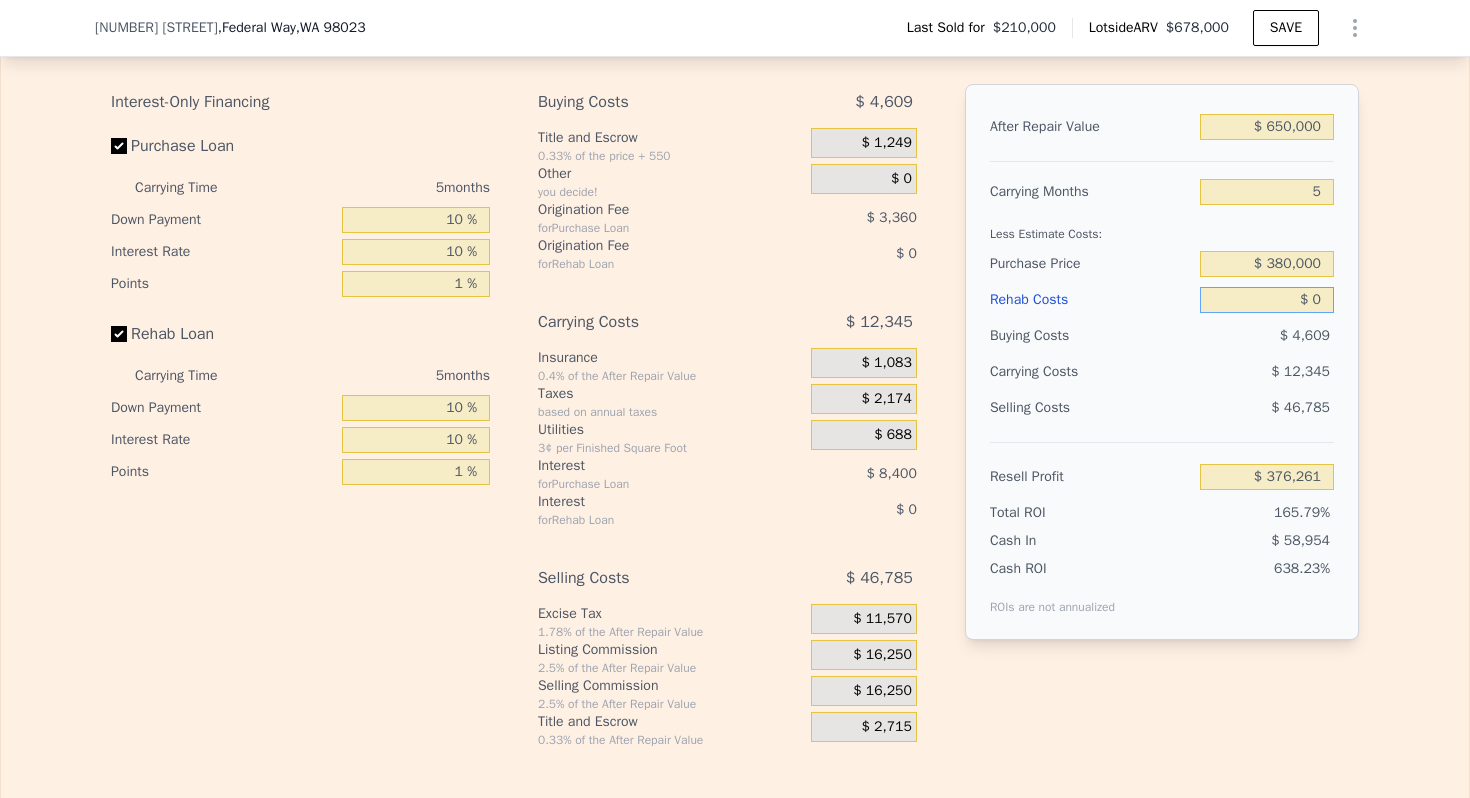 click on "$ 0" at bounding box center [1267, 300] 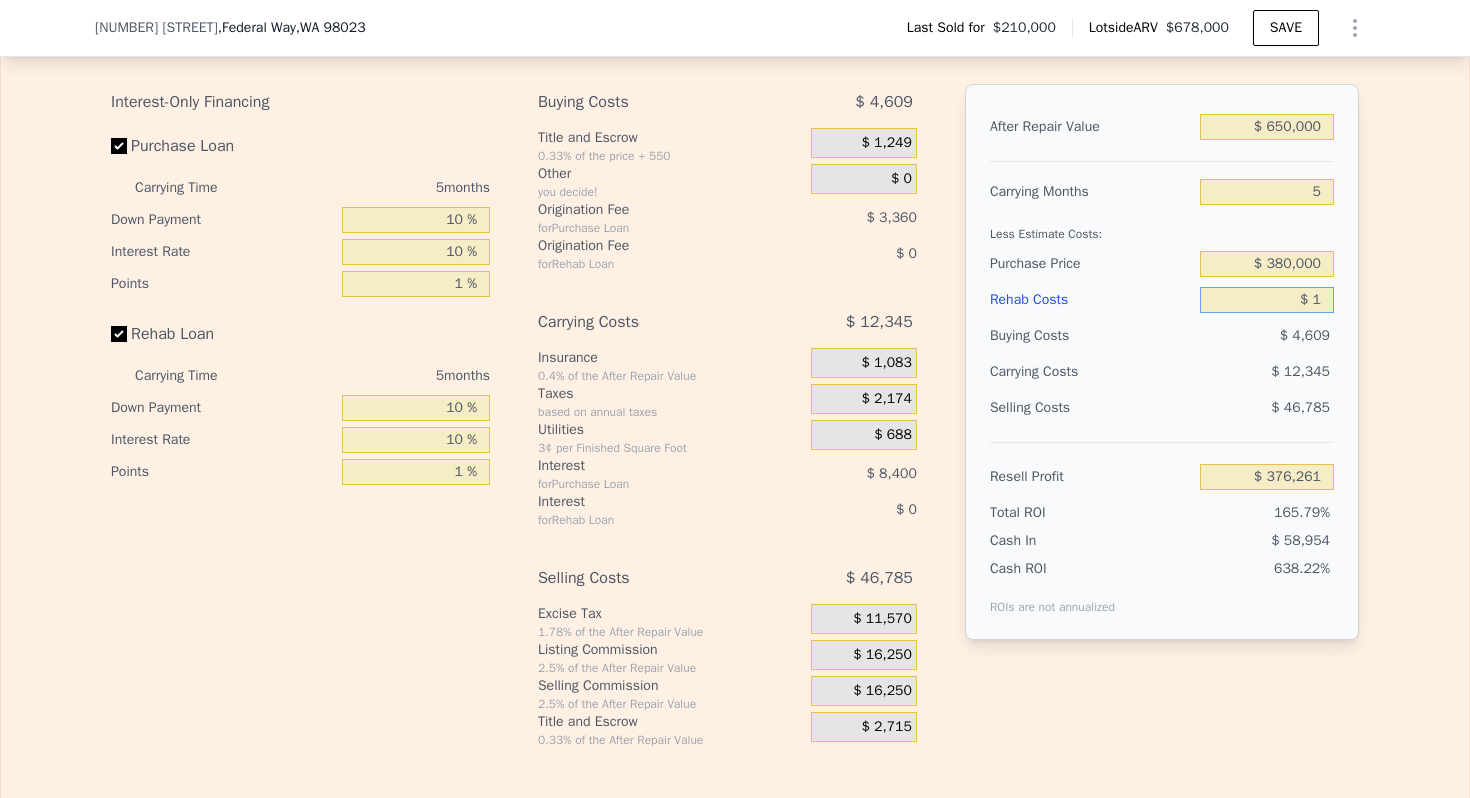 type on "$ 376,260" 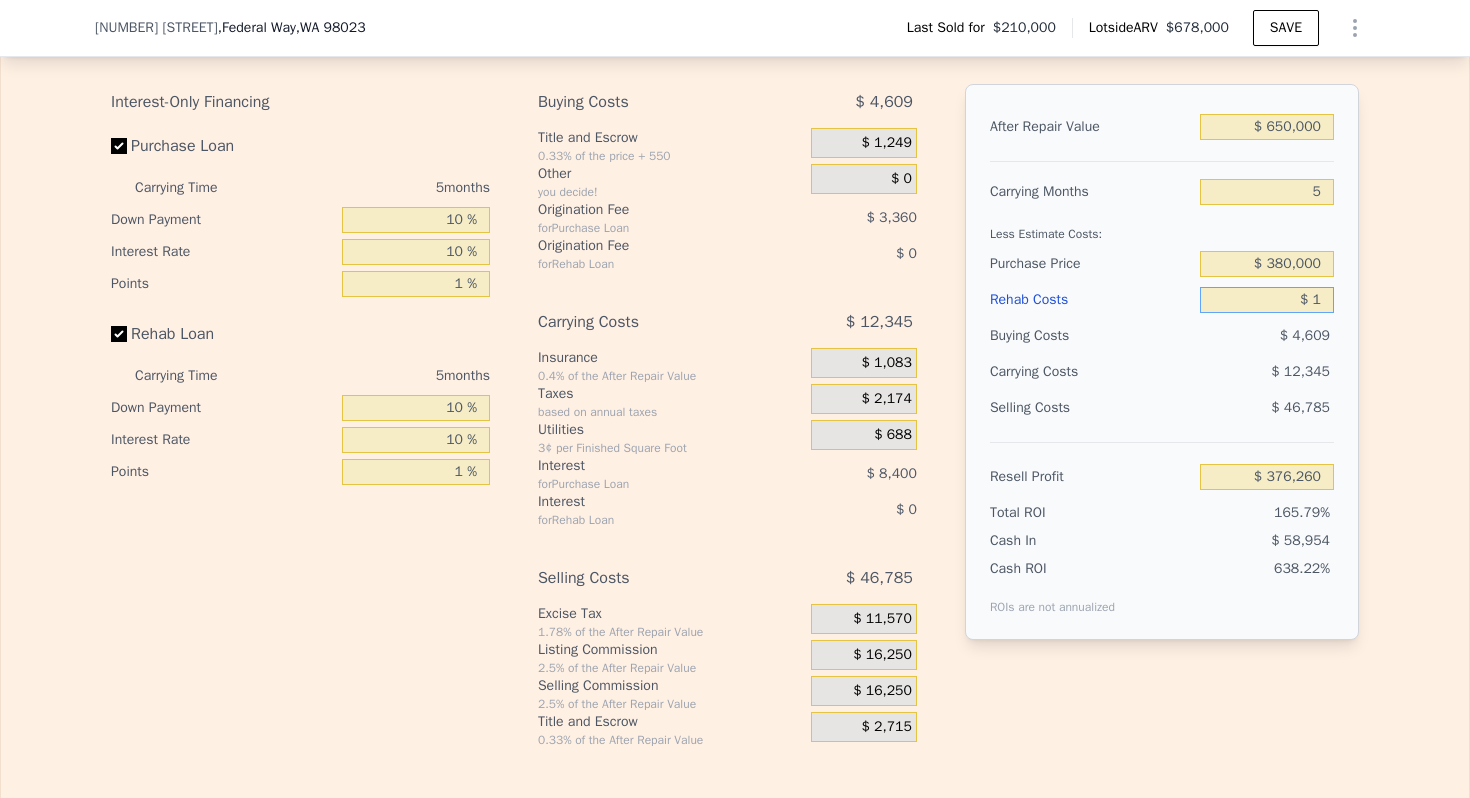 type on "$ 12" 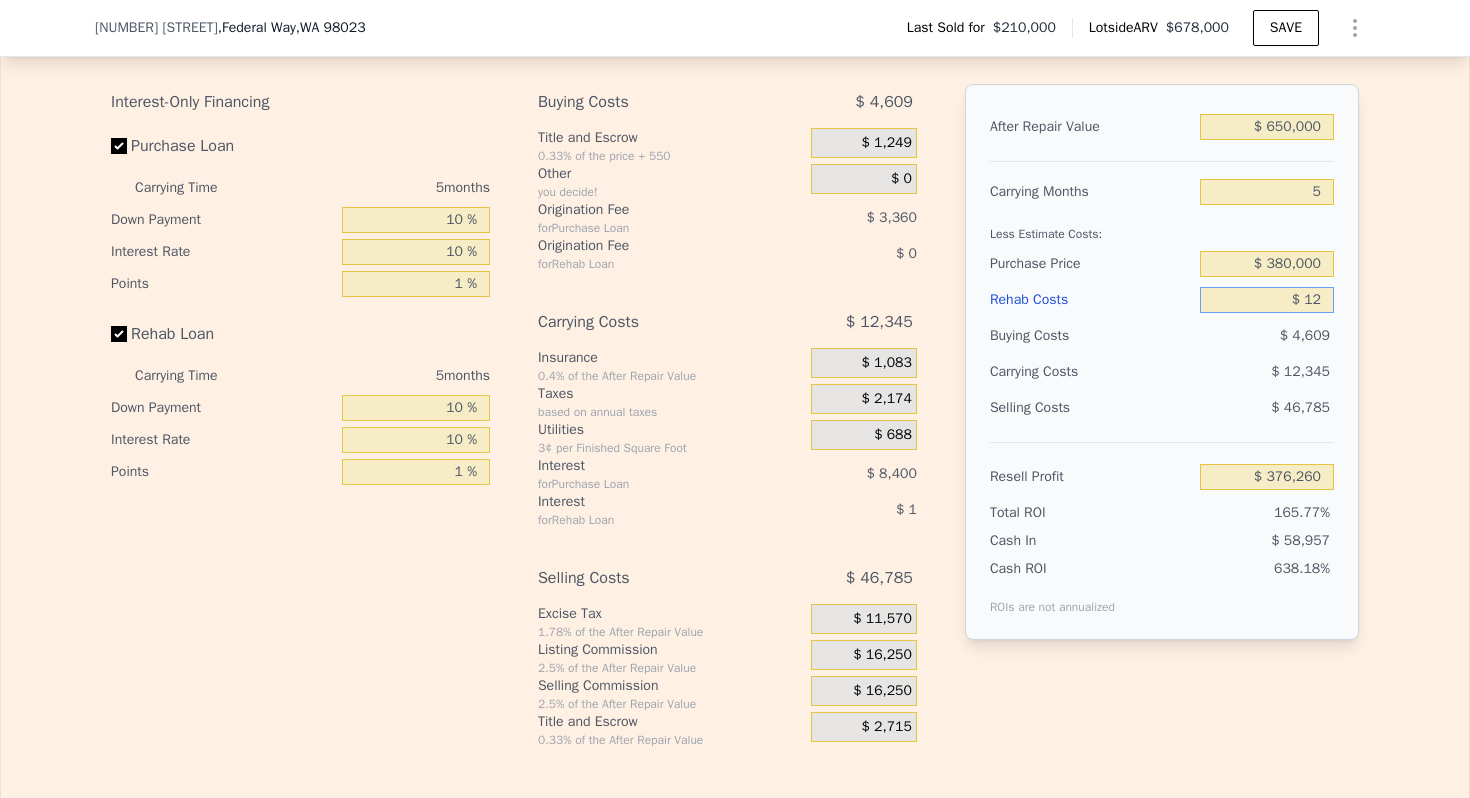 type on "$ 376,249" 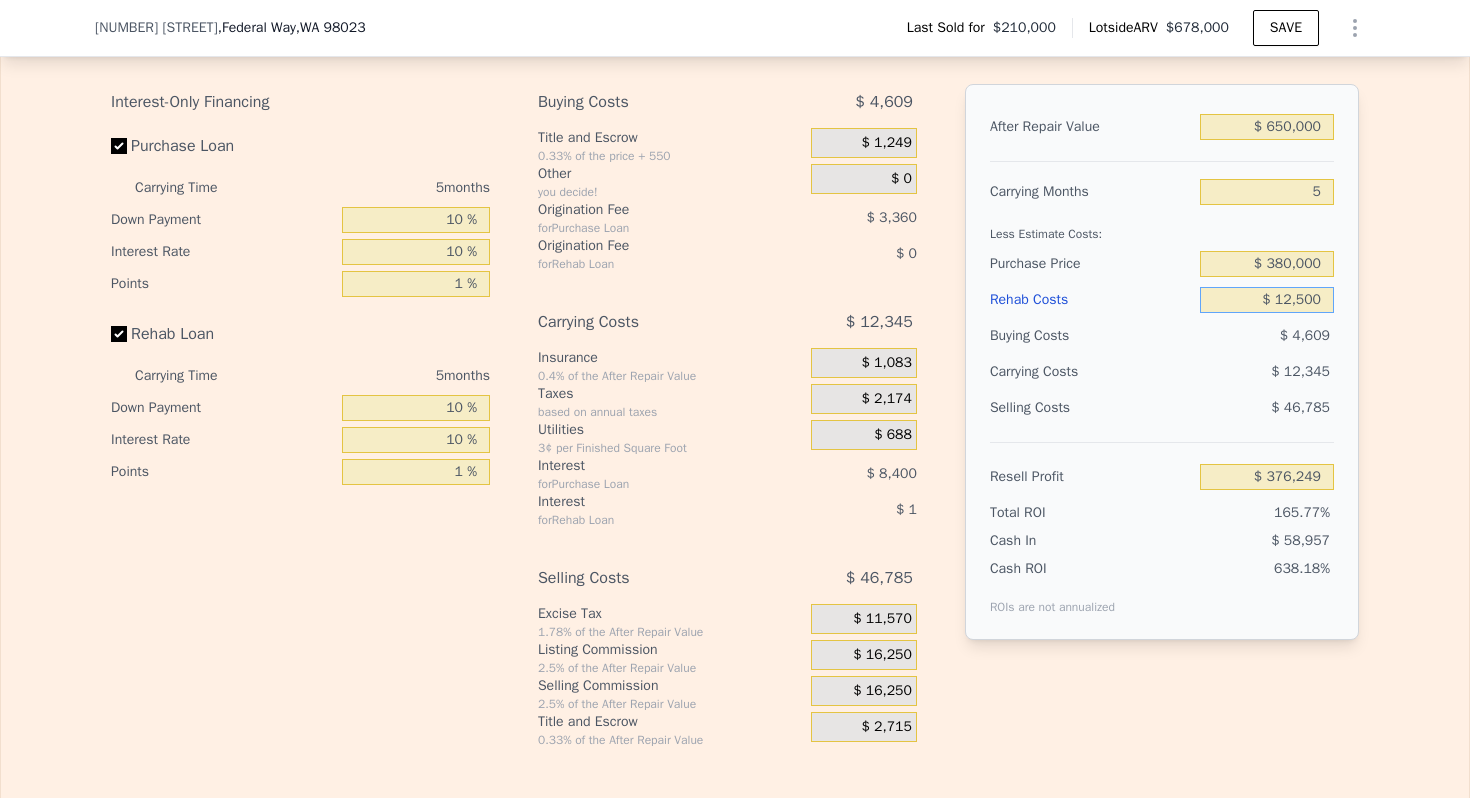 type on "$ 125,000" 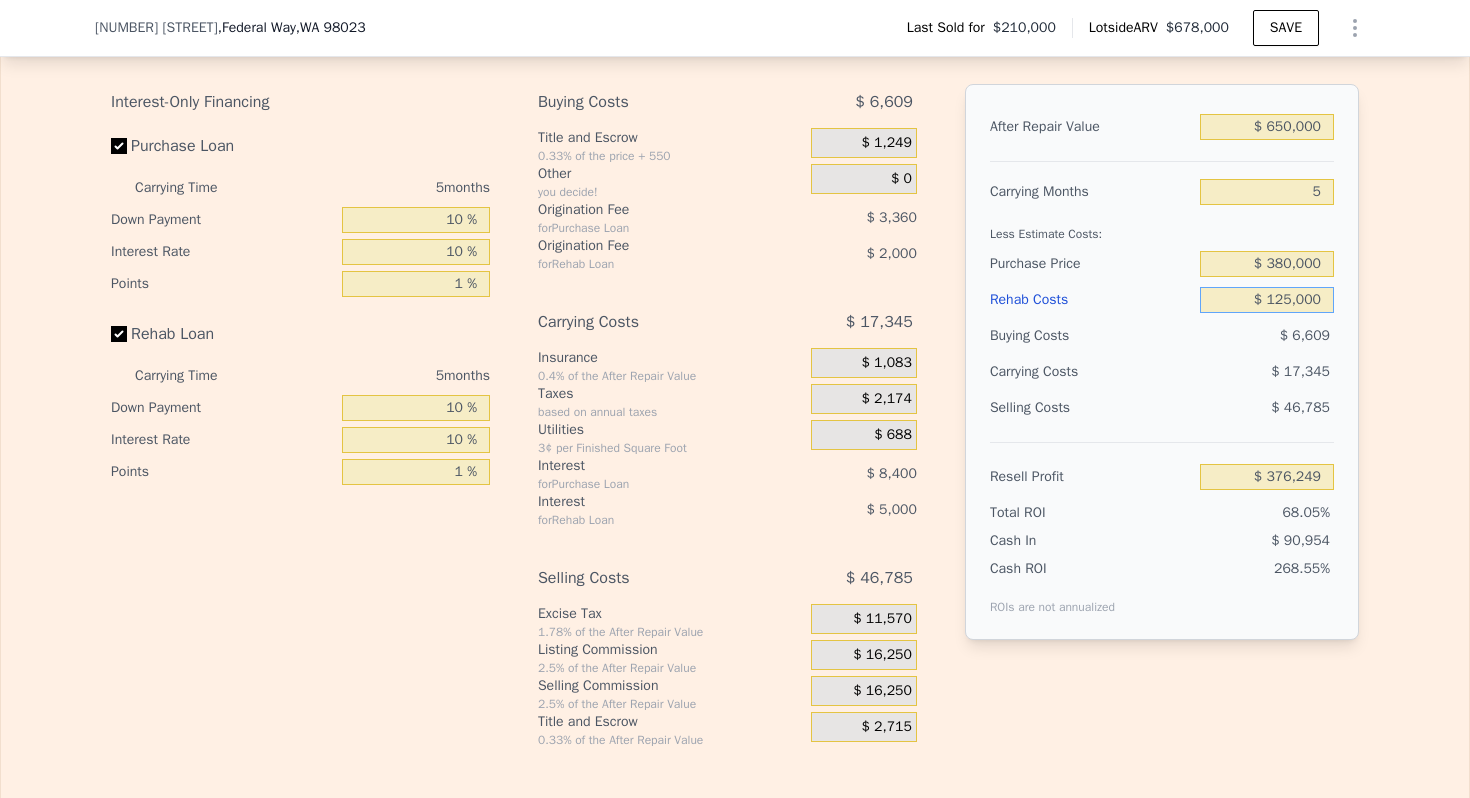 type on "$ 244,261" 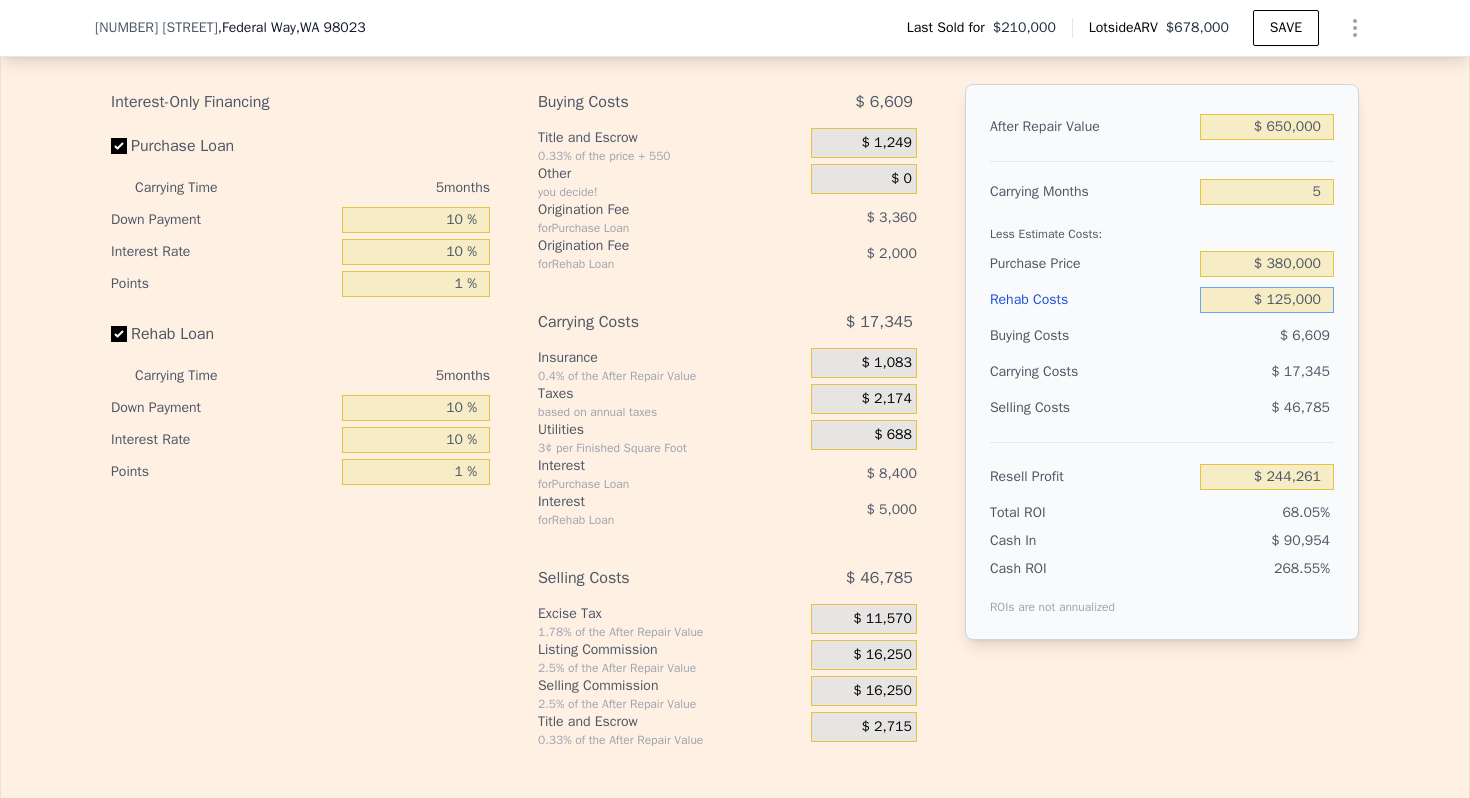 type on "$ 125,000" 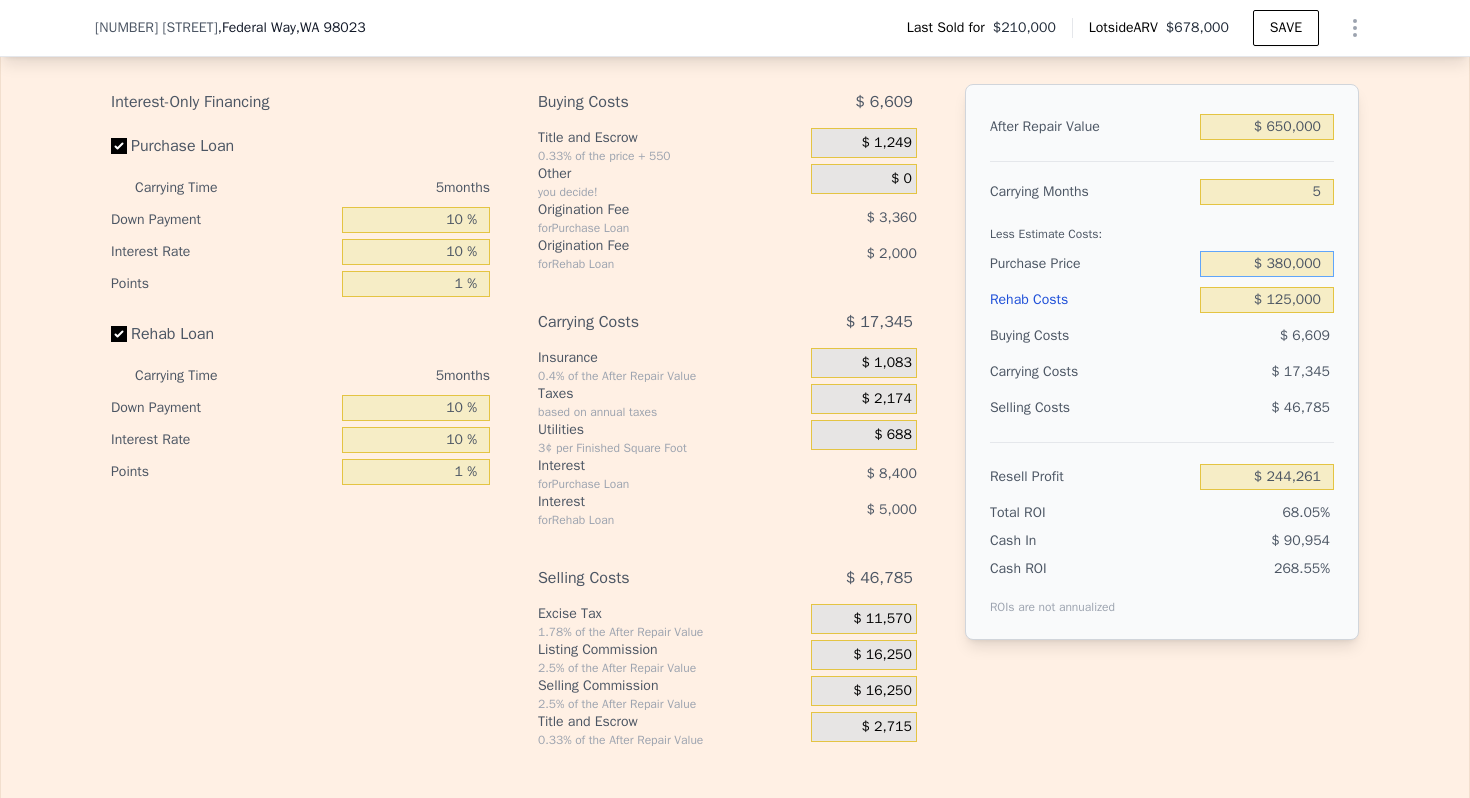 click on "$ 380,000" at bounding box center [1267, 264] 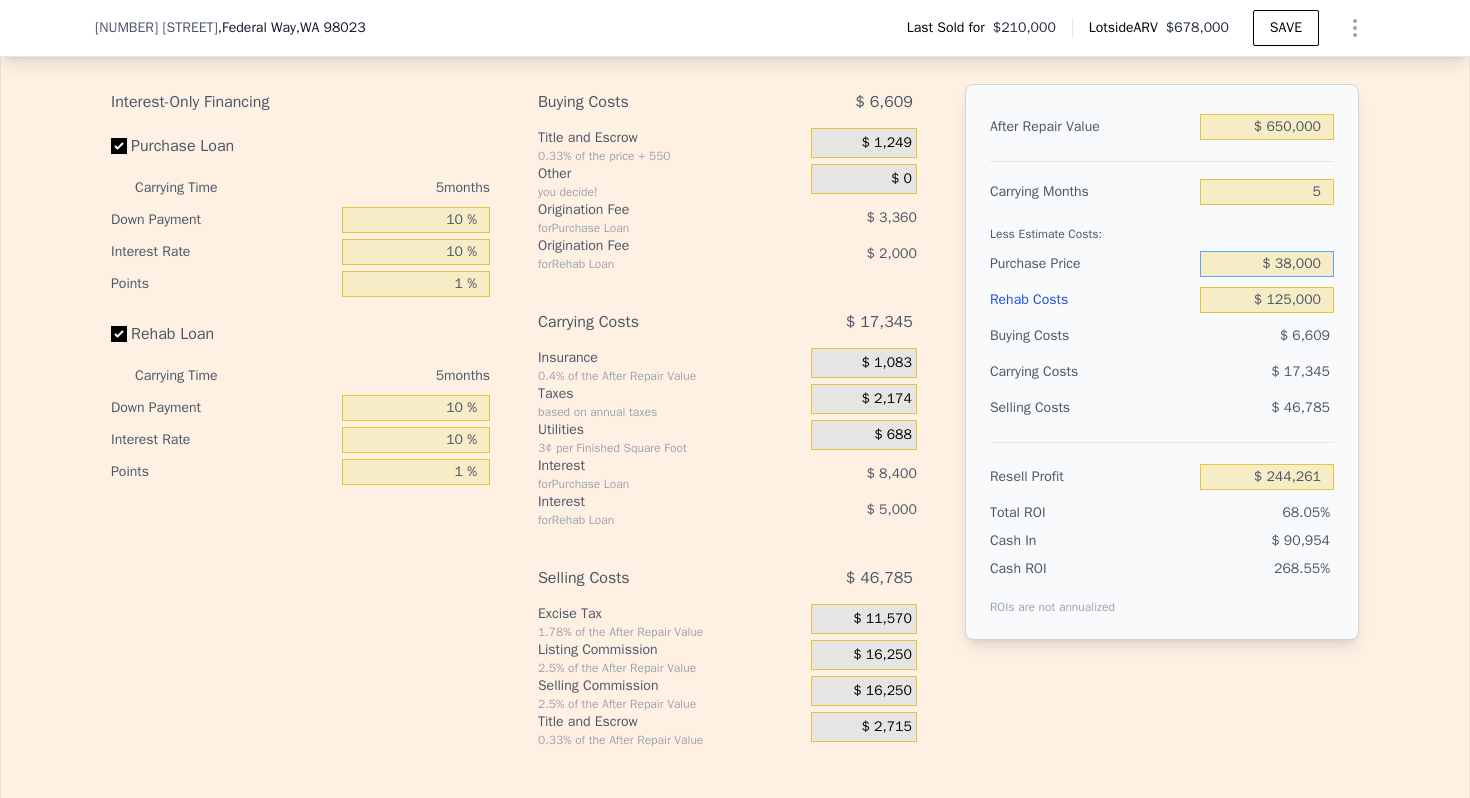 type on "$ 380,000" 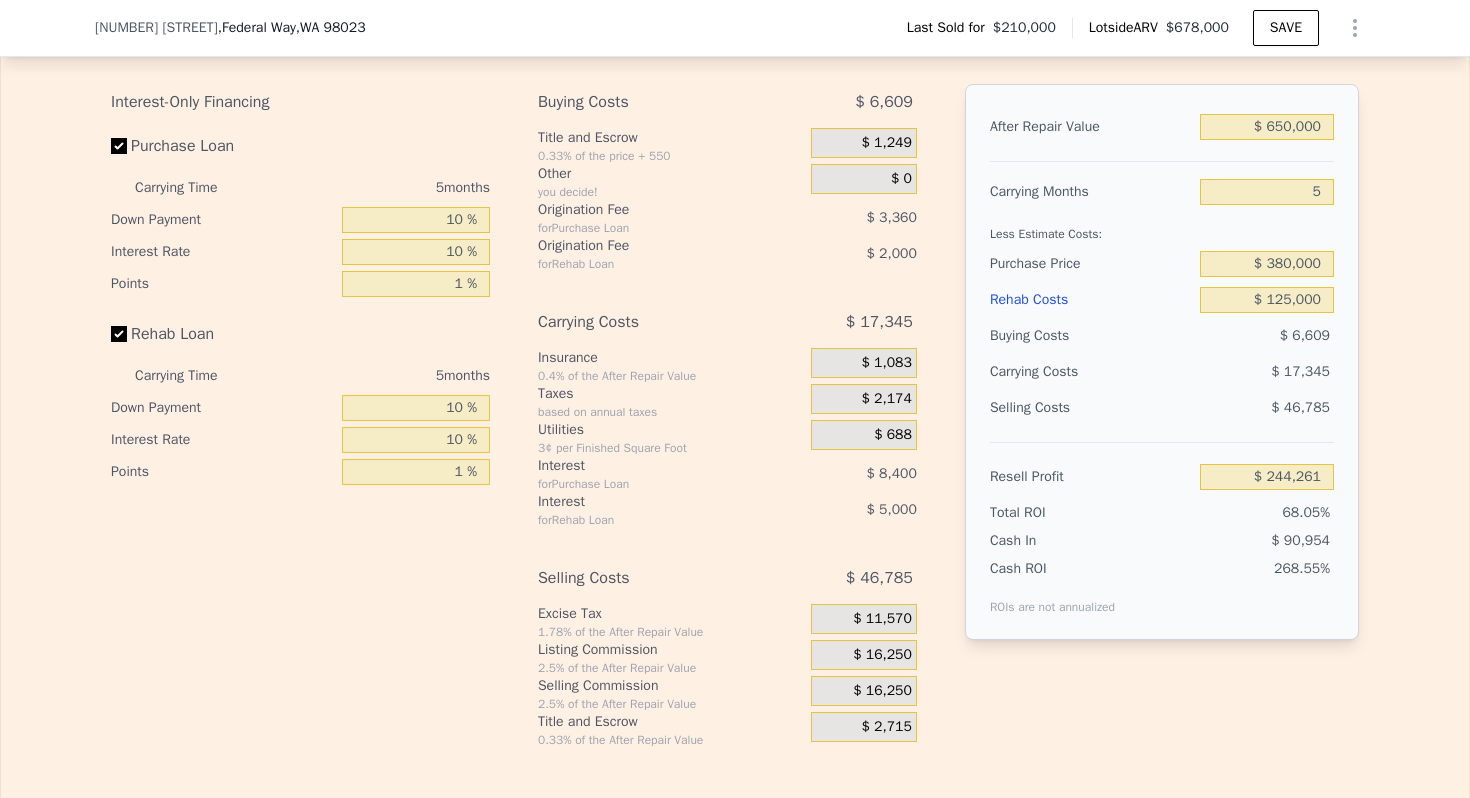 click on "Purchase Price" at bounding box center [1091, 264] 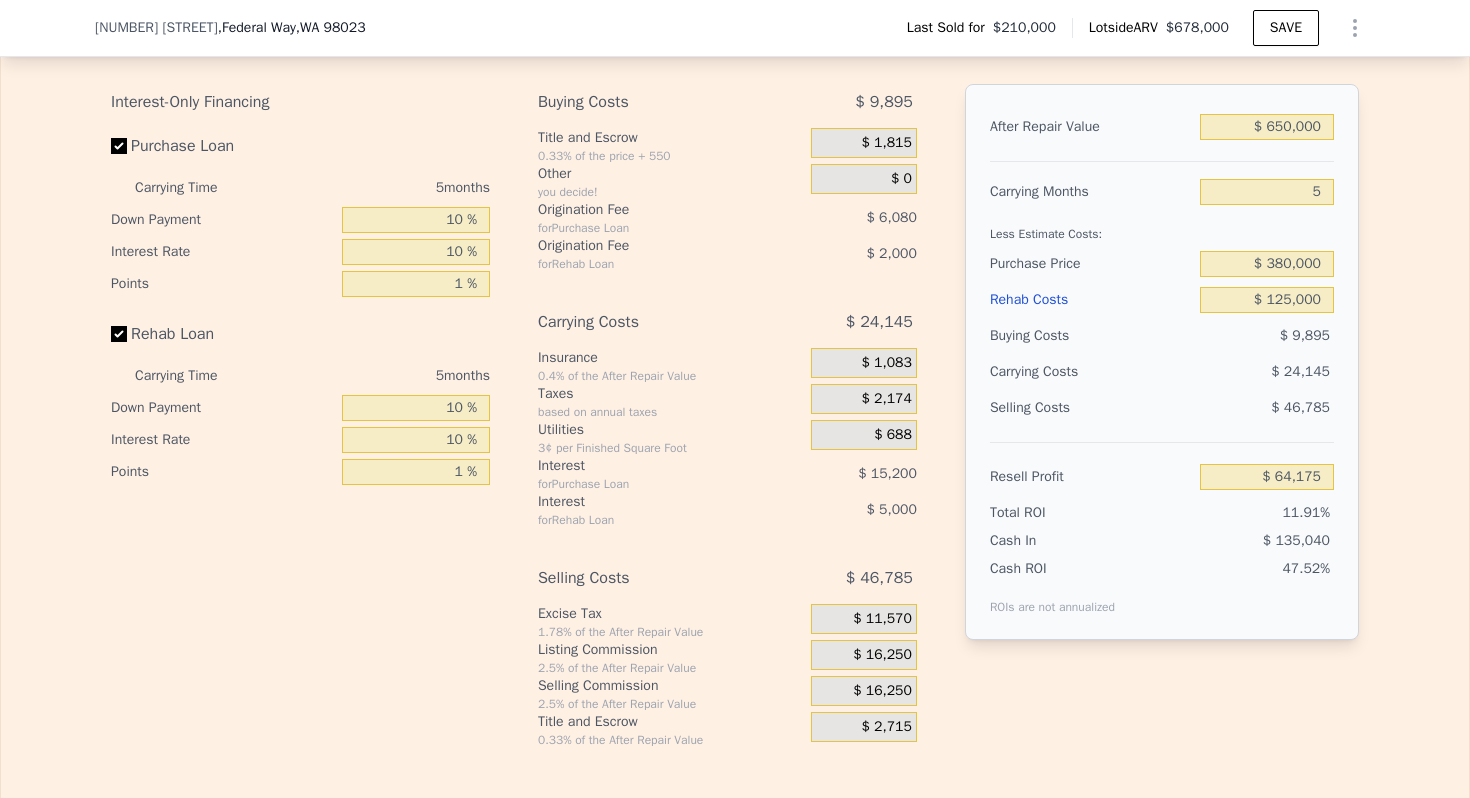 click on "$ 16,250" at bounding box center [882, 655] 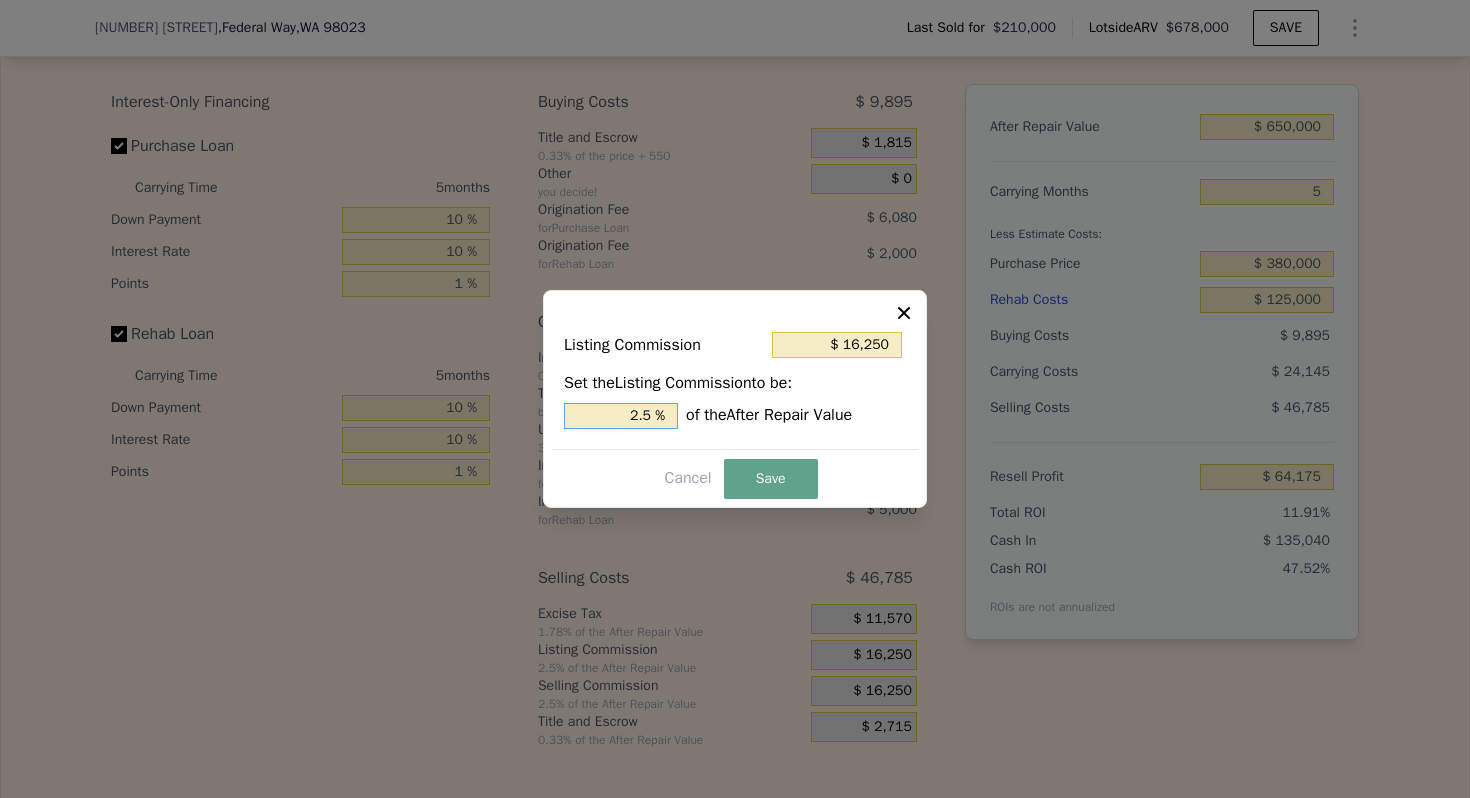 click on "2.5 %" at bounding box center [621, 416] 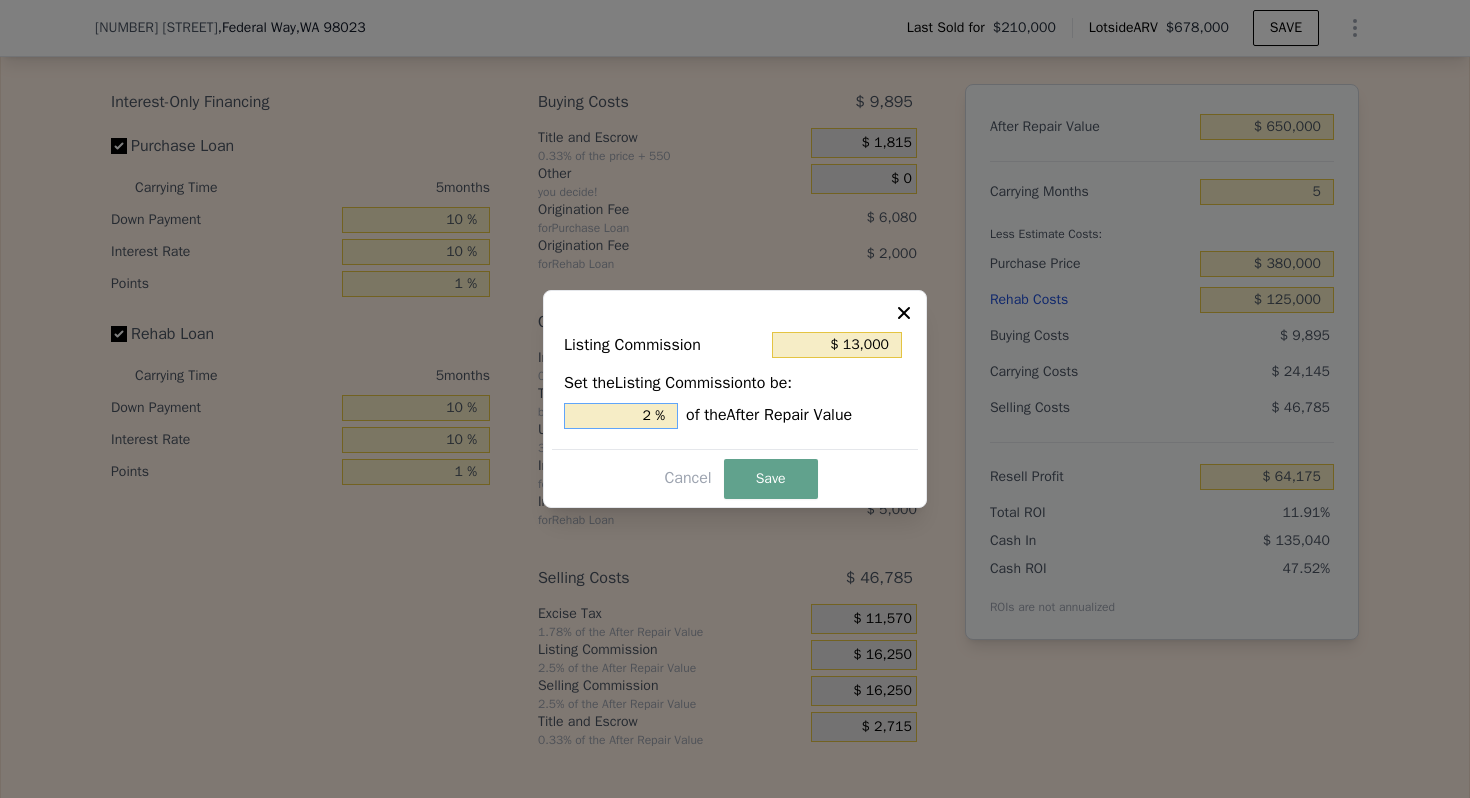 type on "2 %" 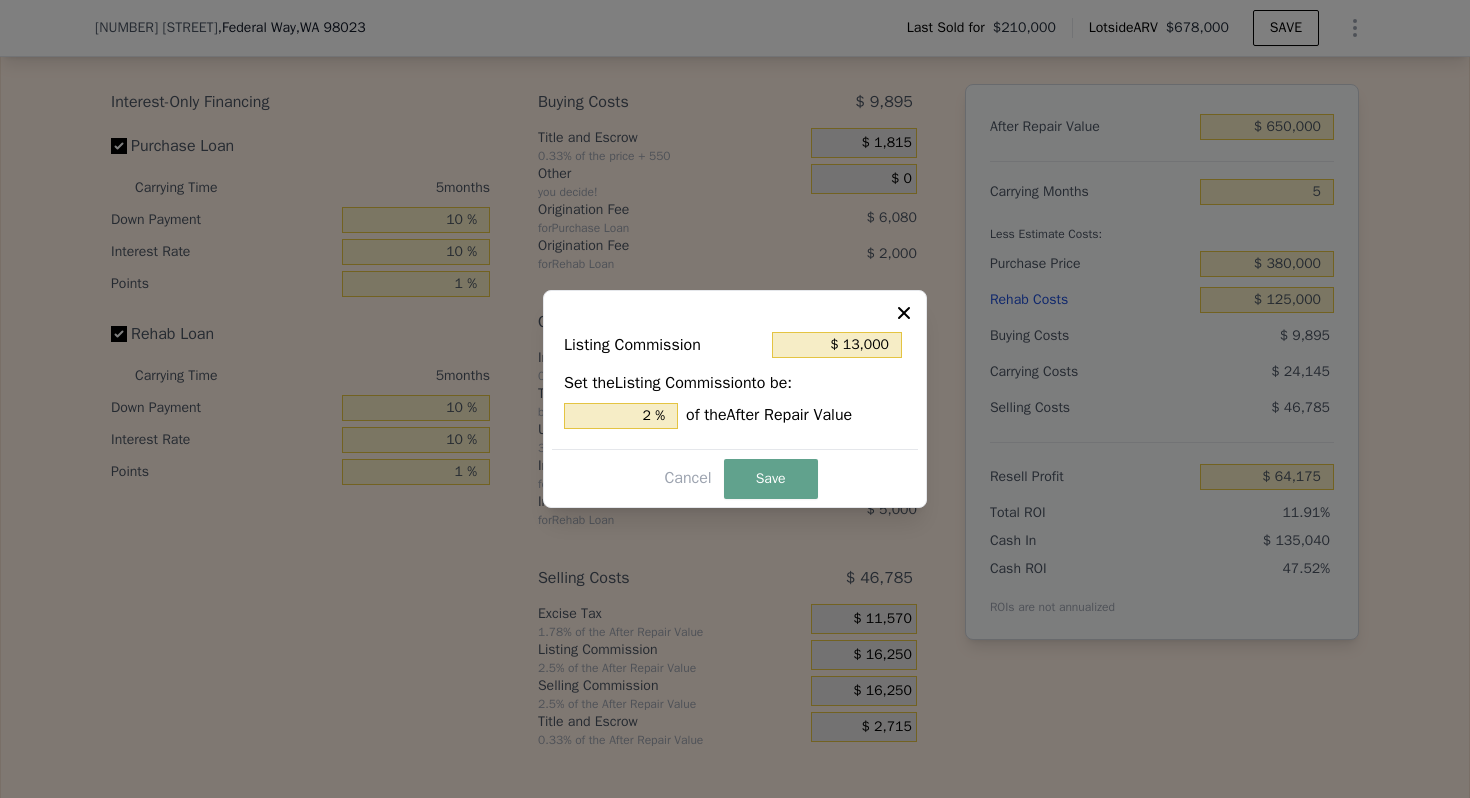 click on "Listing Commission $ [PRICE] Set the  Listing Commission  to be: [PERCENTAGE]% of the  After Repair Value Cancel Save" at bounding box center [735, 399] 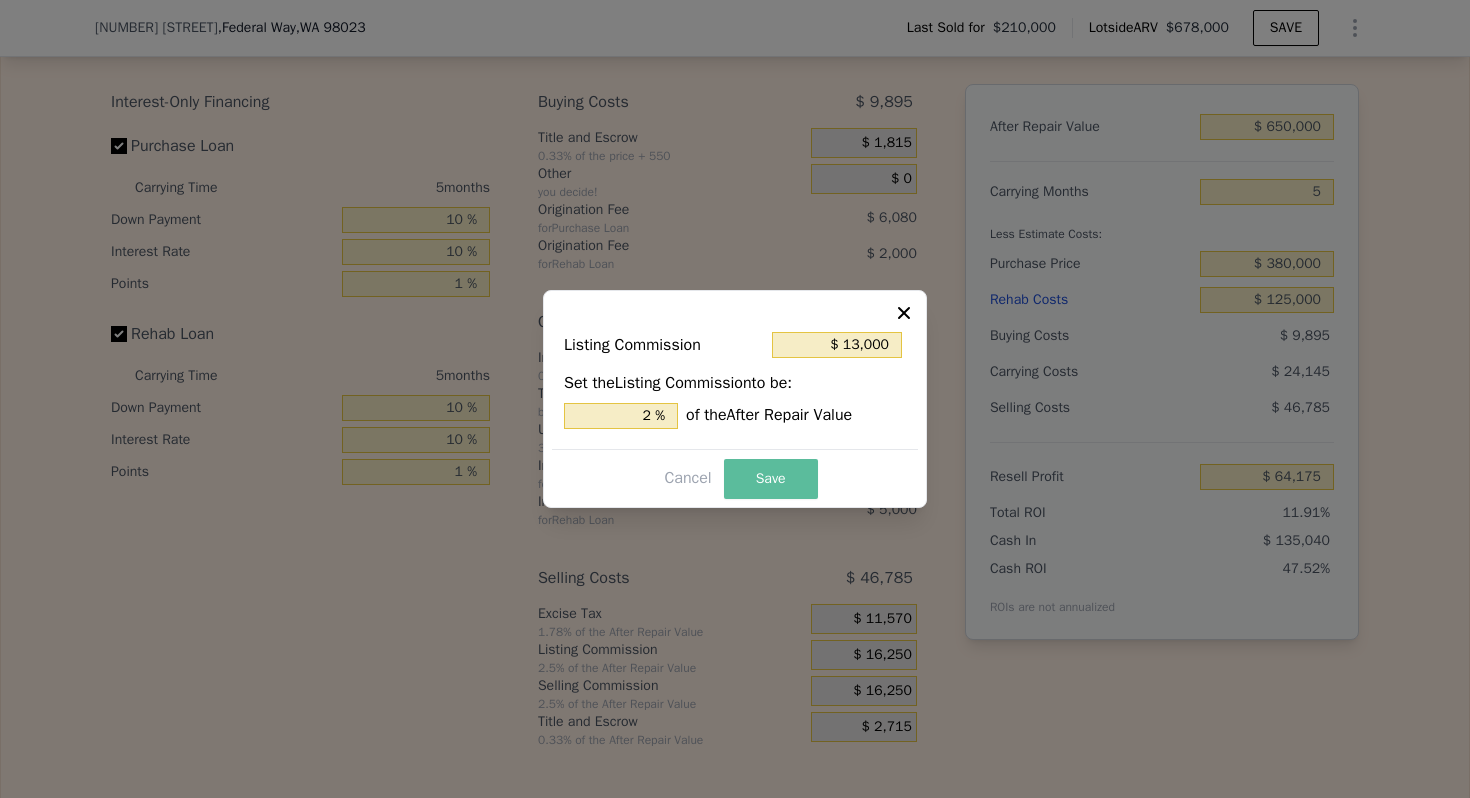 click on "Save" at bounding box center (771, 479) 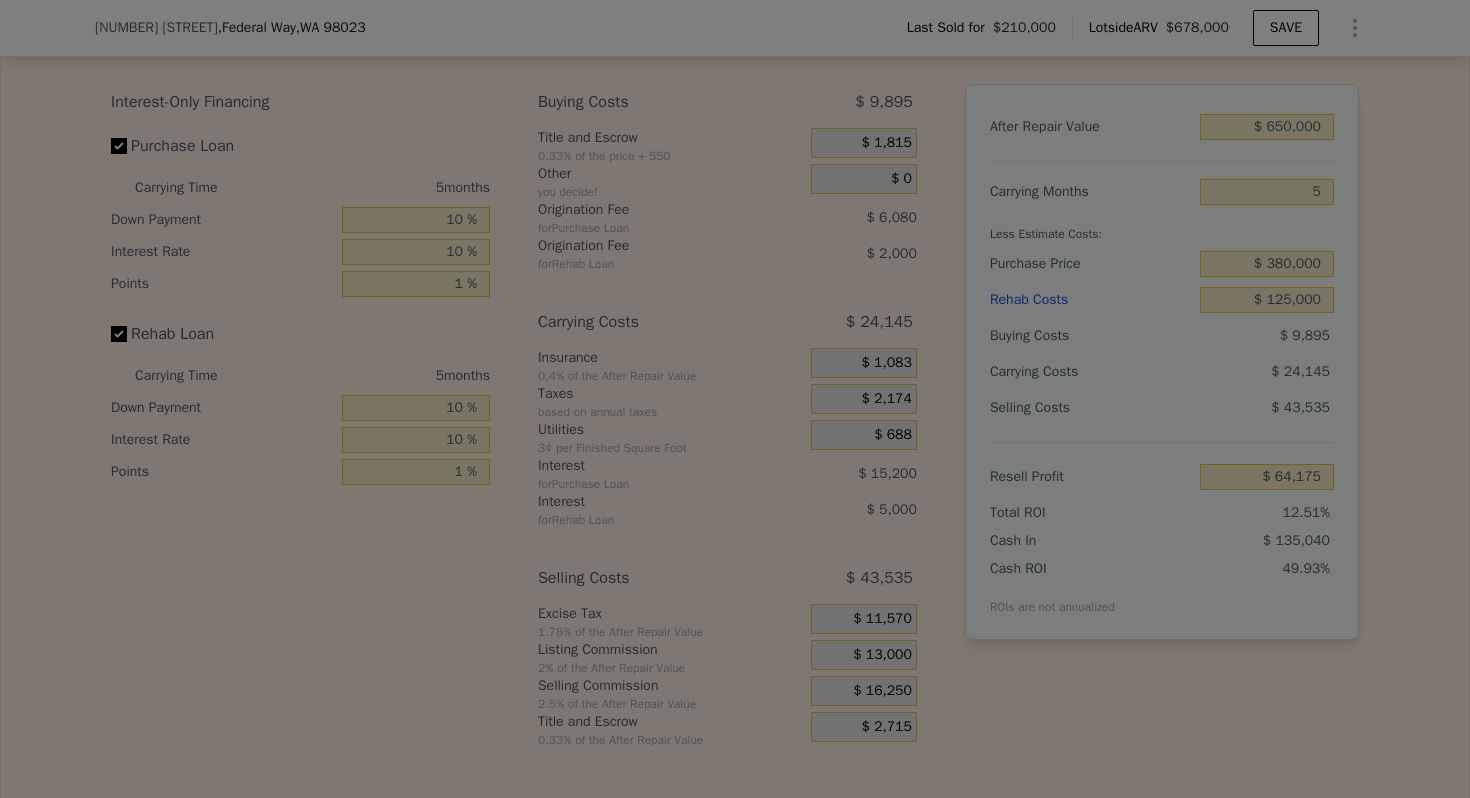 type on "$ 67,425" 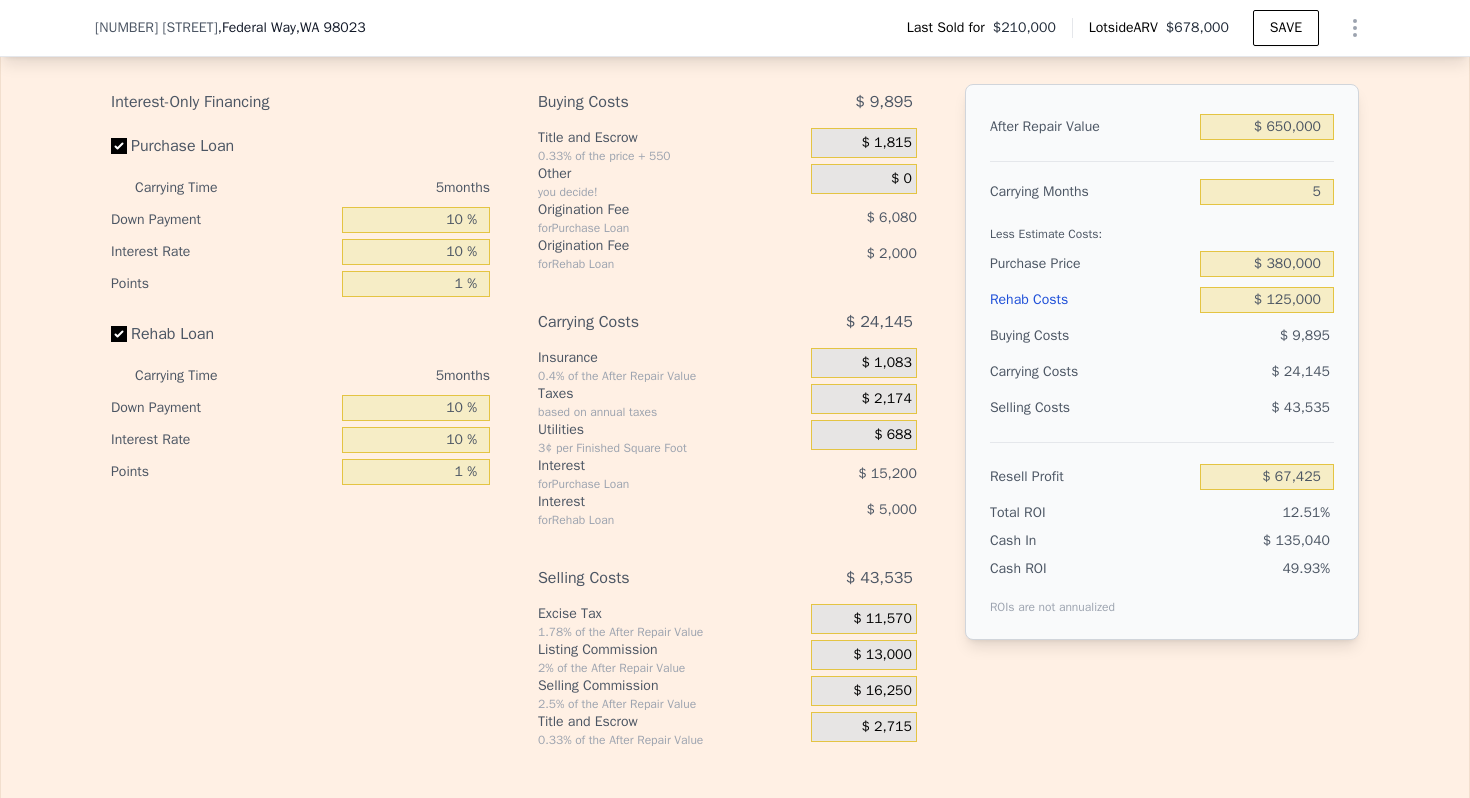 click on "Selling Costs" at bounding box center [1091, 408] 